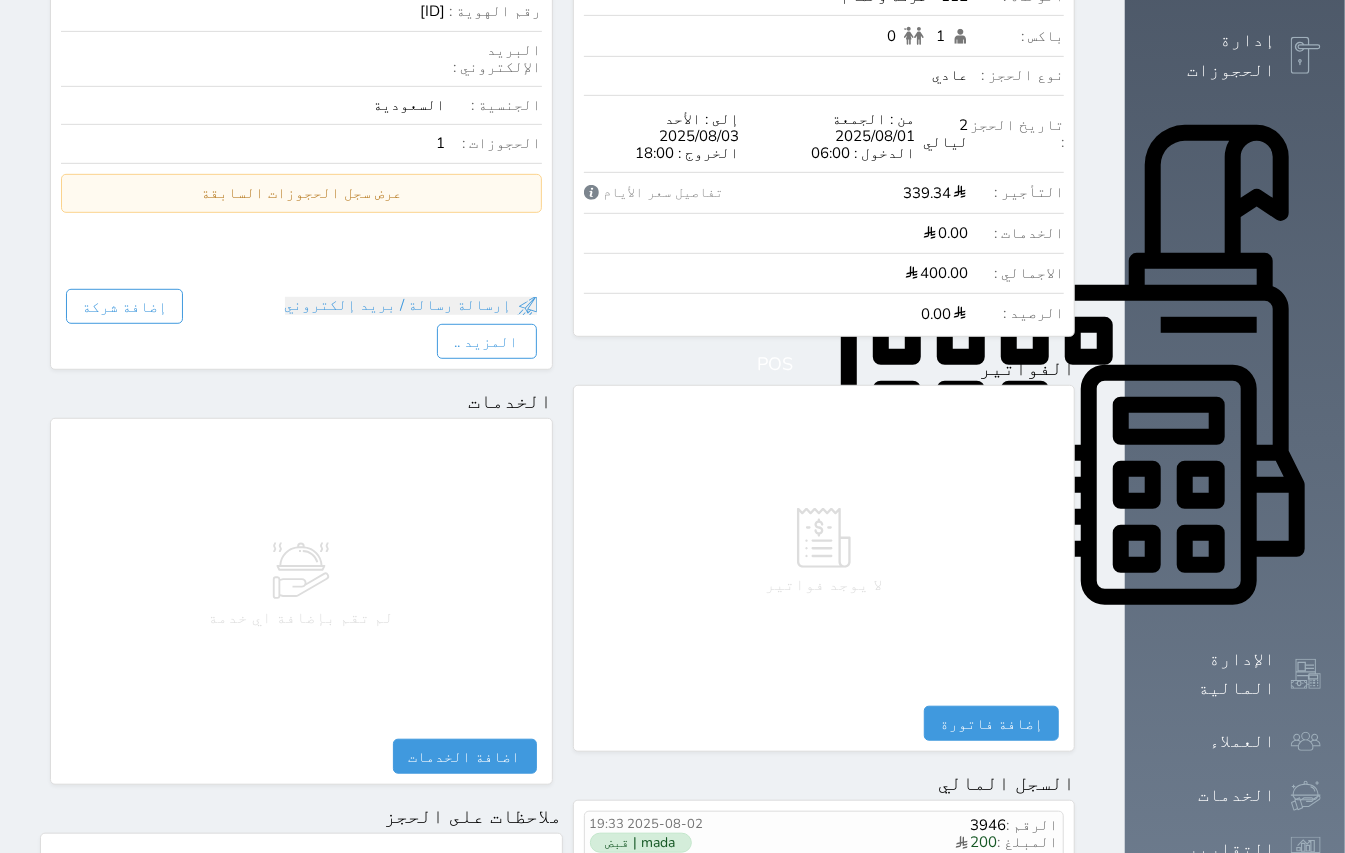 scroll, scrollTop: 533, scrollLeft: 0, axis: vertical 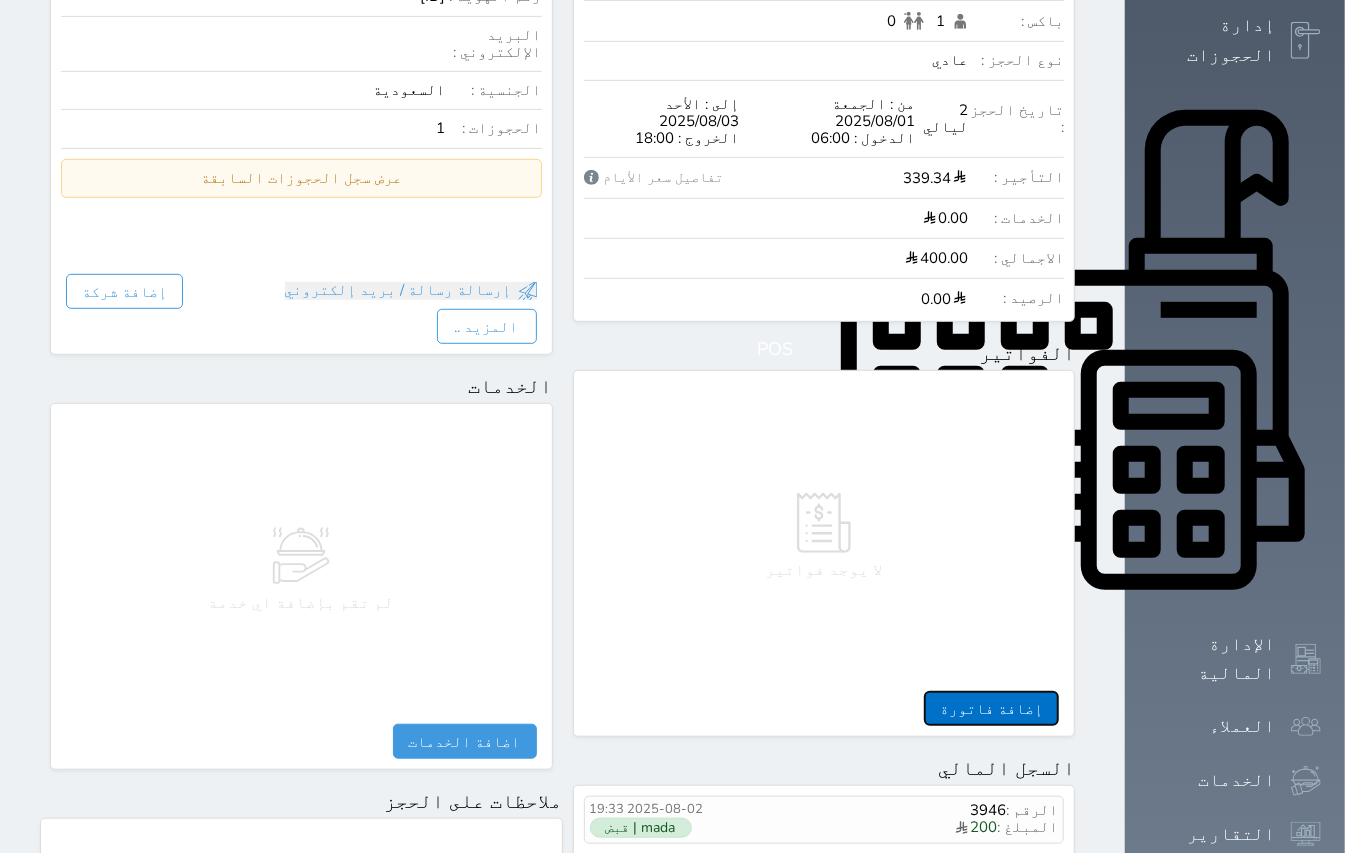 click on "إضافة فاتورة" at bounding box center (991, 708) 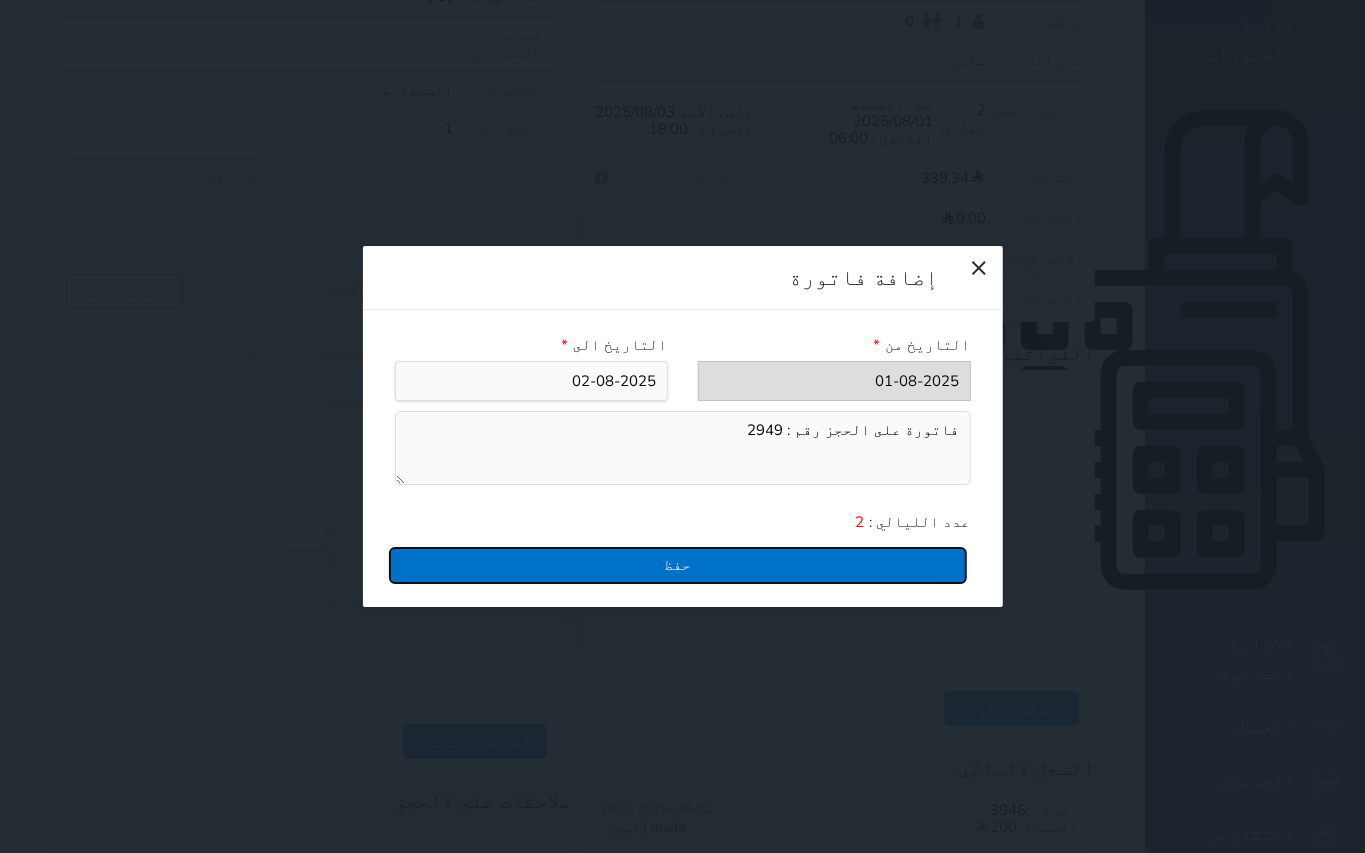 click on "حفظ" at bounding box center (678, 565) 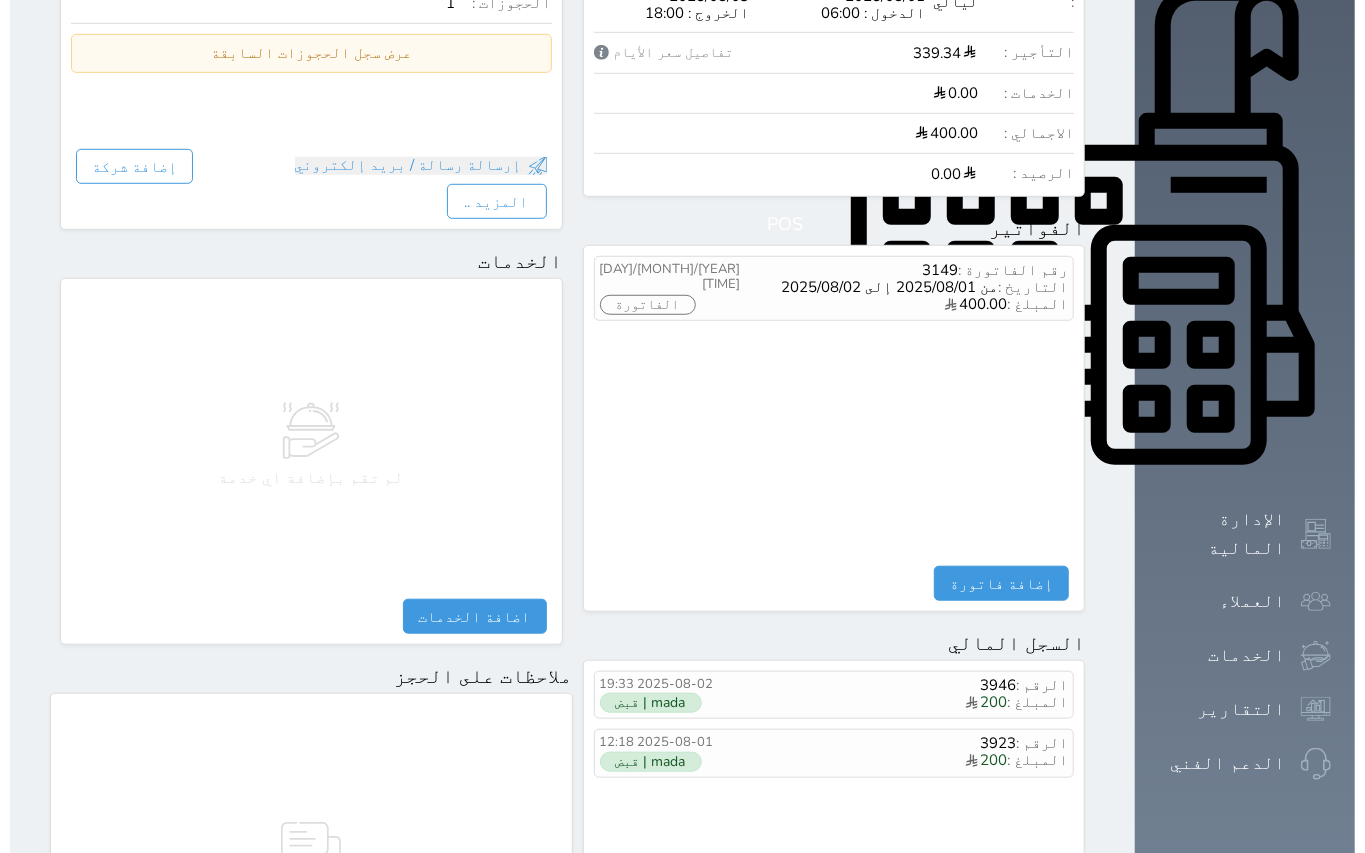 scroll, scrollTop: 666, scrollLeft: 0, axis: vertical 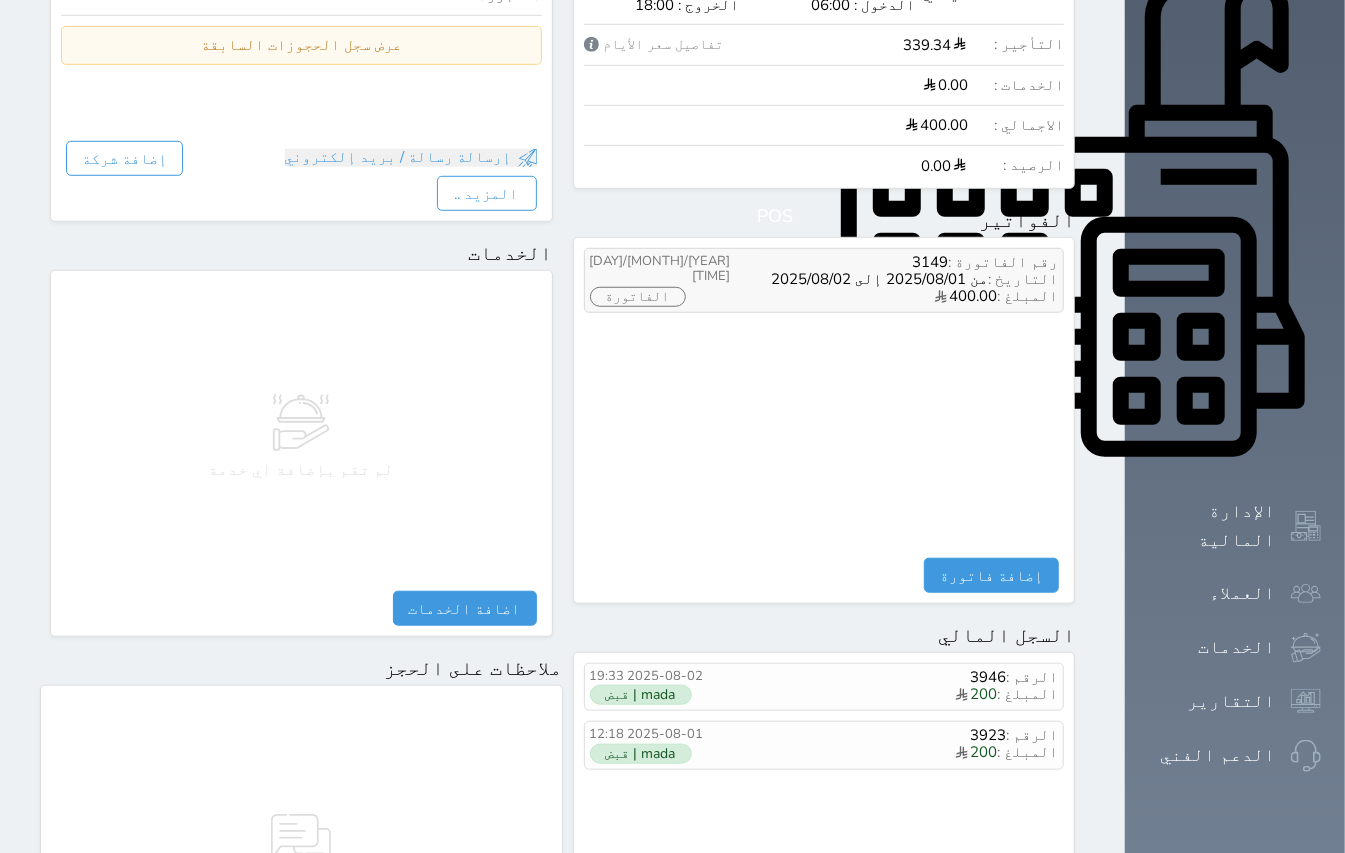 click on "الفاتورة" at bounding box center (638, 297) 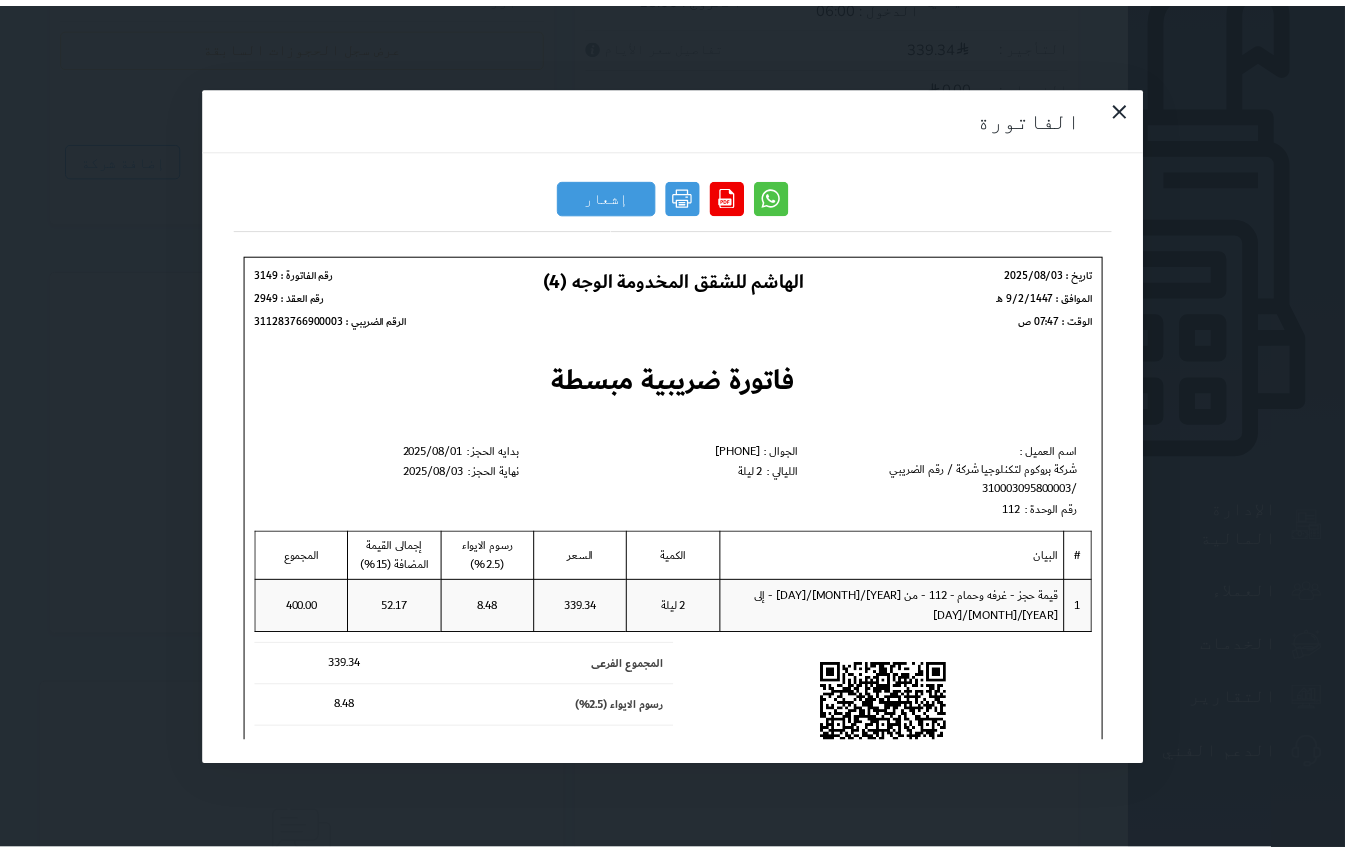 scroll, scrollTop: 0, scrollLeft: 0, axis: both 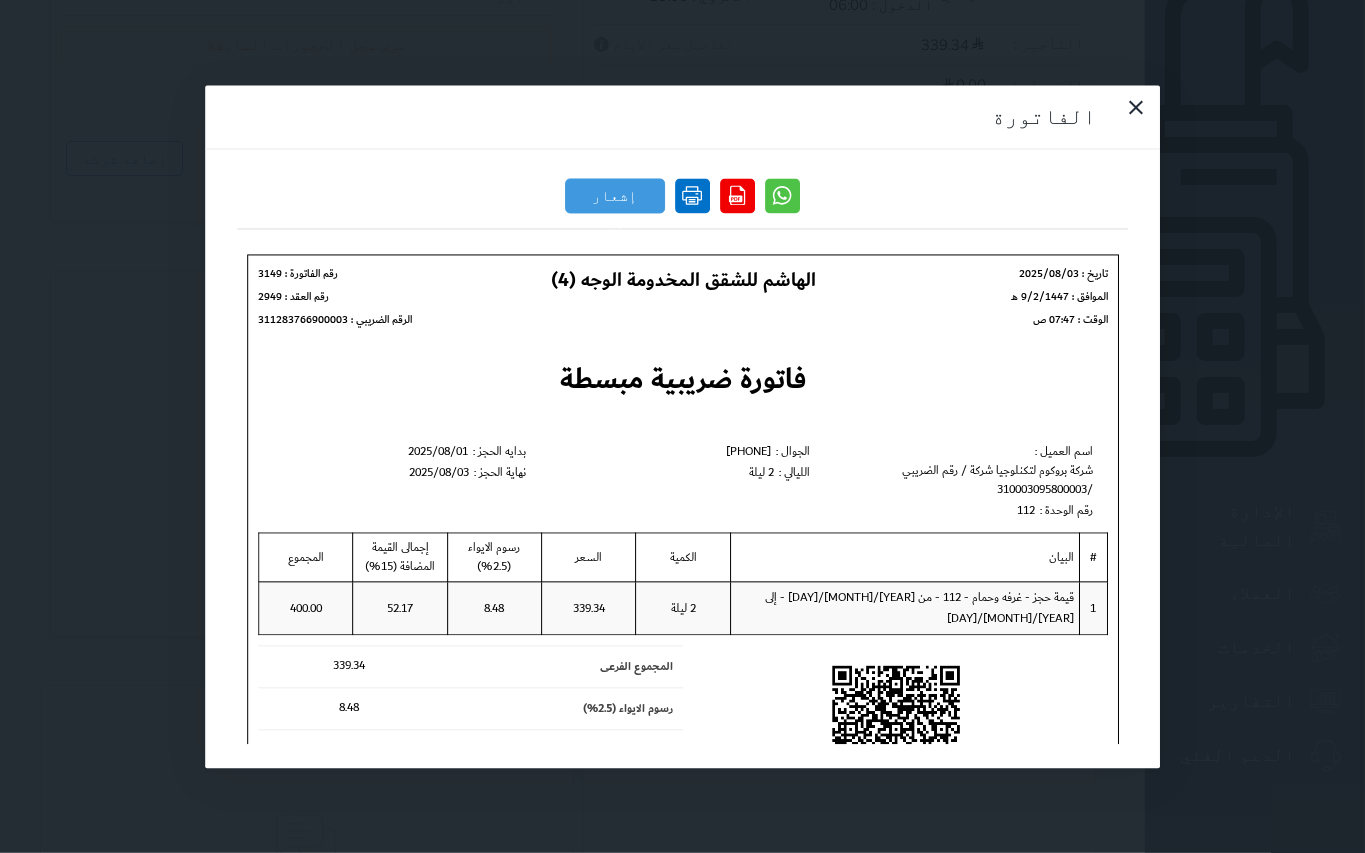 click at bounding box center [692, 195] 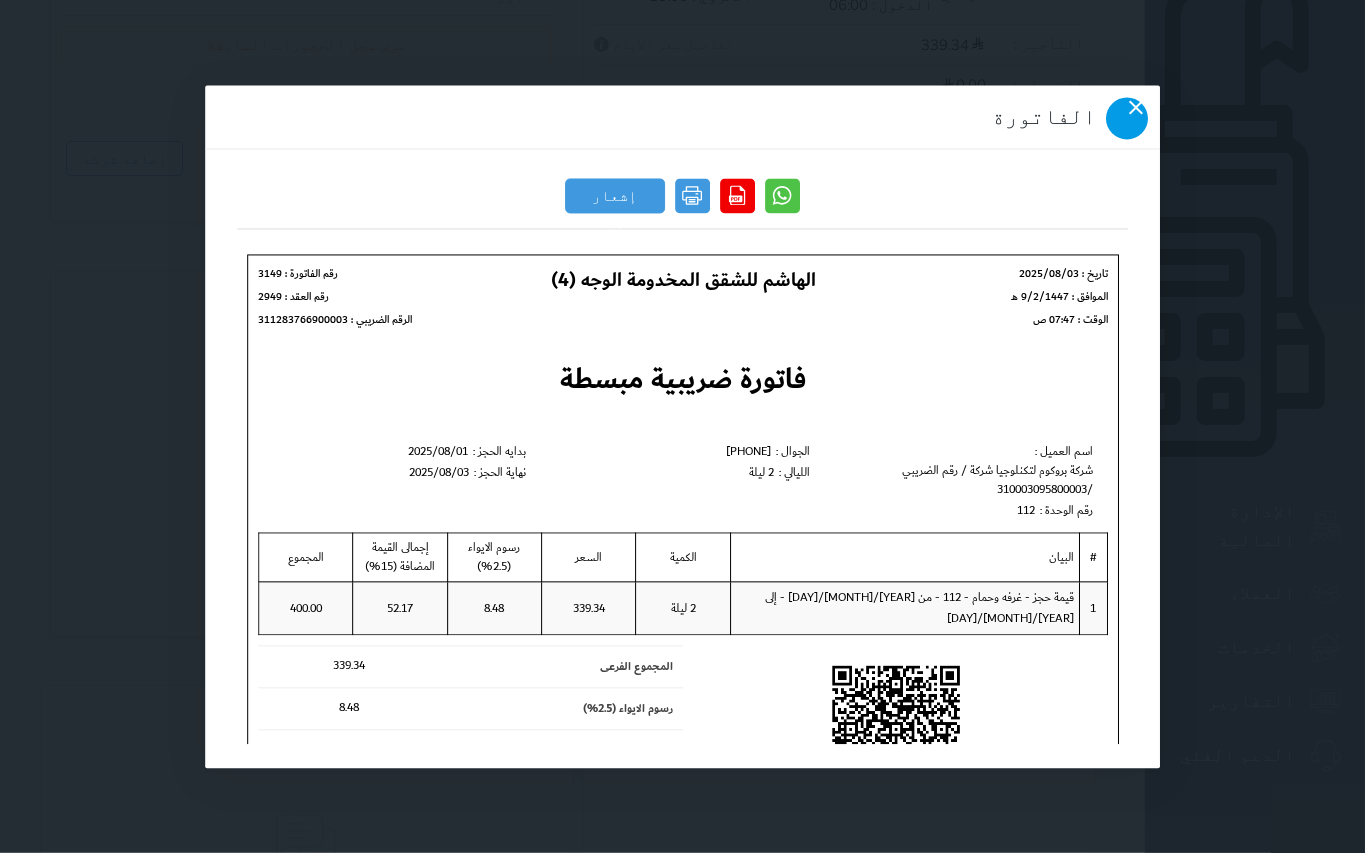 click 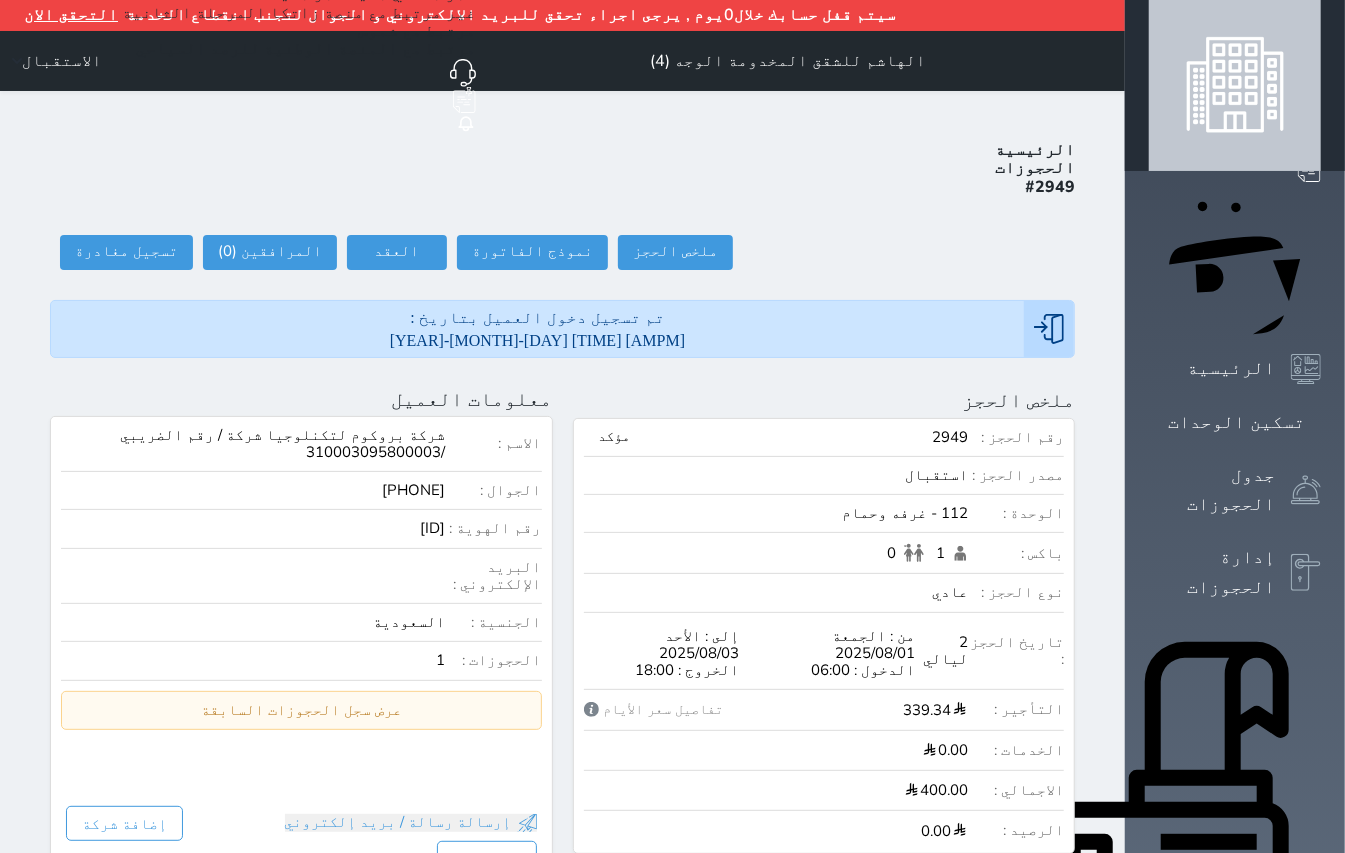 scroll, scrollTop: 0, scrollLeft: 0, axis: both 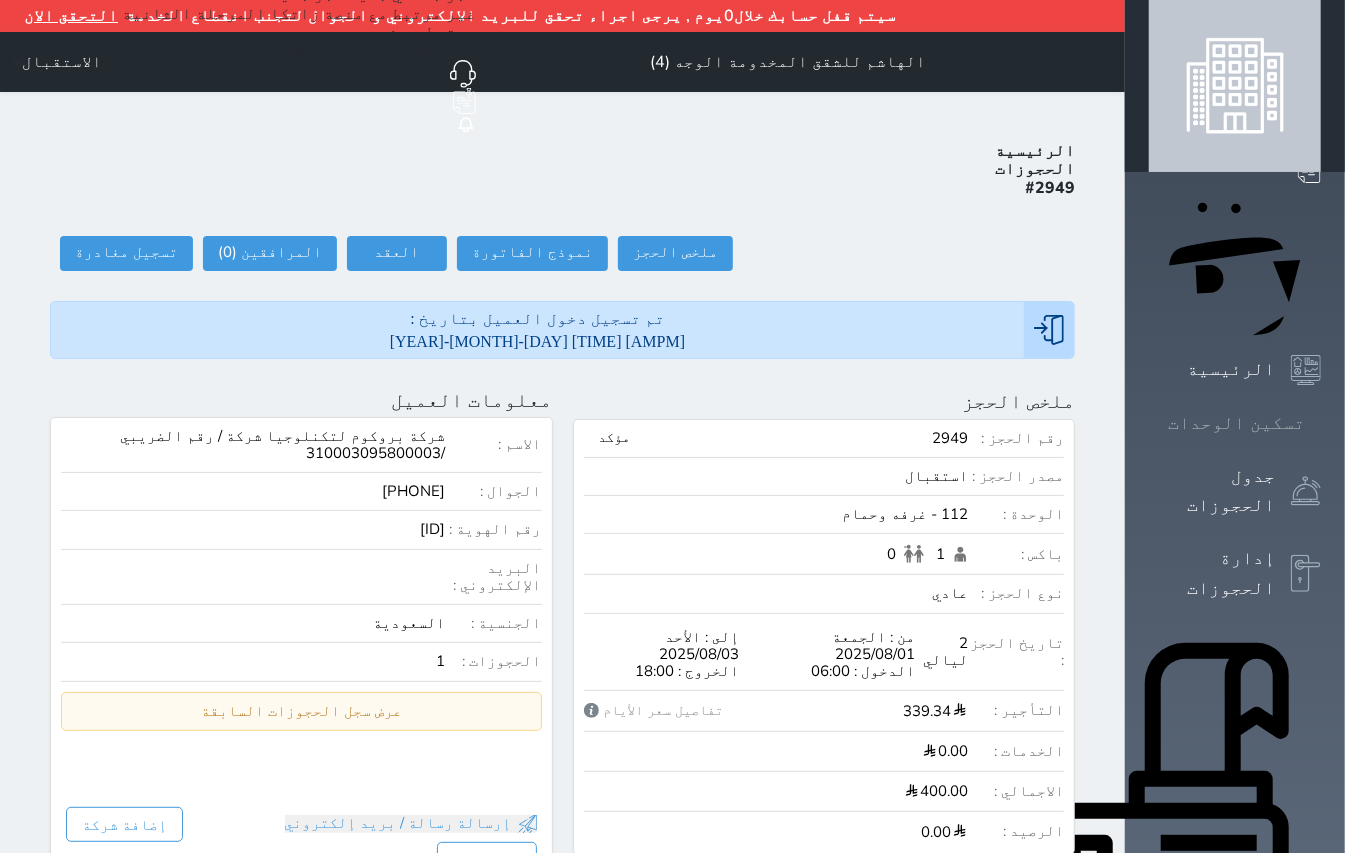 click 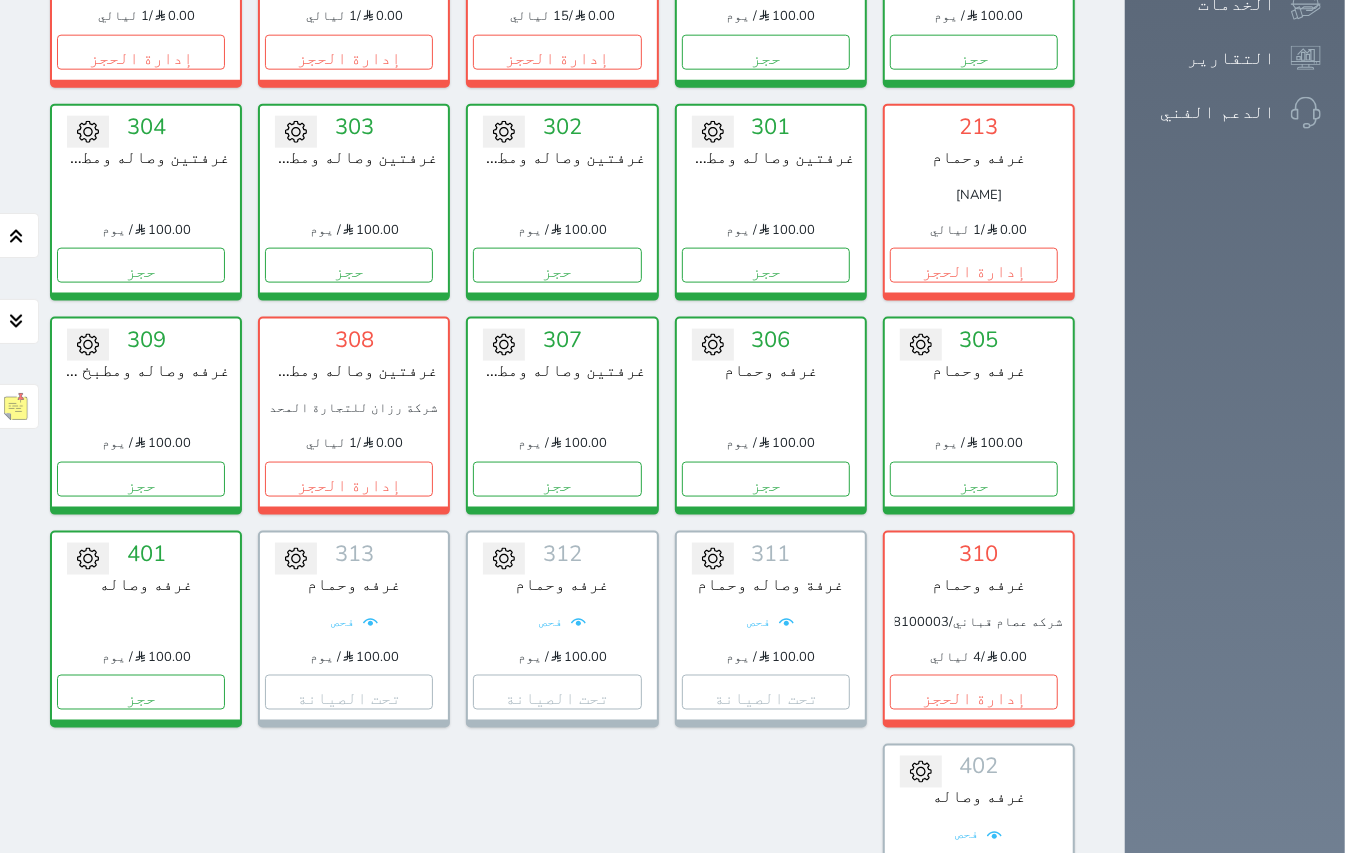 scroll, scrollTop: 1377, scrollLeft: 0, axis: vertical 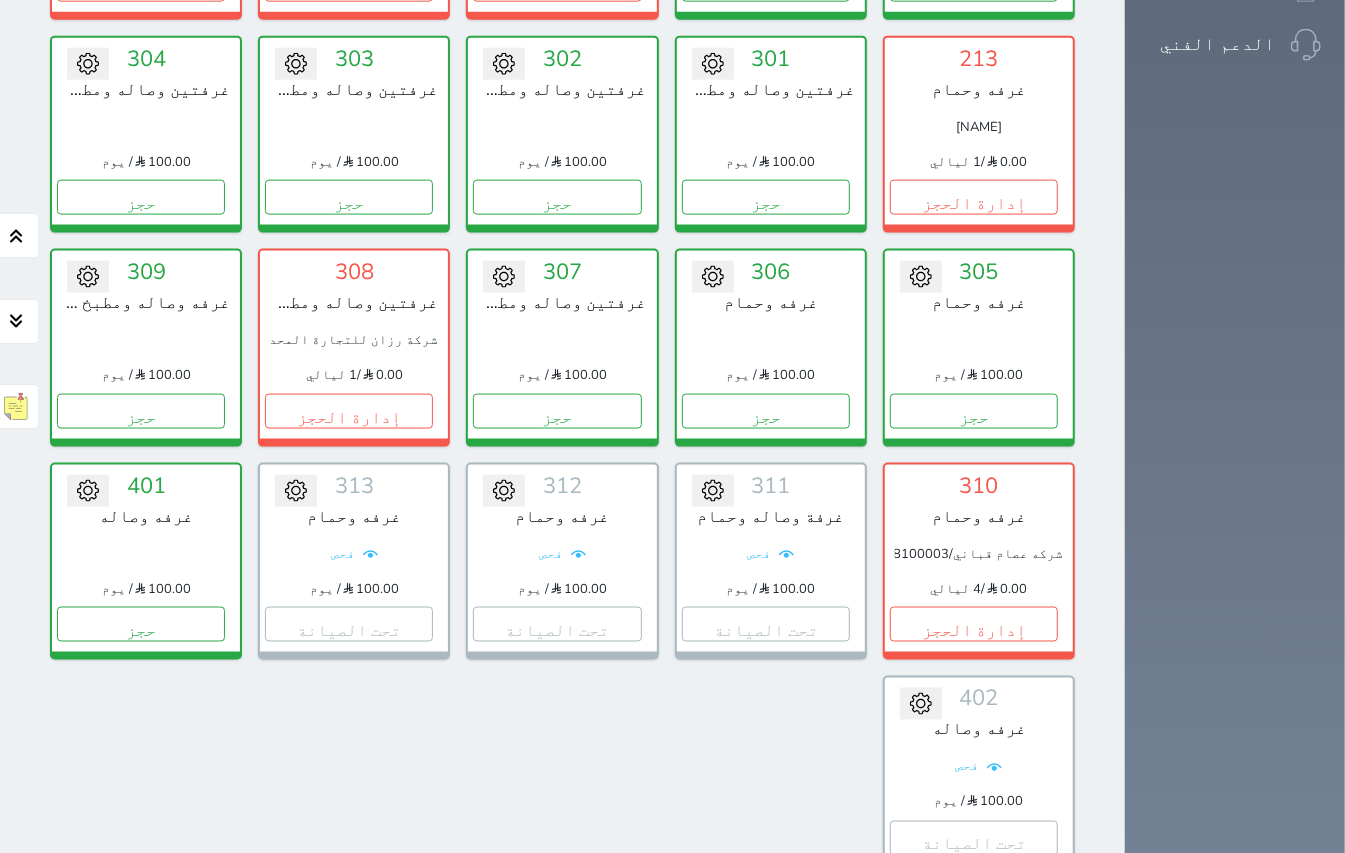click on "عرض رصيد الصندوق" at bounding box center (303, 955) 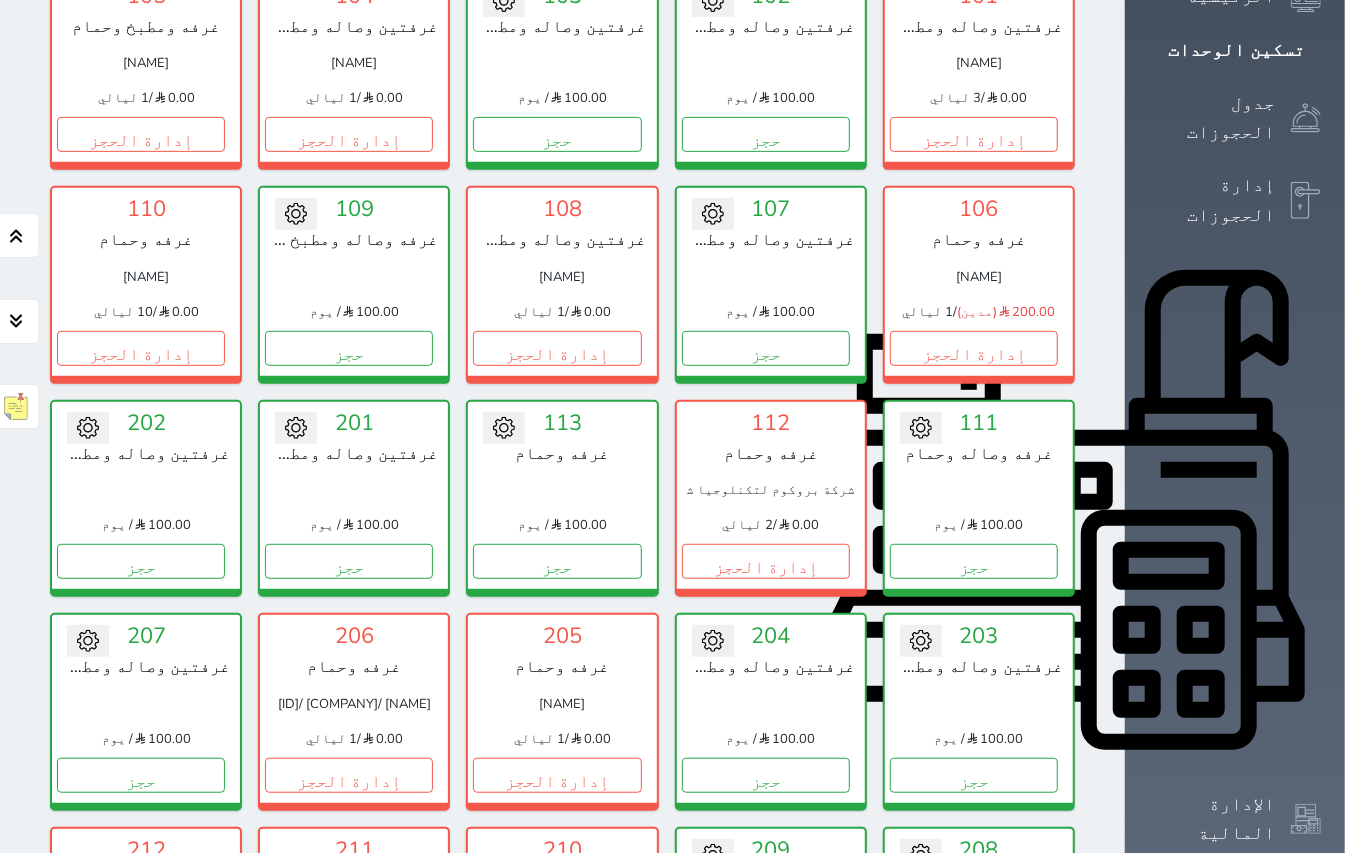 scroll, scrollTop: 310, scrollLeft: 0, axis: vertical 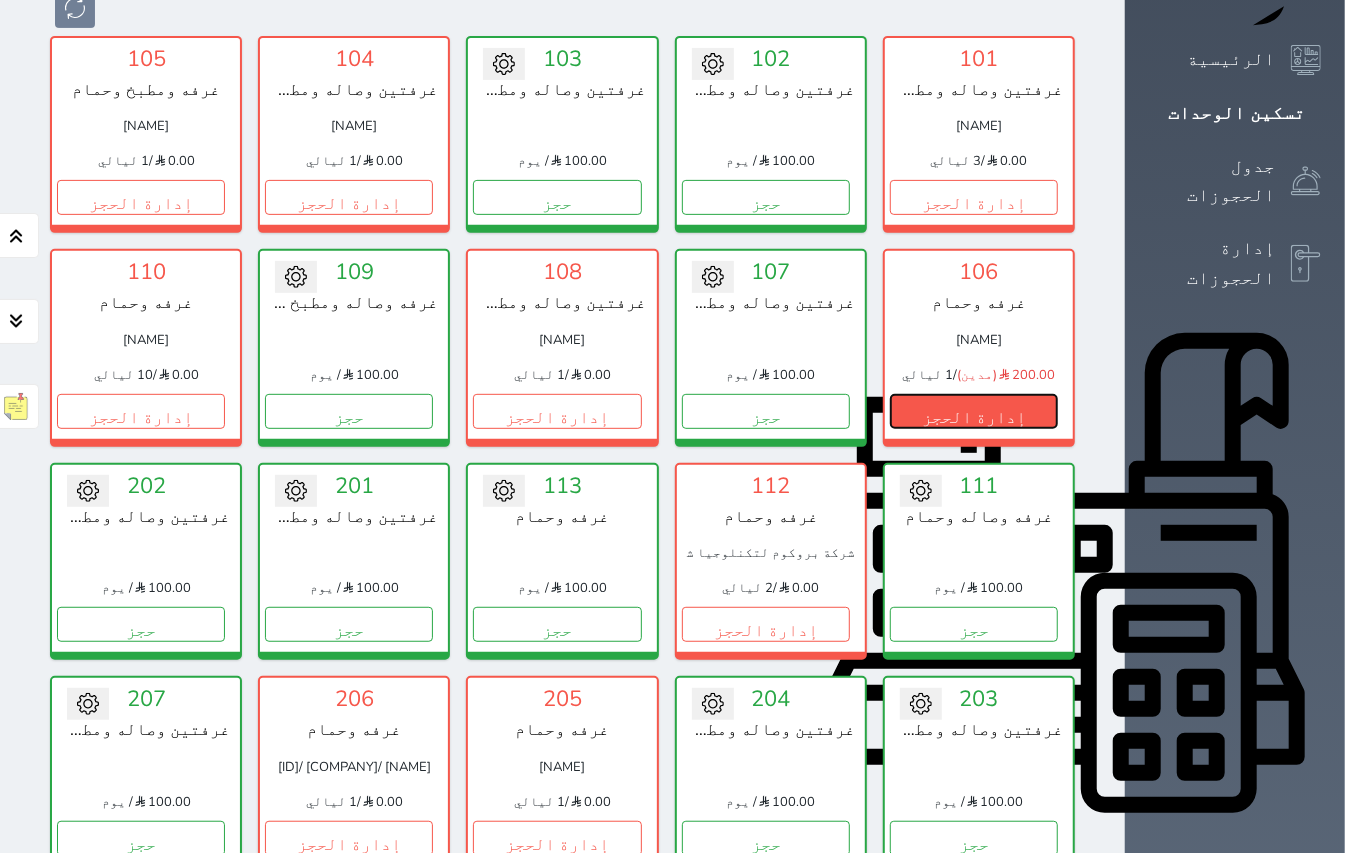 click on "إدارة الحجز" at bounding box center (974, 411) 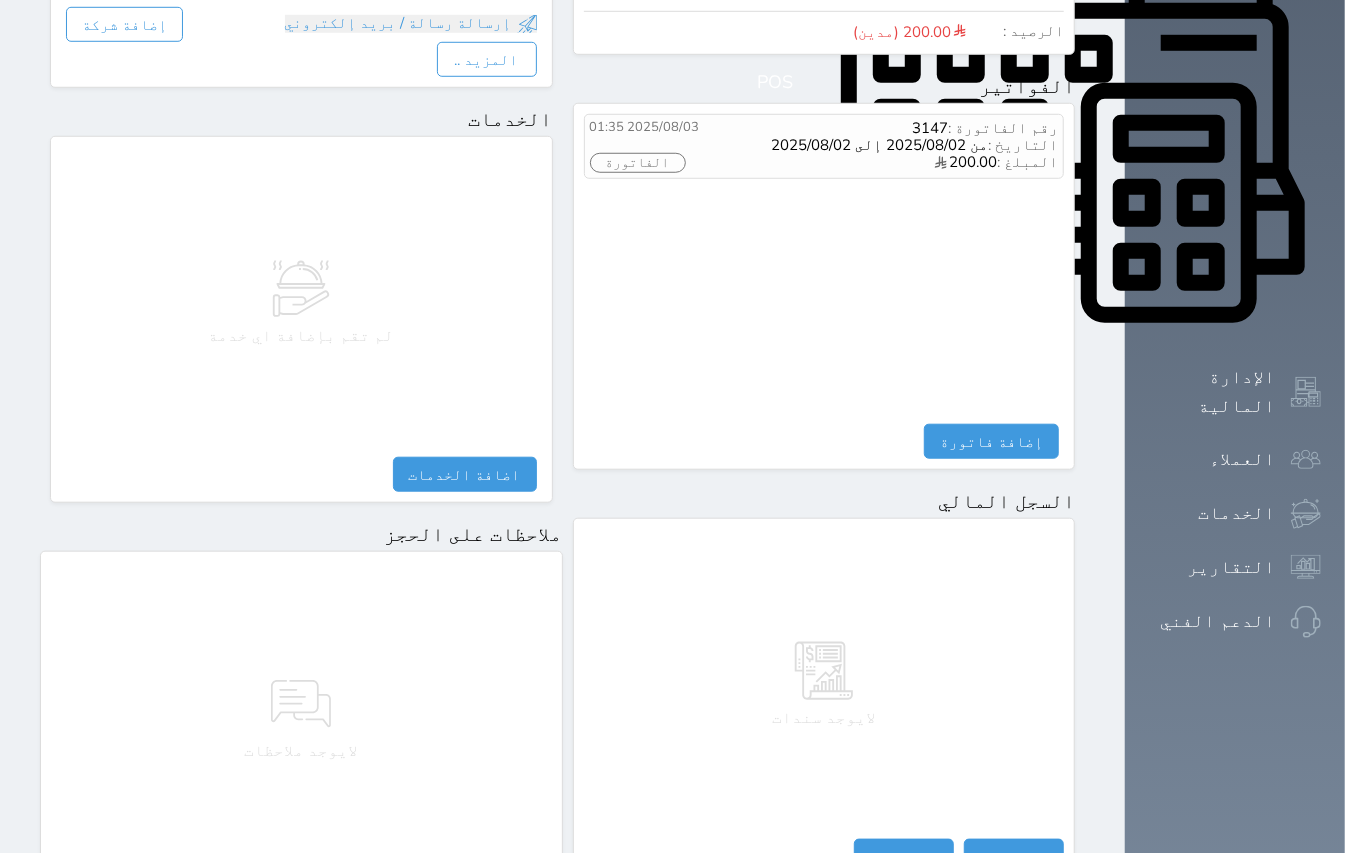 scroll, scrollTop: 933, scrollLeft: 0, axis: vertical 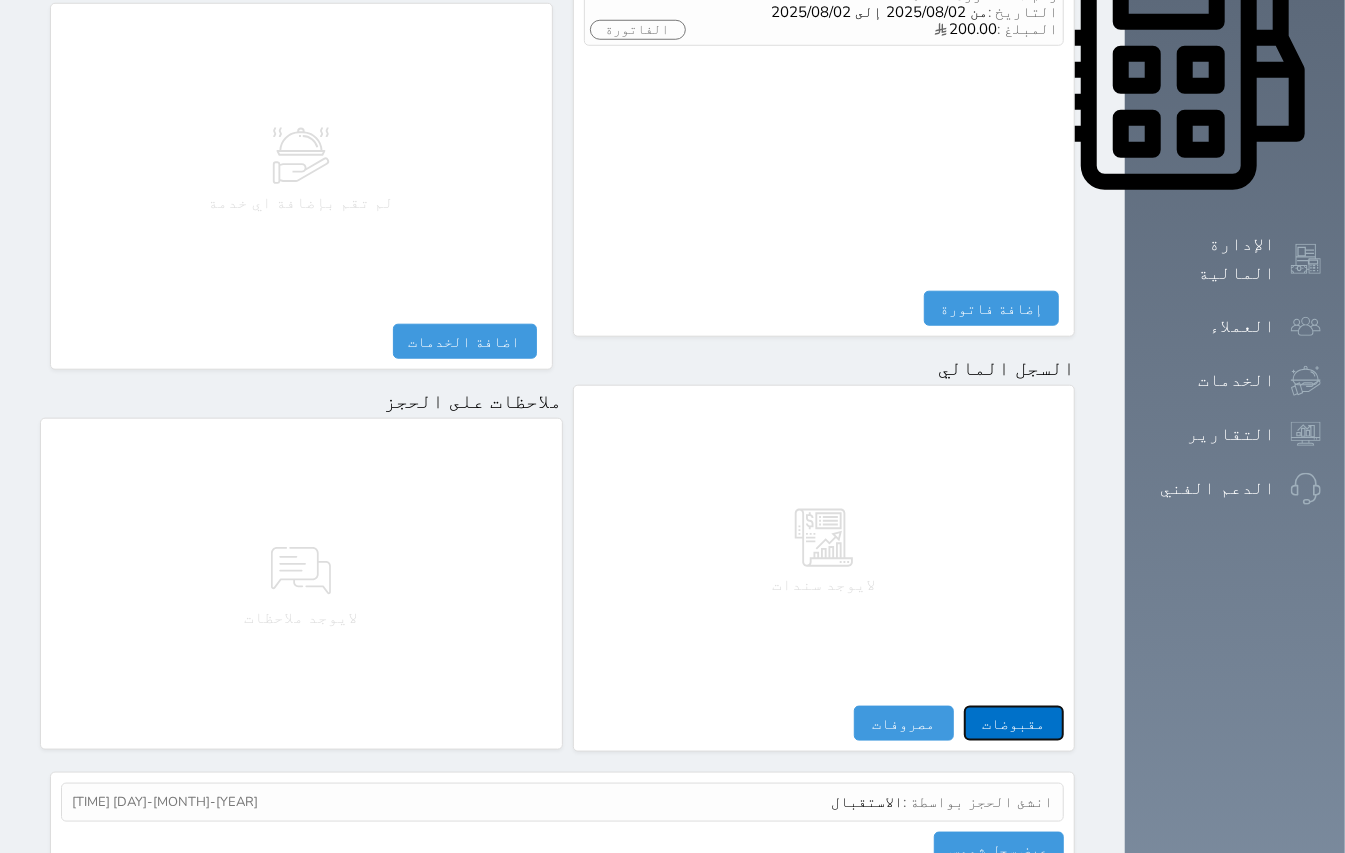 click on "مقبوضات" at bounding box center (1014, 723) 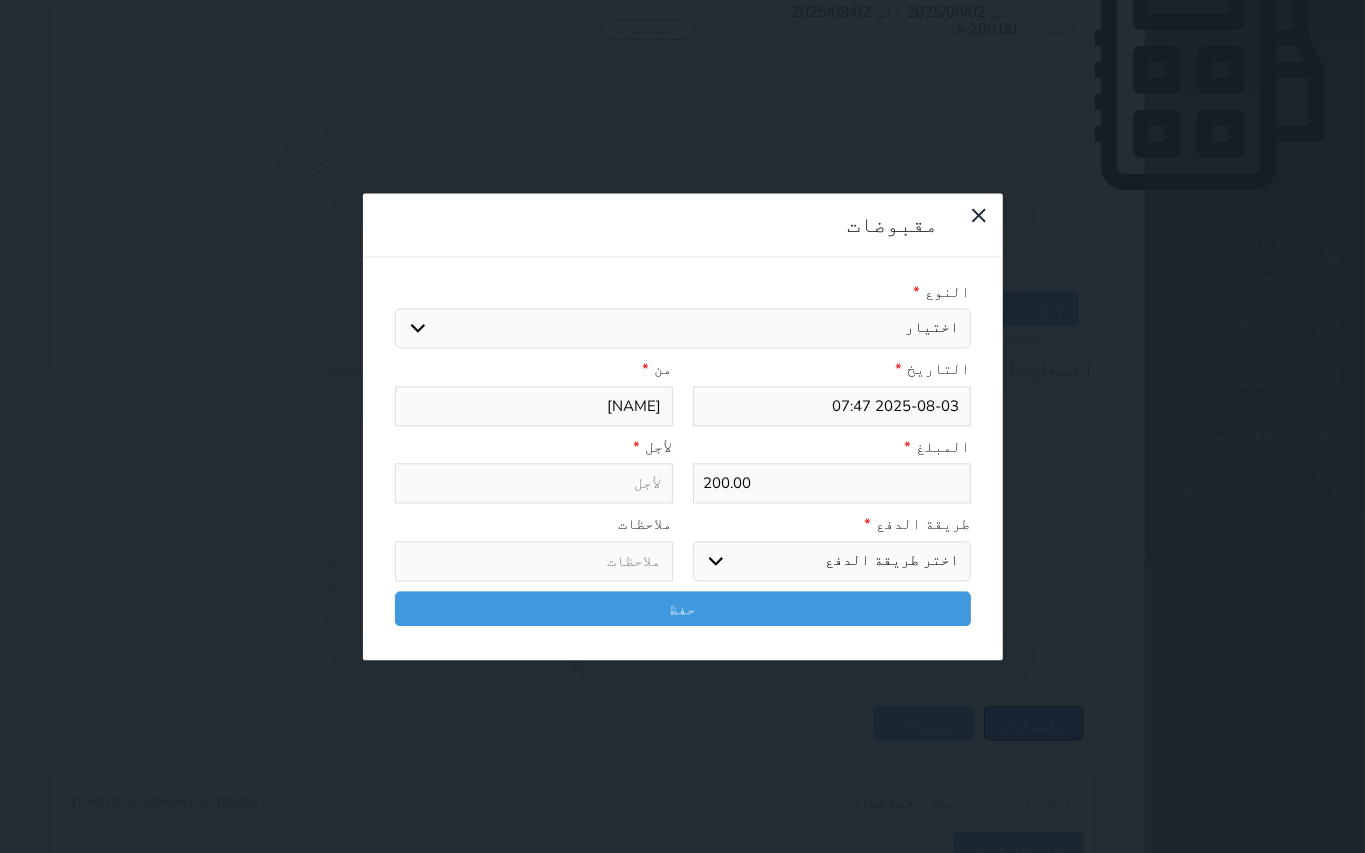 select 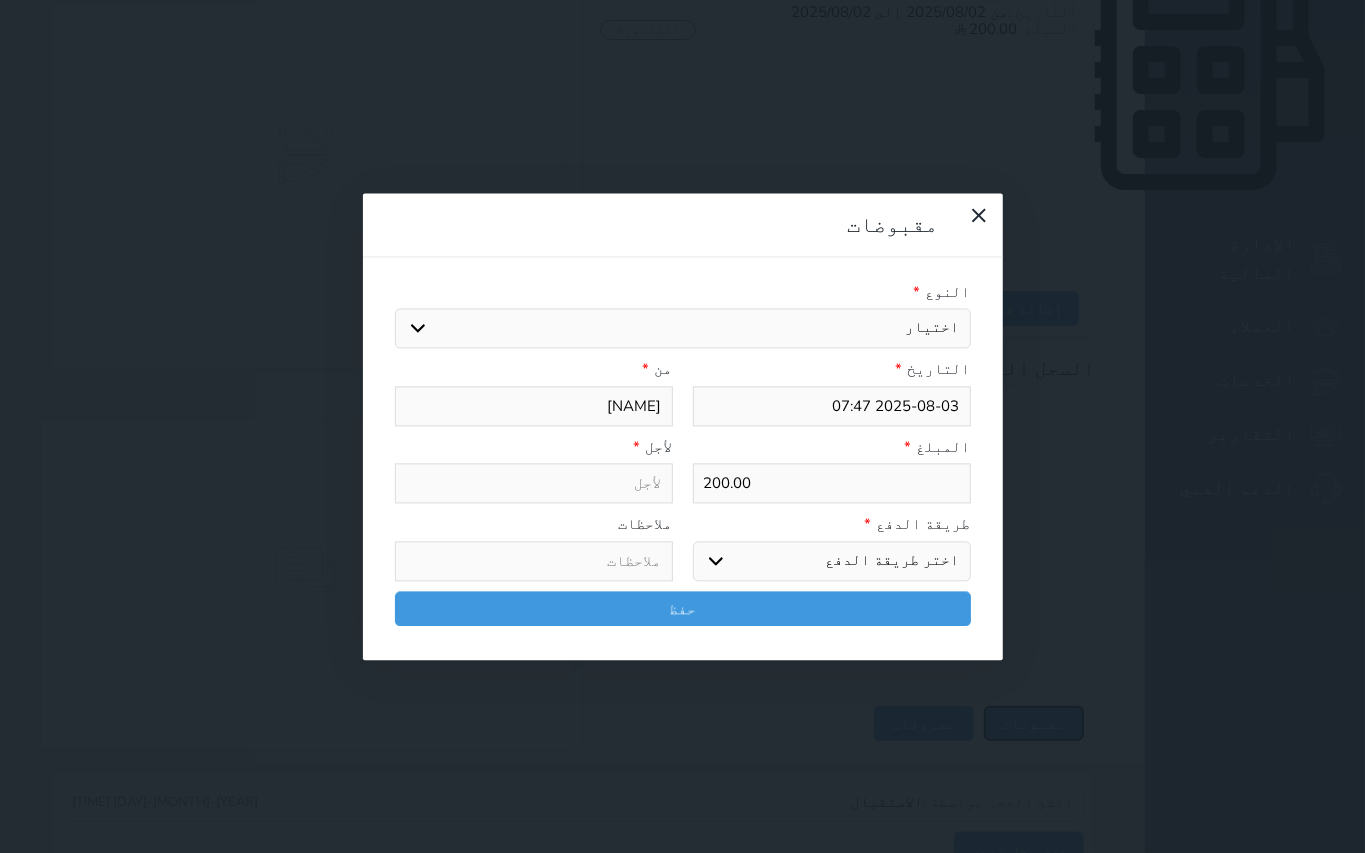select 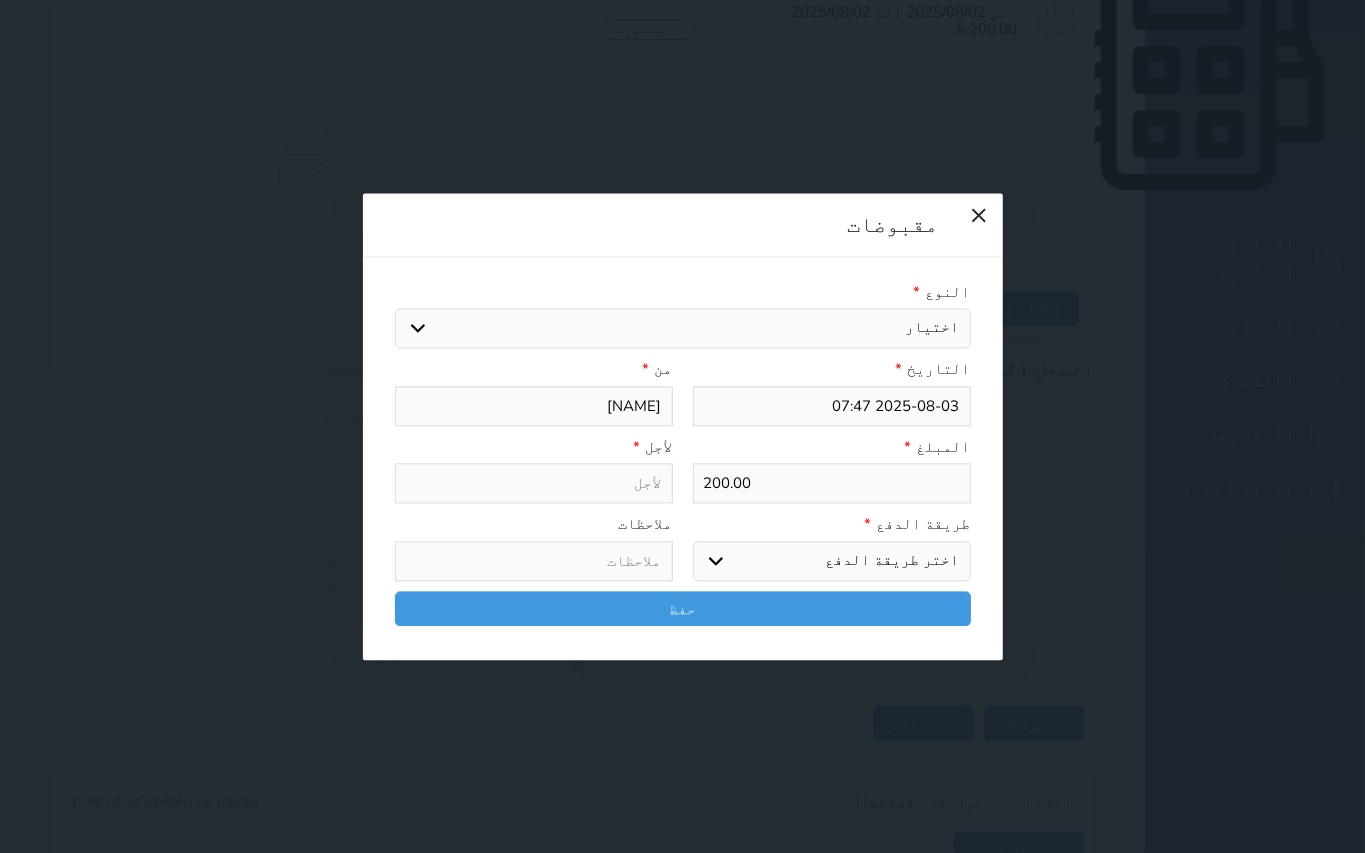 click on "اختيار   مقبوضات عامة قيمة إيجار فواتير تامين عربون لا ينطبق آخر مغسلة واي فاي - الإنترنت مواقف السيارات طعام الأغذية والمشروبات مشروبات المشروبات الباردة المشروبات الساخنة الإفطار غداء عشاء مخبز و كعك حمام سباحة الصالة الرياضية سبا و خدمات الجمال اختيار وإسقاط (خدمات النقل) ميني بار كابل - تلفزيون سرير إضافي تصفيف الشعر التسوق خدمات الجولات السياحية المنظمة خدمات الدليل السياحي" at bounding box center [683, 329] 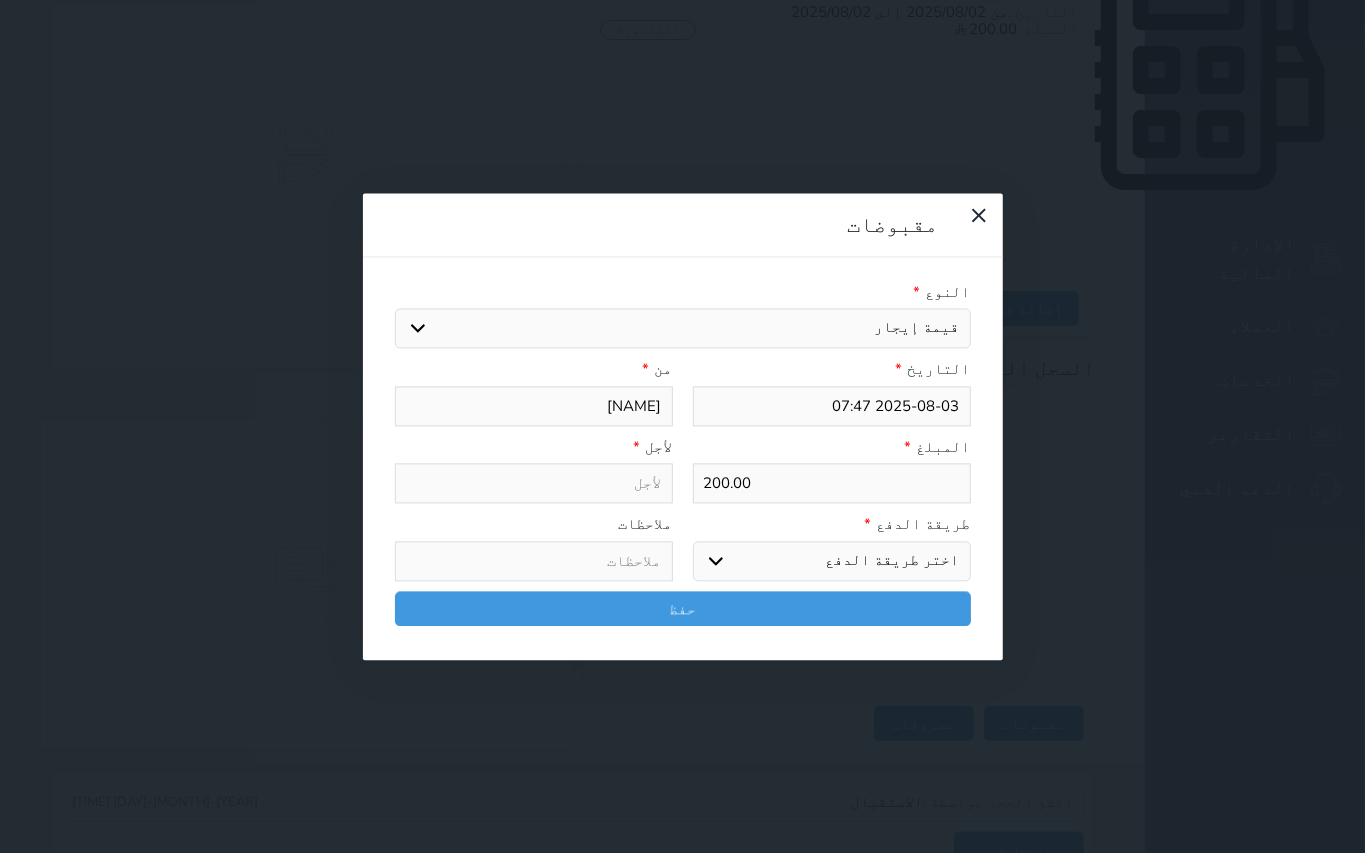 click on "اختيار   مقبوضات عامة قيمة إيجار فواتير تامين عربون لا ينطبق آخر مغسلة واي فاي - الإنترنت مواقف السيارات طعام الأغذية والمشروبات مشروبات المشروبات الباردة المشروبات الساخنة الإفطار غداء عشاء مخبز و كعك حمام سباحة الصالة الرياضية سبا و خدمات الجمال اختيار وإسقاط (خدمات النقل) ميني بار كابل - تلفزيون سرير إضافي تصفيف الشعر التسوق خدمات الجولات السياحية المنظمة خدمات الدليل السياحي" at bounding box center (683, 329) 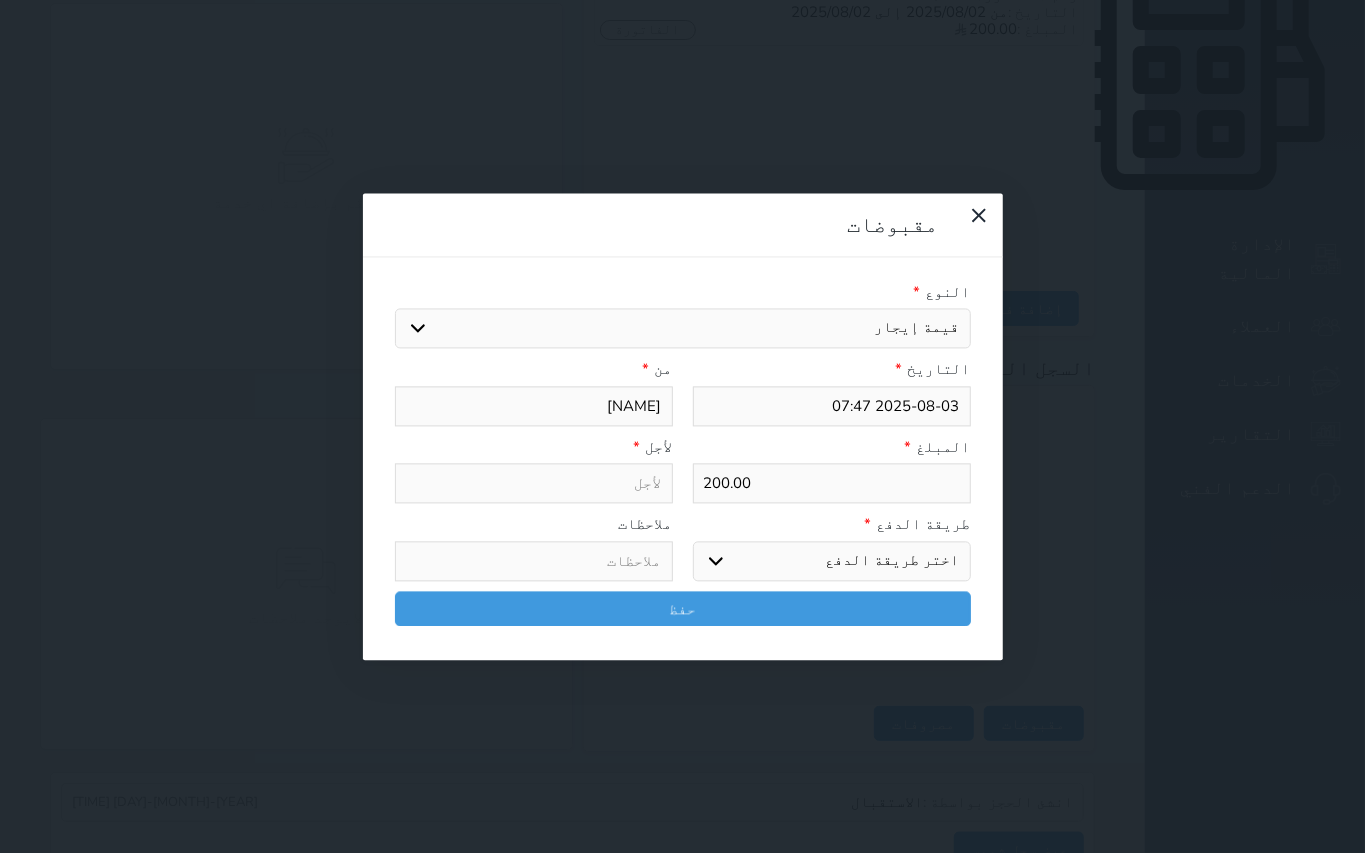 select 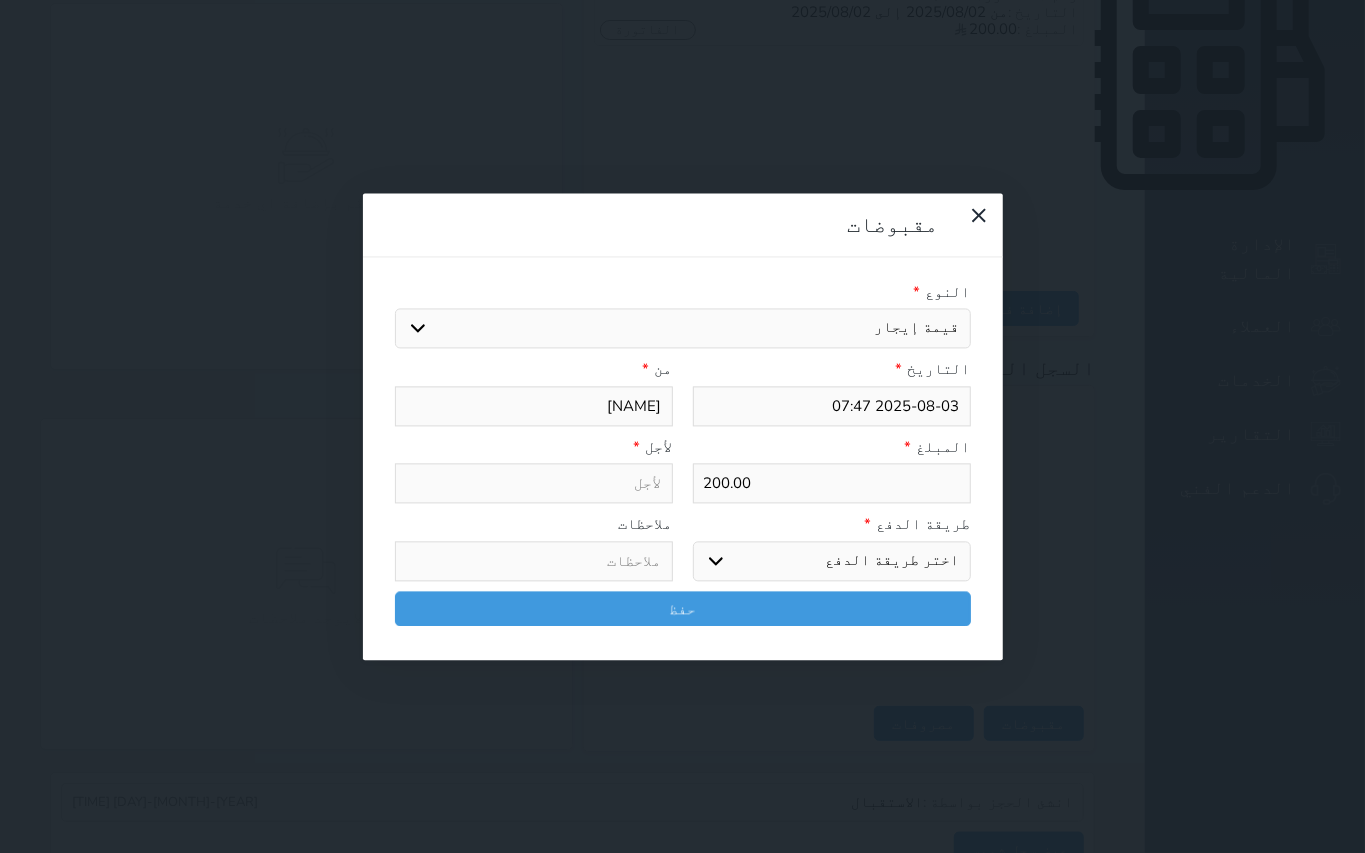 type on "قيمة إيجار - الوحدة - 106" 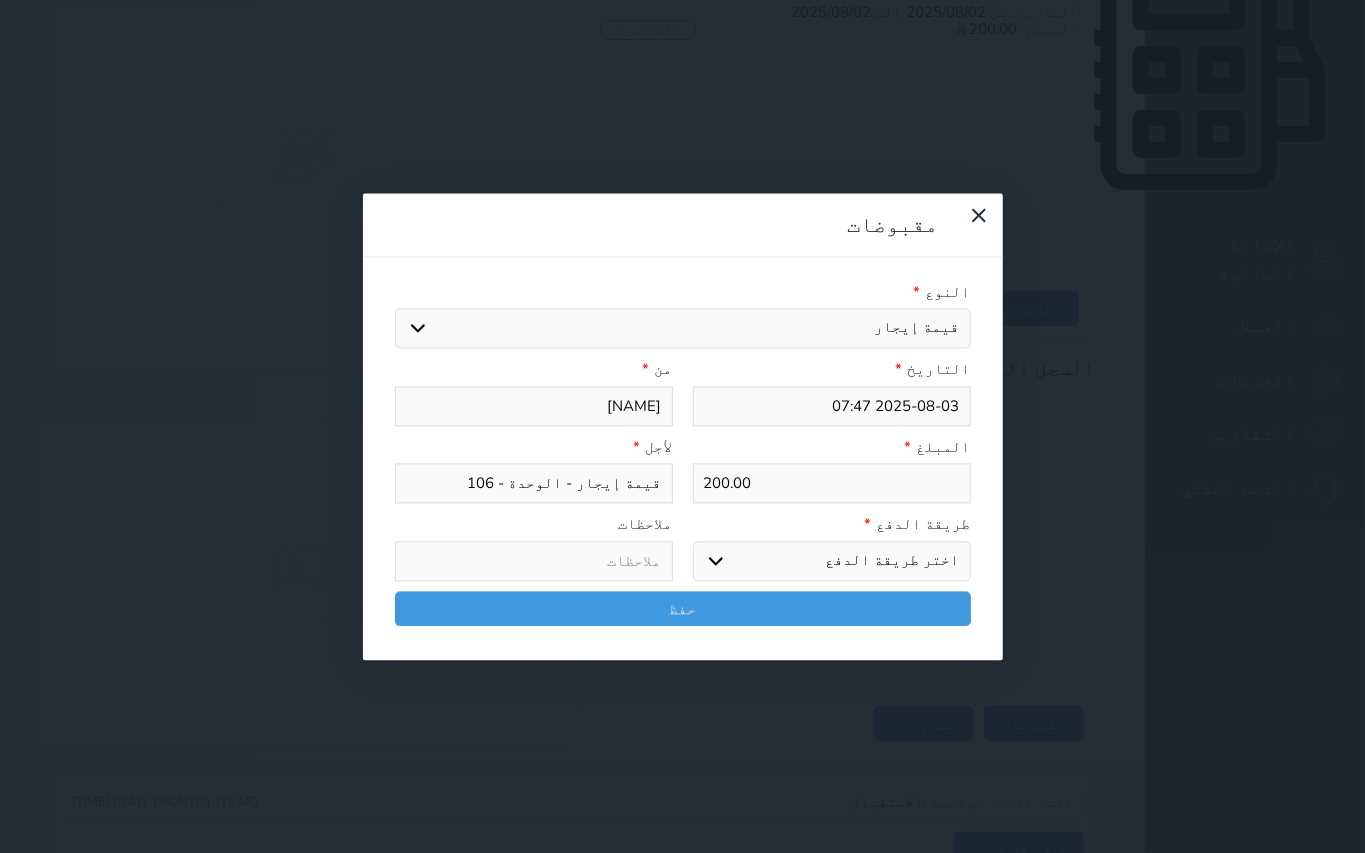 click on "اختر طريقة الدفع   دفع نقدى   تحويل بنكى   مدى   بطاقة ائتمان   آجل" at bounding box center [832, 561] 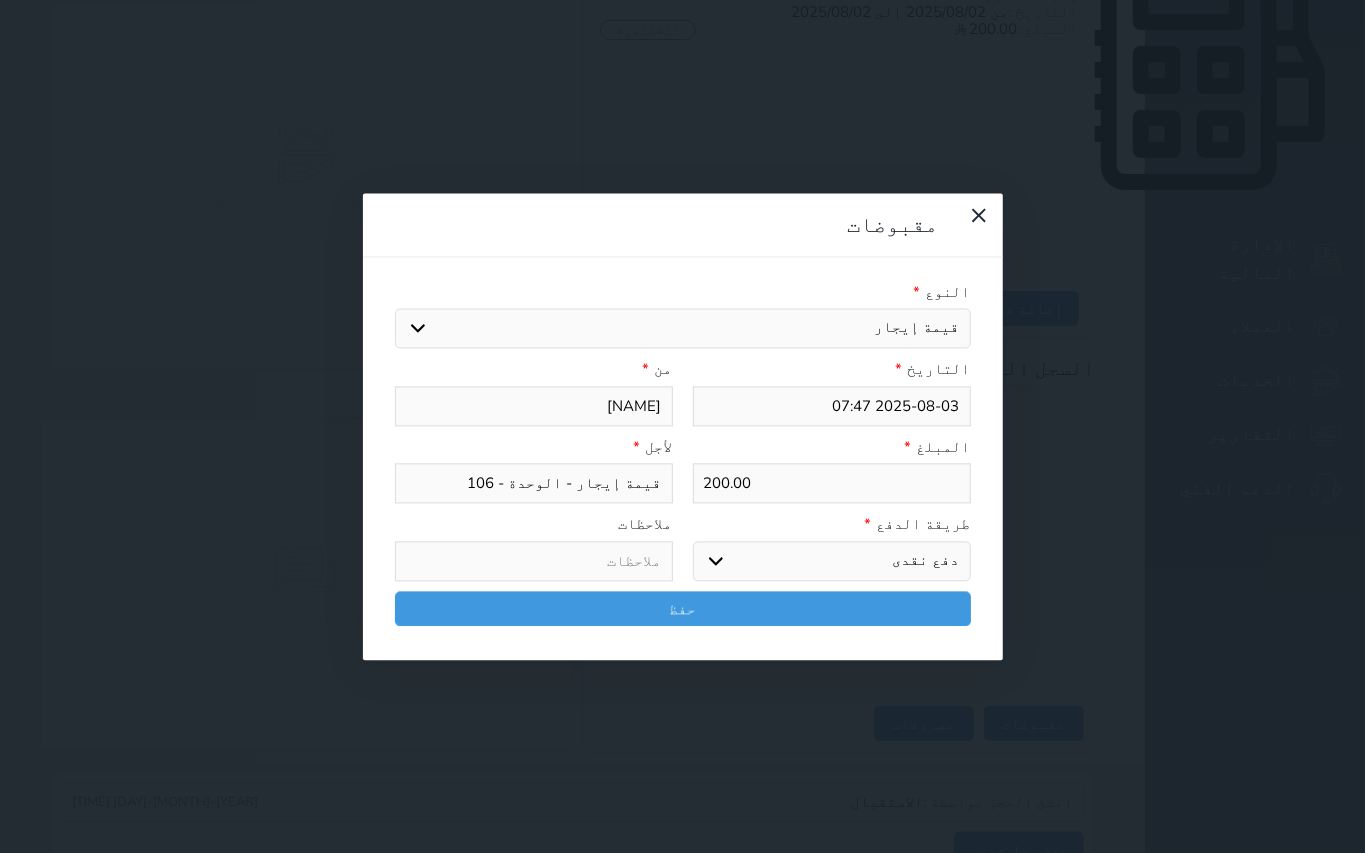 click on "اختر طريقة الدفع   دفع نقدى   تحويل بنكى   مدى   بطاقة ائتمان   آجل" at bounding box center [832, 561] 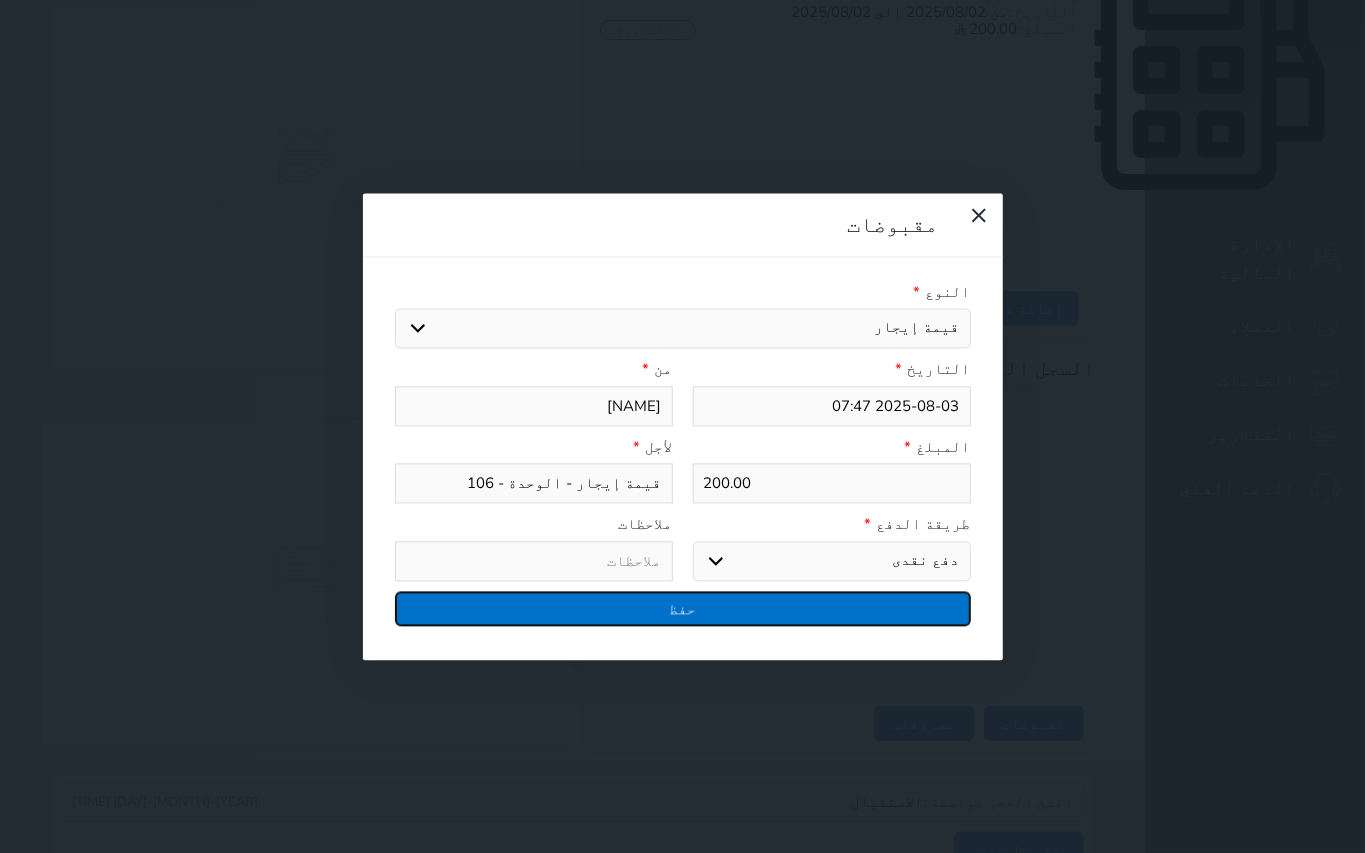 click on "حفظ" at bounding box center [683, 608] 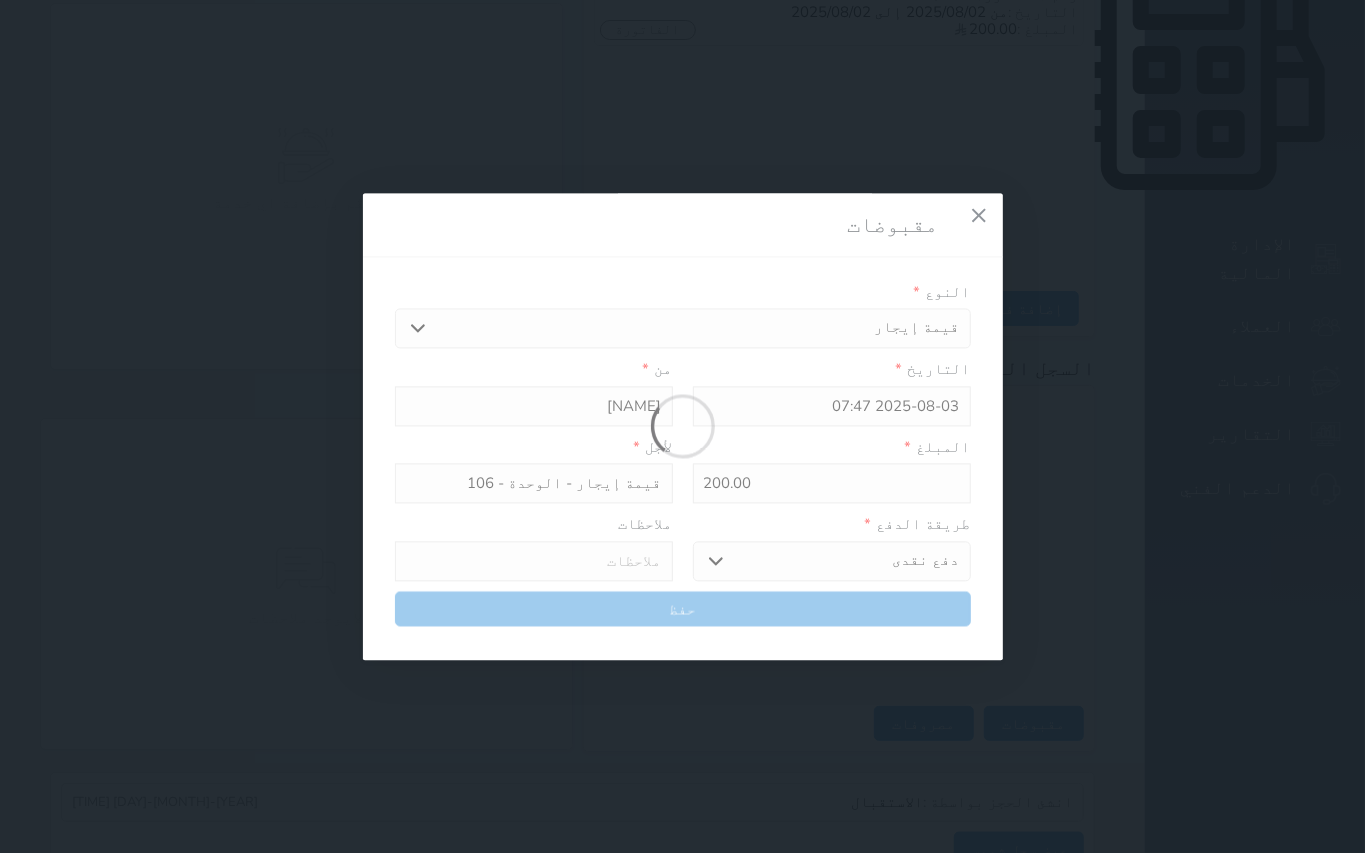 select 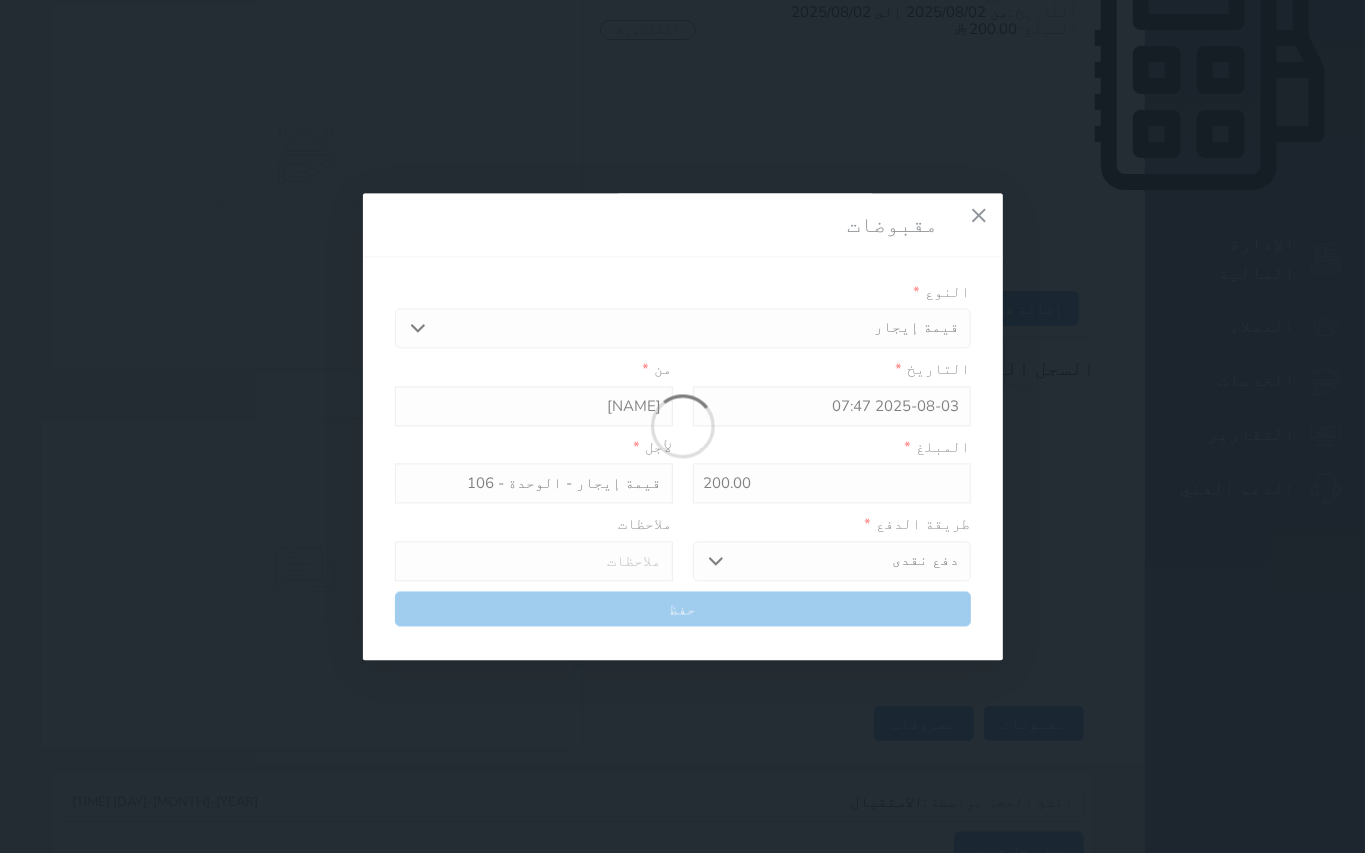 type 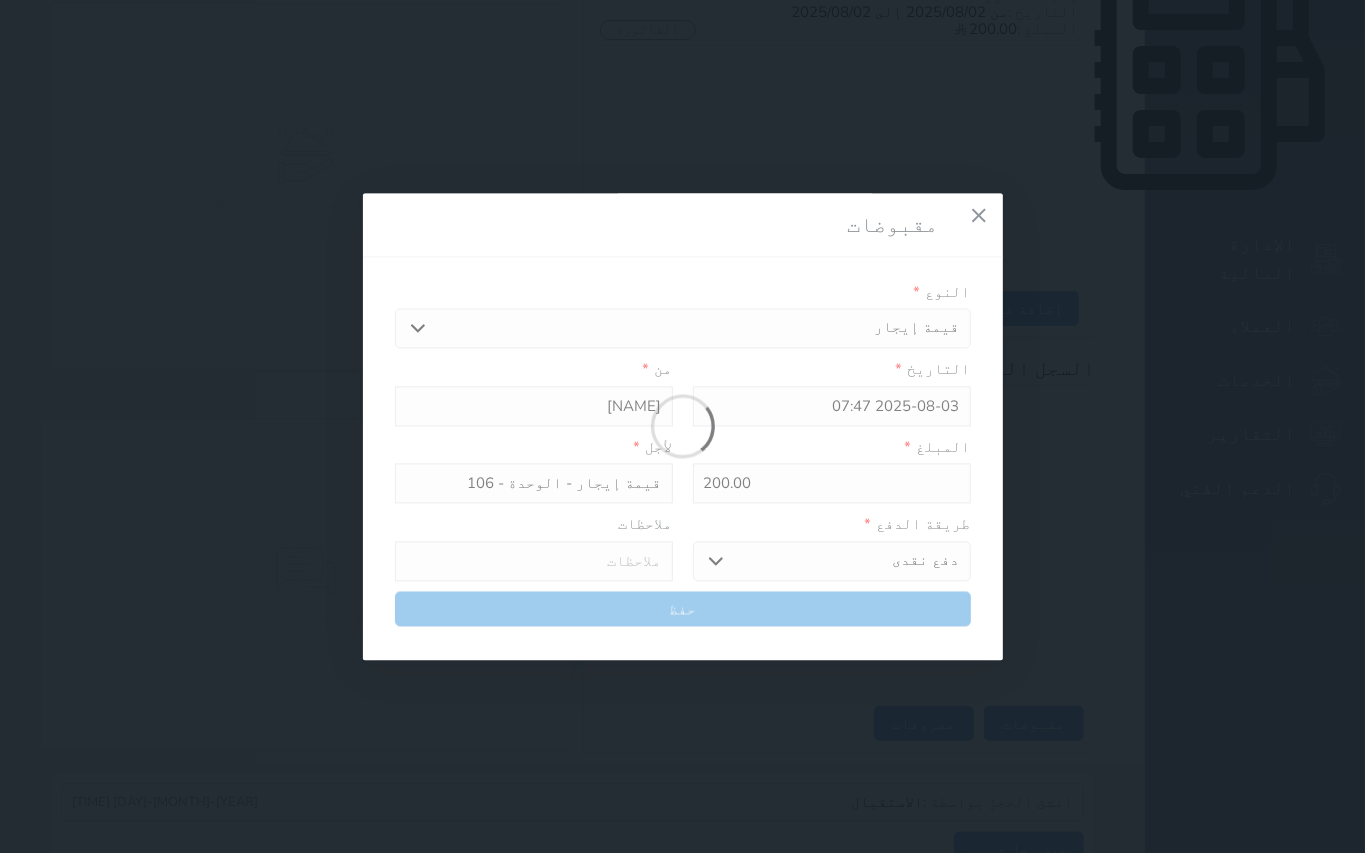 type on "0" 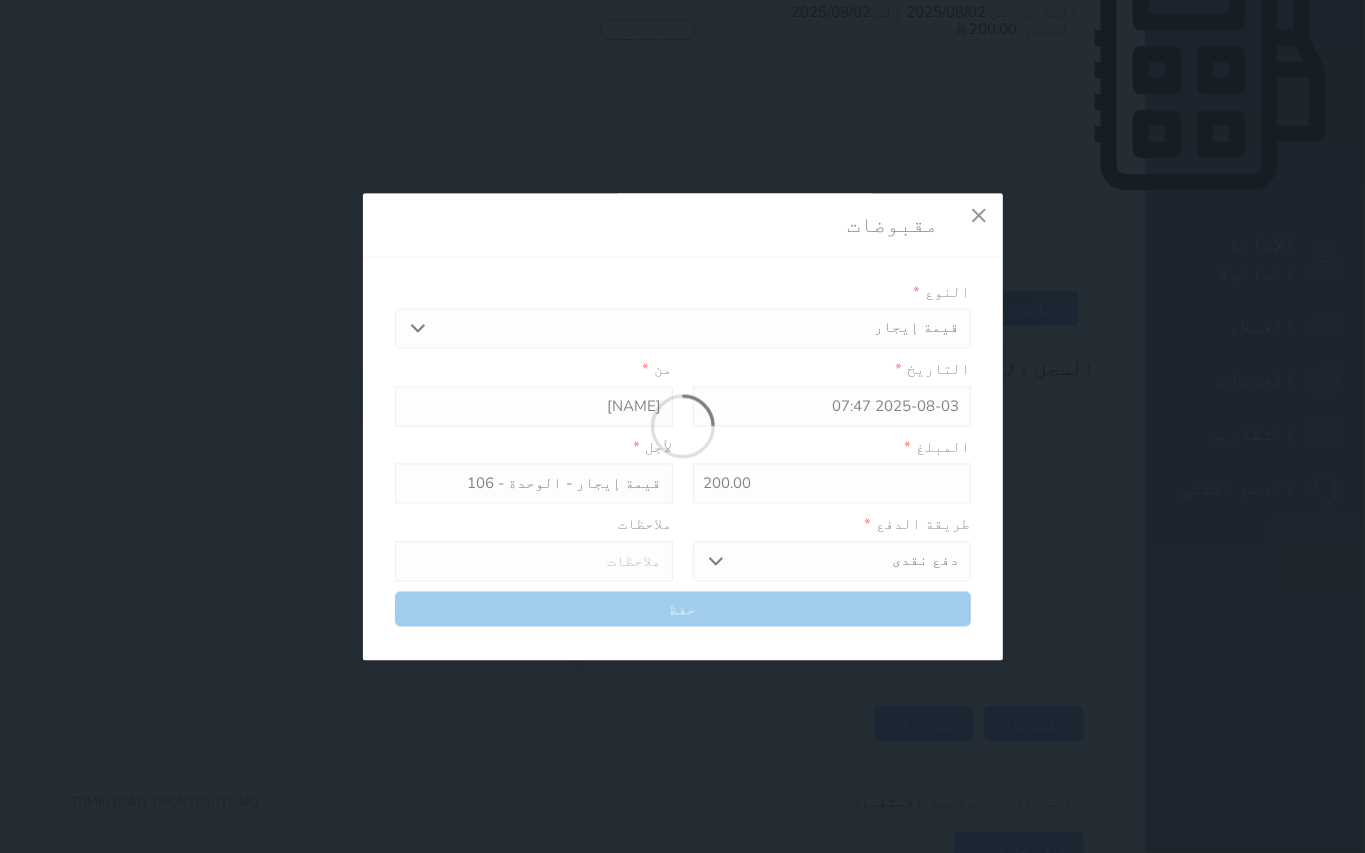 select 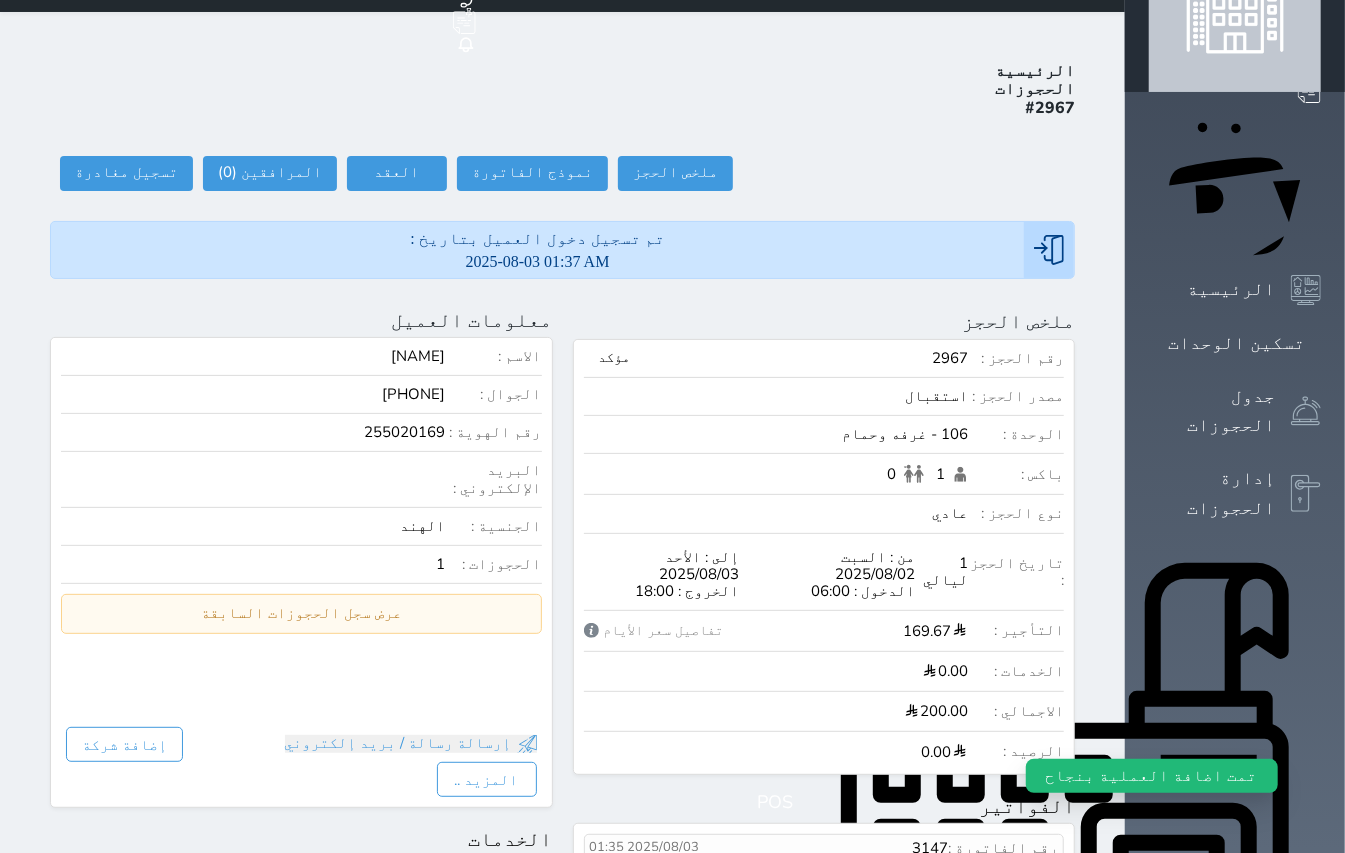 scroll, scrollTop: 0, scrollLeft: 0, axis: both 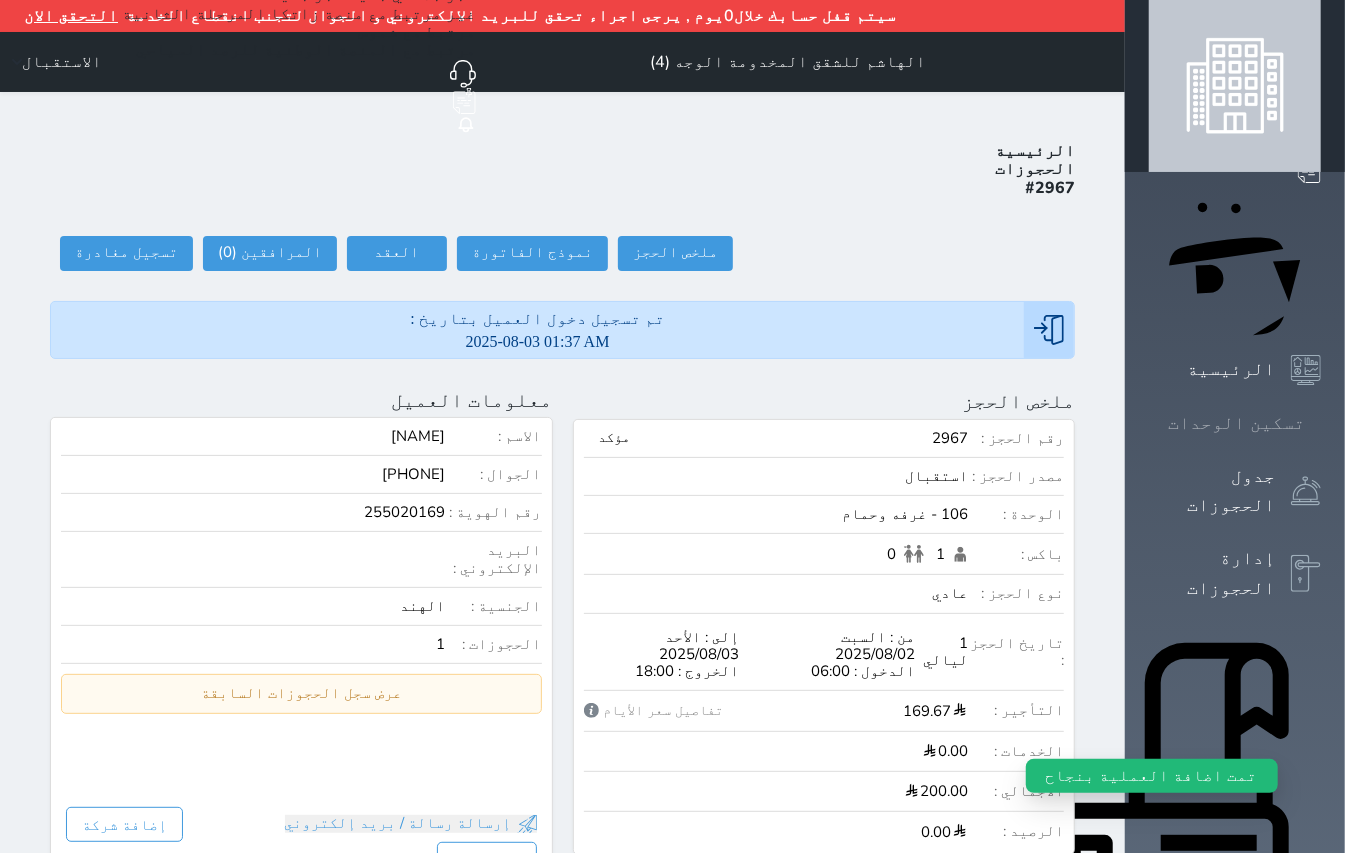 click 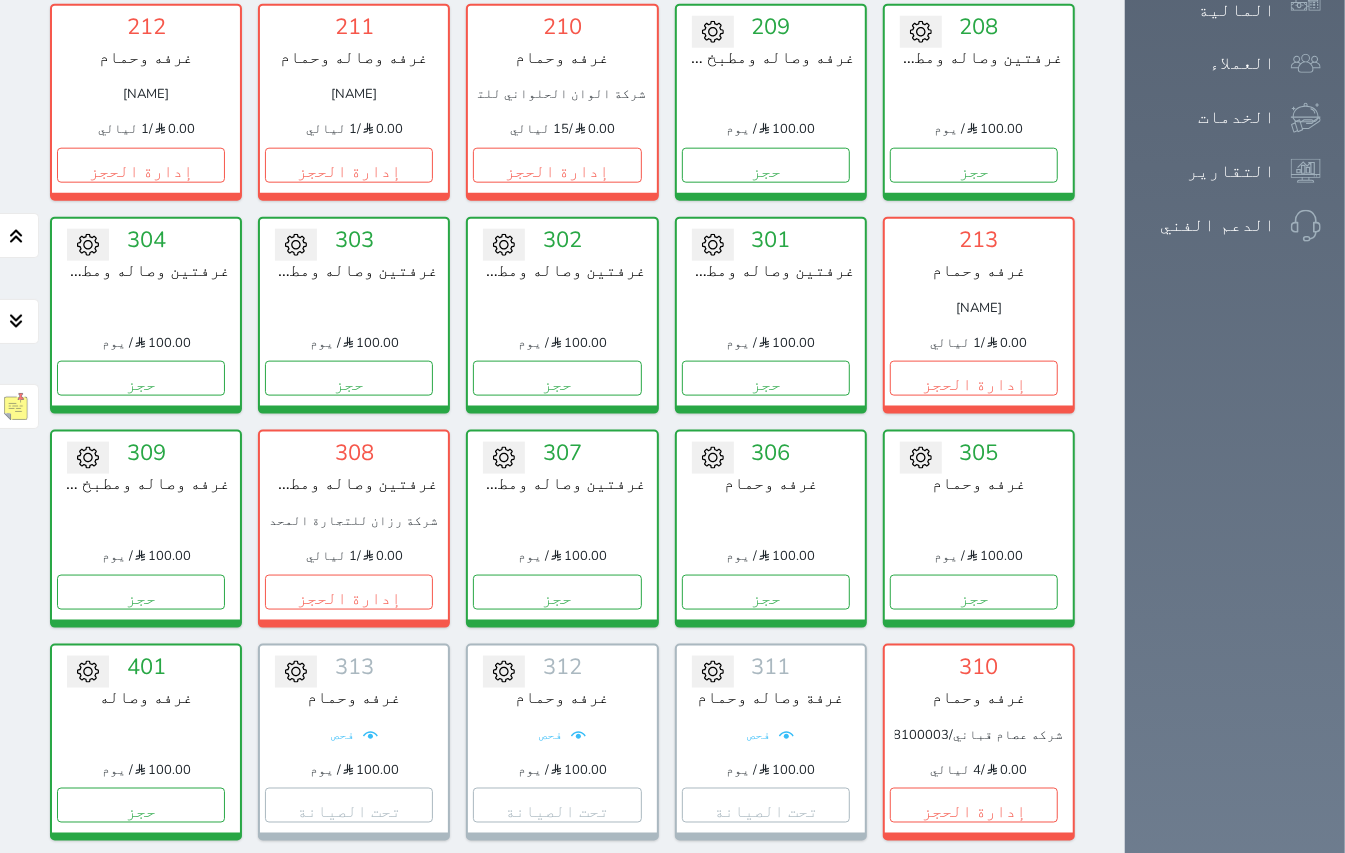 scroll, scrollTop: 1200, scrollLeft: 0, axis: vertical 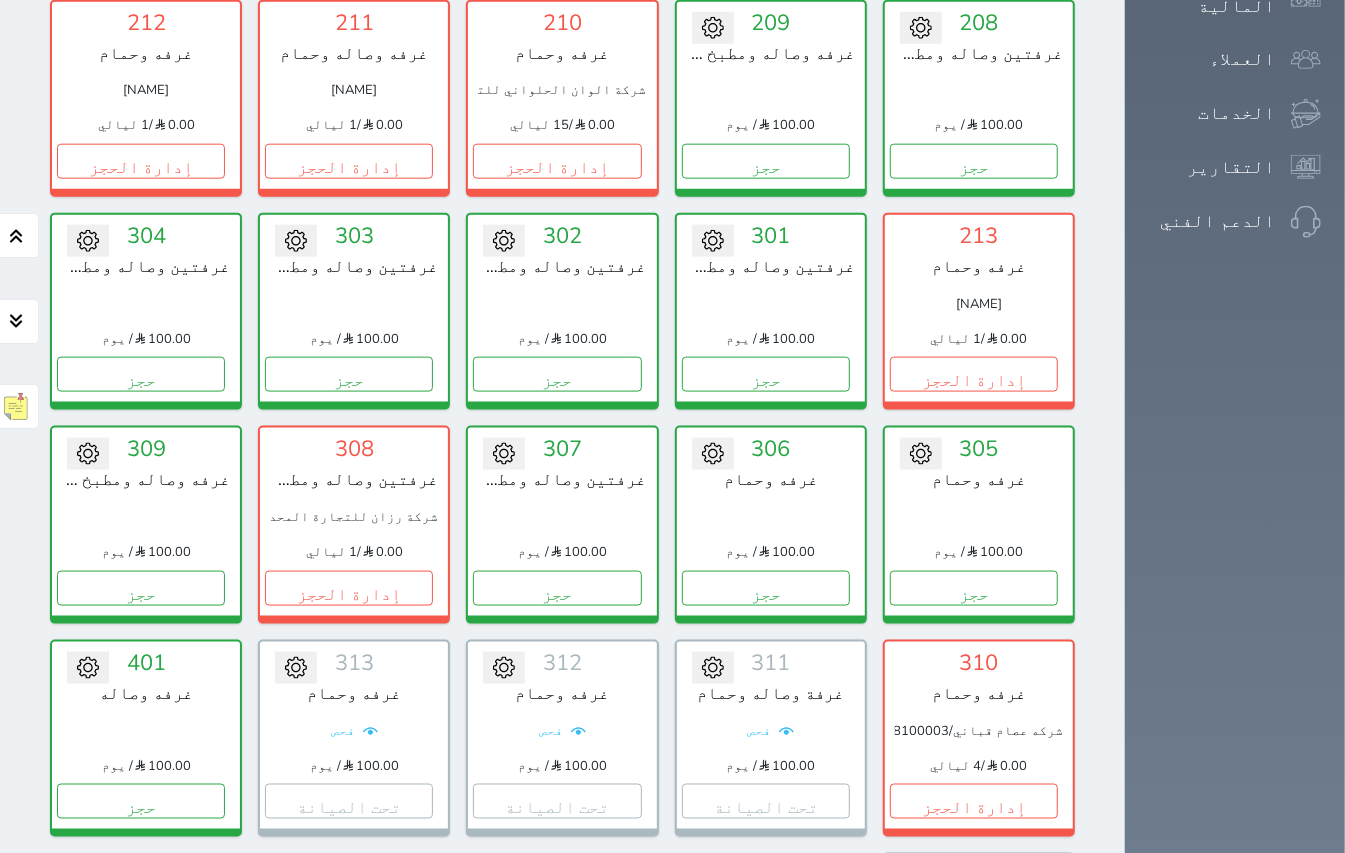 click on "عرض رصيد الصندوق" at bounding box center (303, 1132) 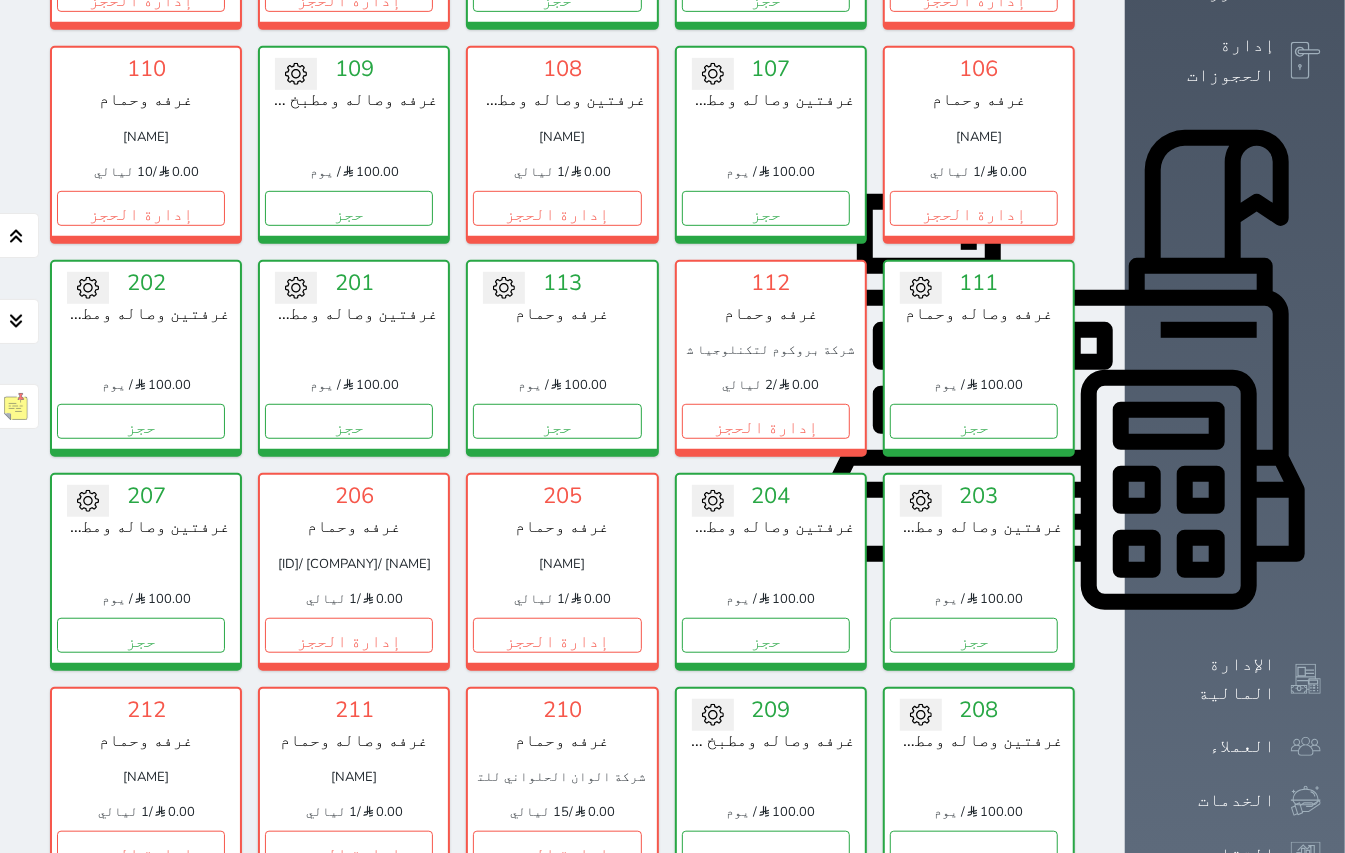 scroll, scrollTop: 533, scrollLeft: 0, axis: vertical 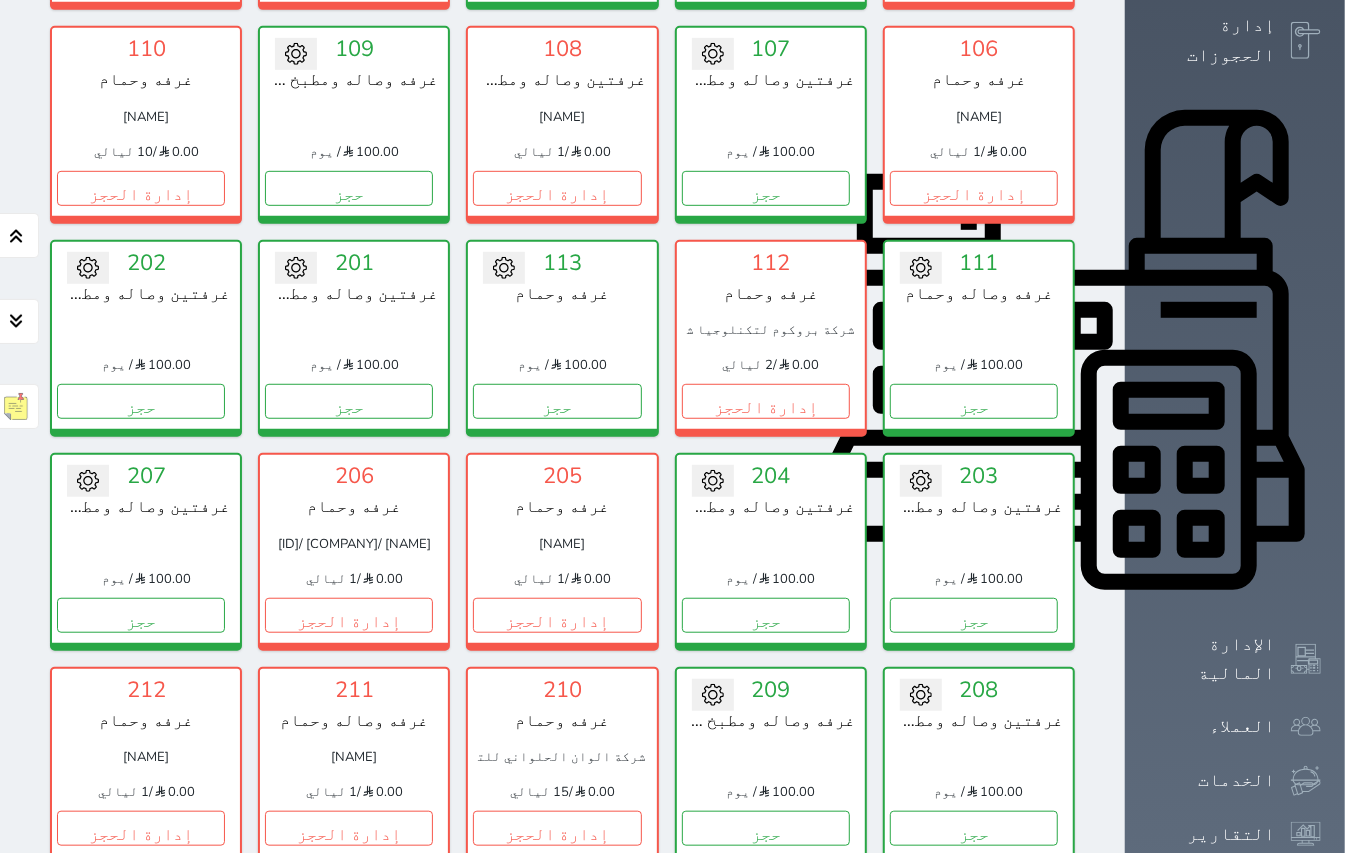 click on "إدارة الحجز" at bounding box center [974, 1041] 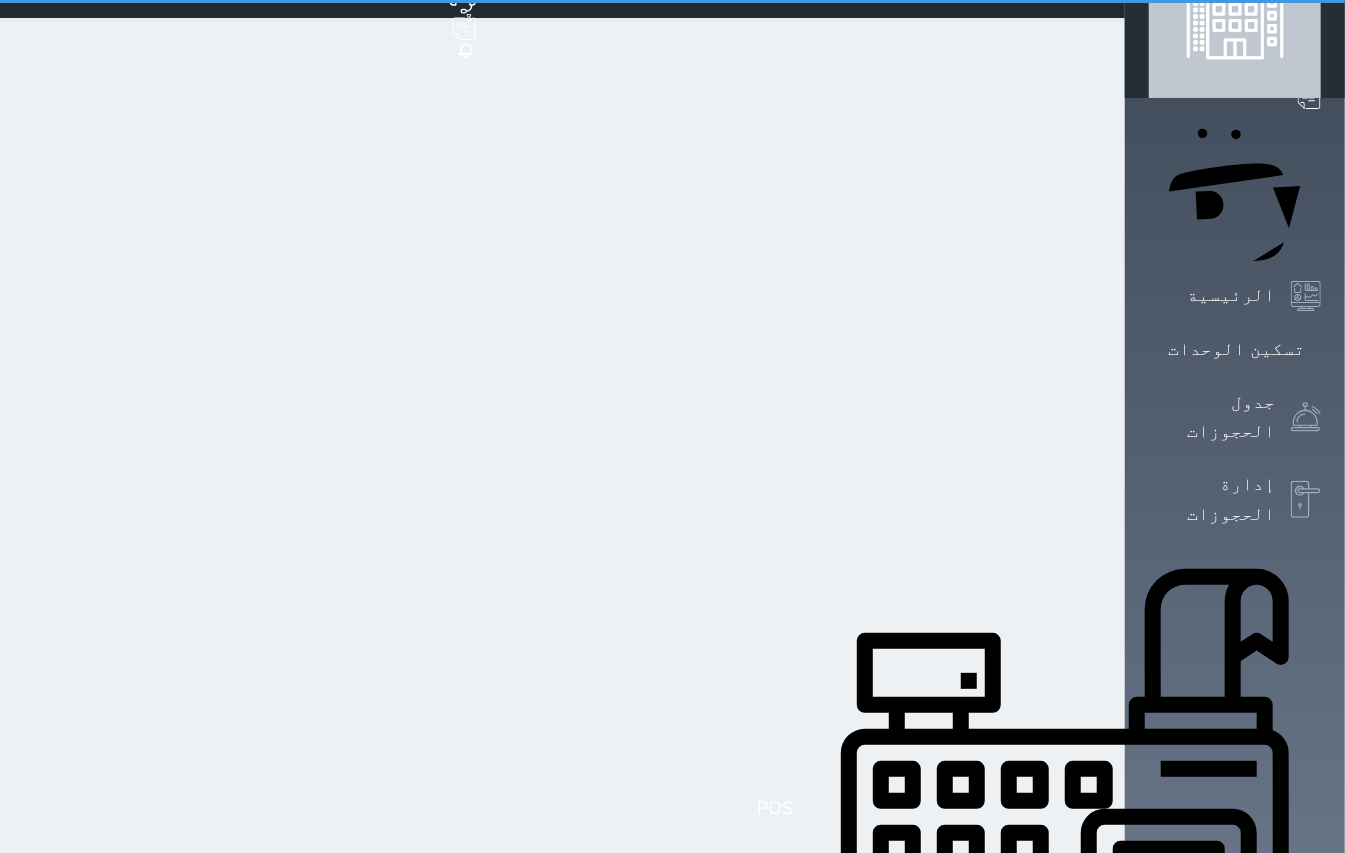 scroll, scrollTop: 0, scrollLeft: 0, axis: both 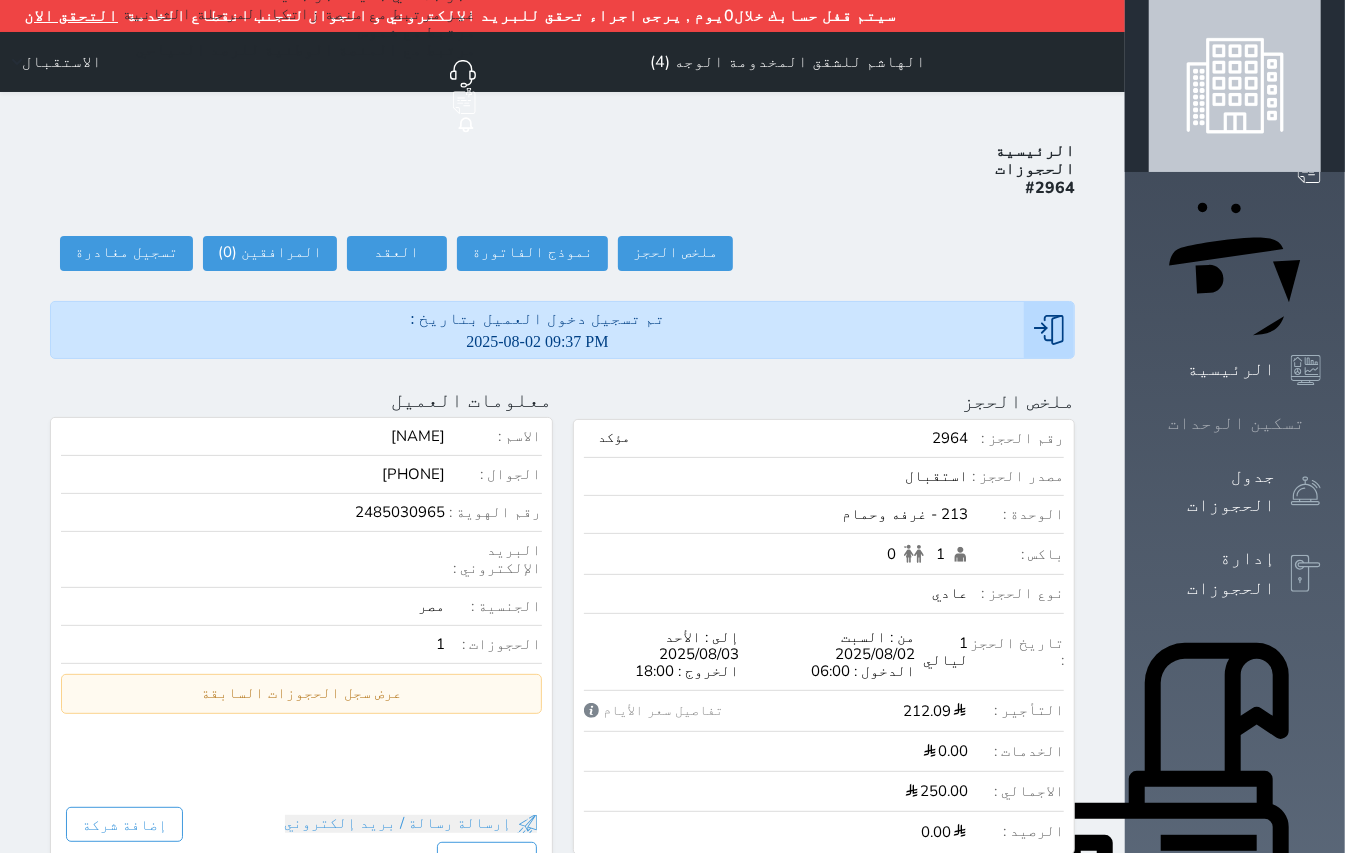 click on "تسكين الوحدات" at bounding box center [1236, 423] 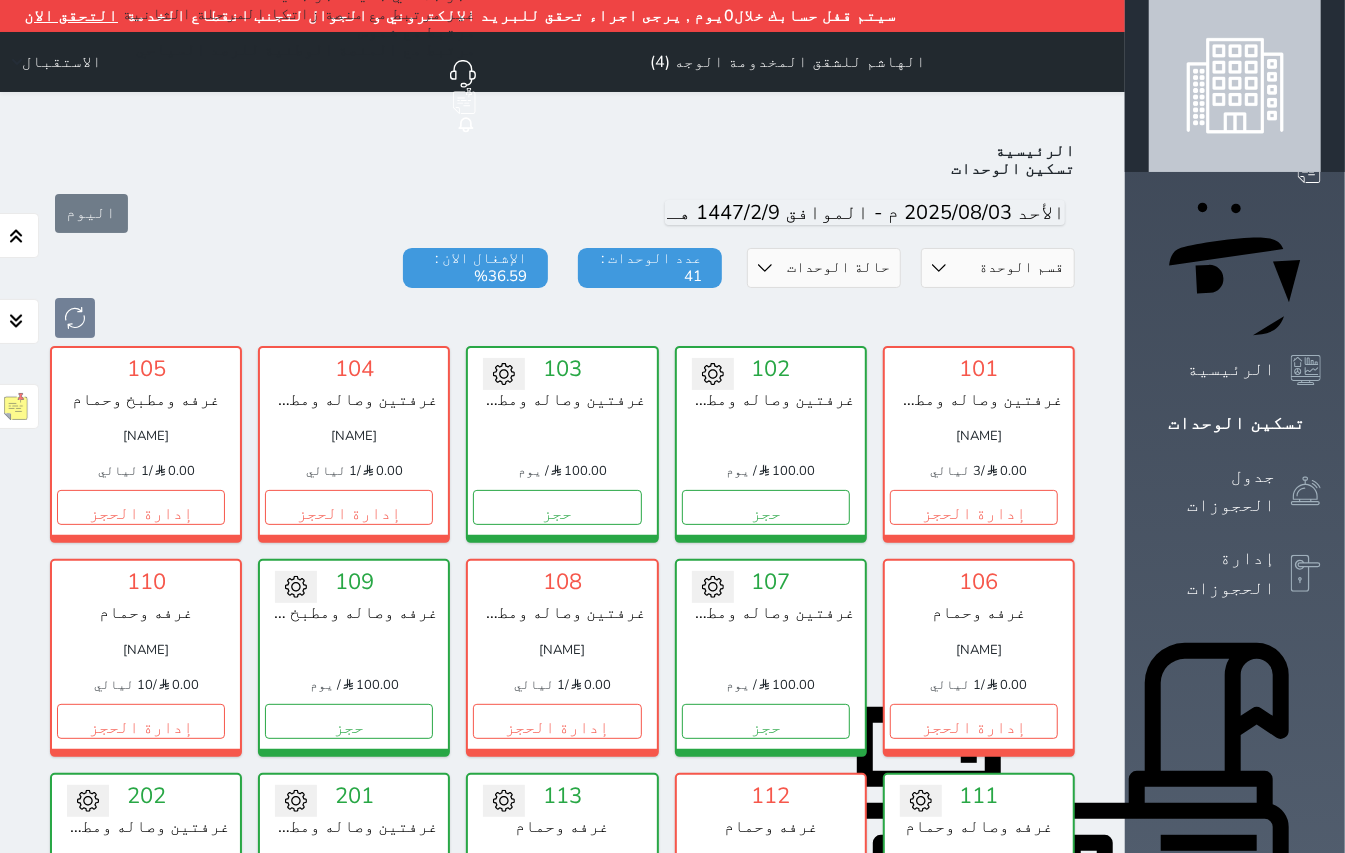 scroll, scrollTop: 1377, scrollLeft: 0, axis: vertical 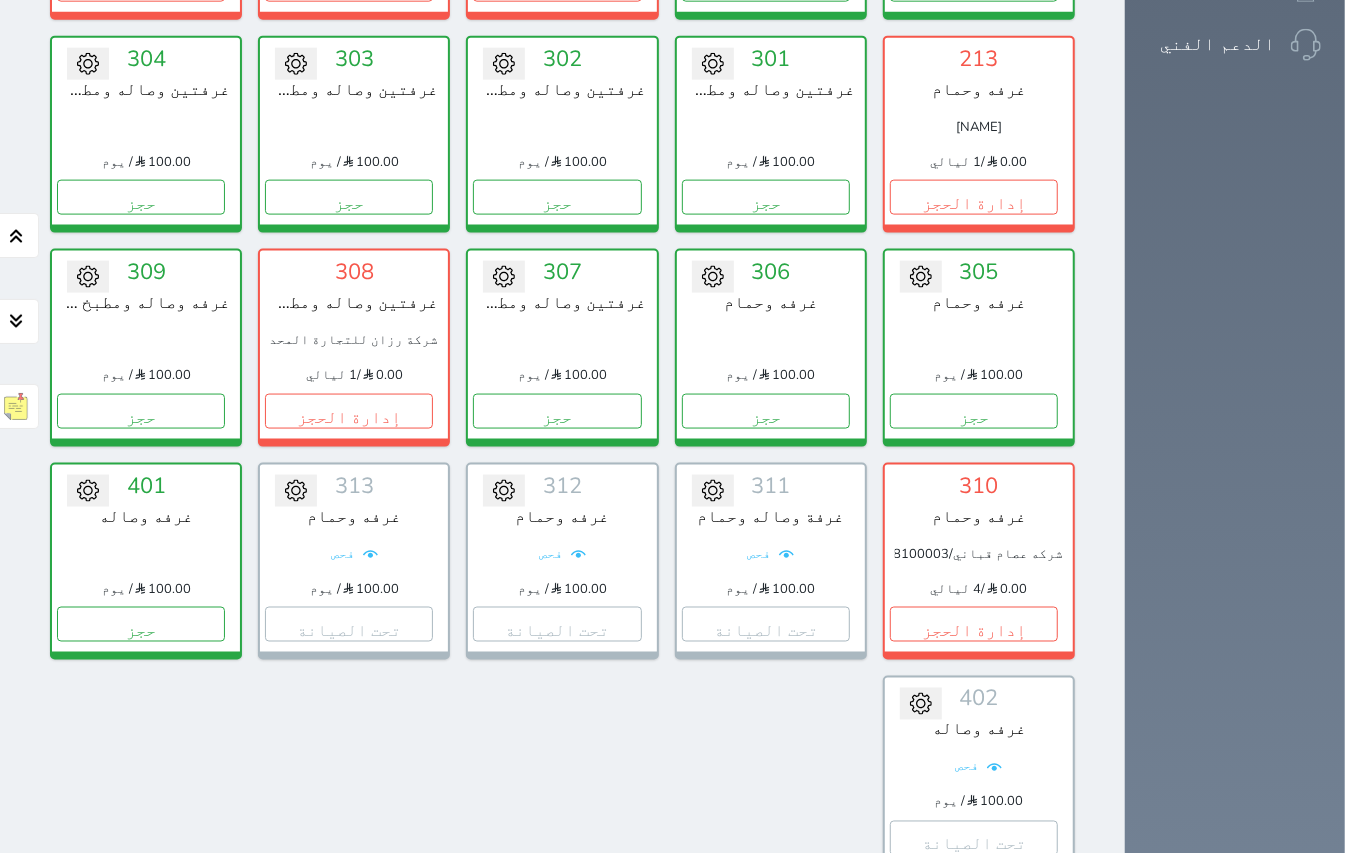 click on "عرض رصيد الصندوق" at bounding box center (303, 955) 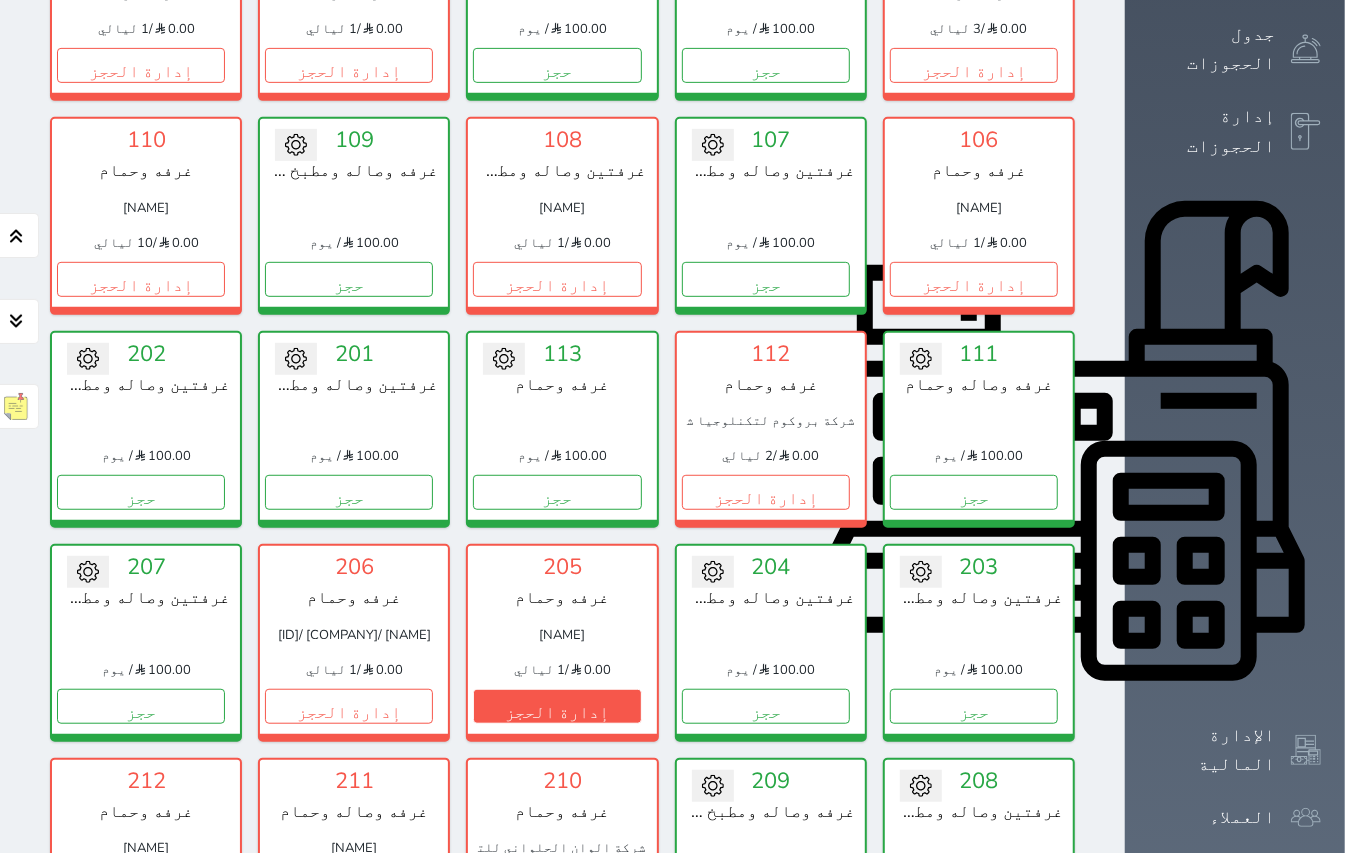 scroll, scrollTop: 310, scrollLeft: 0, axis: vertical 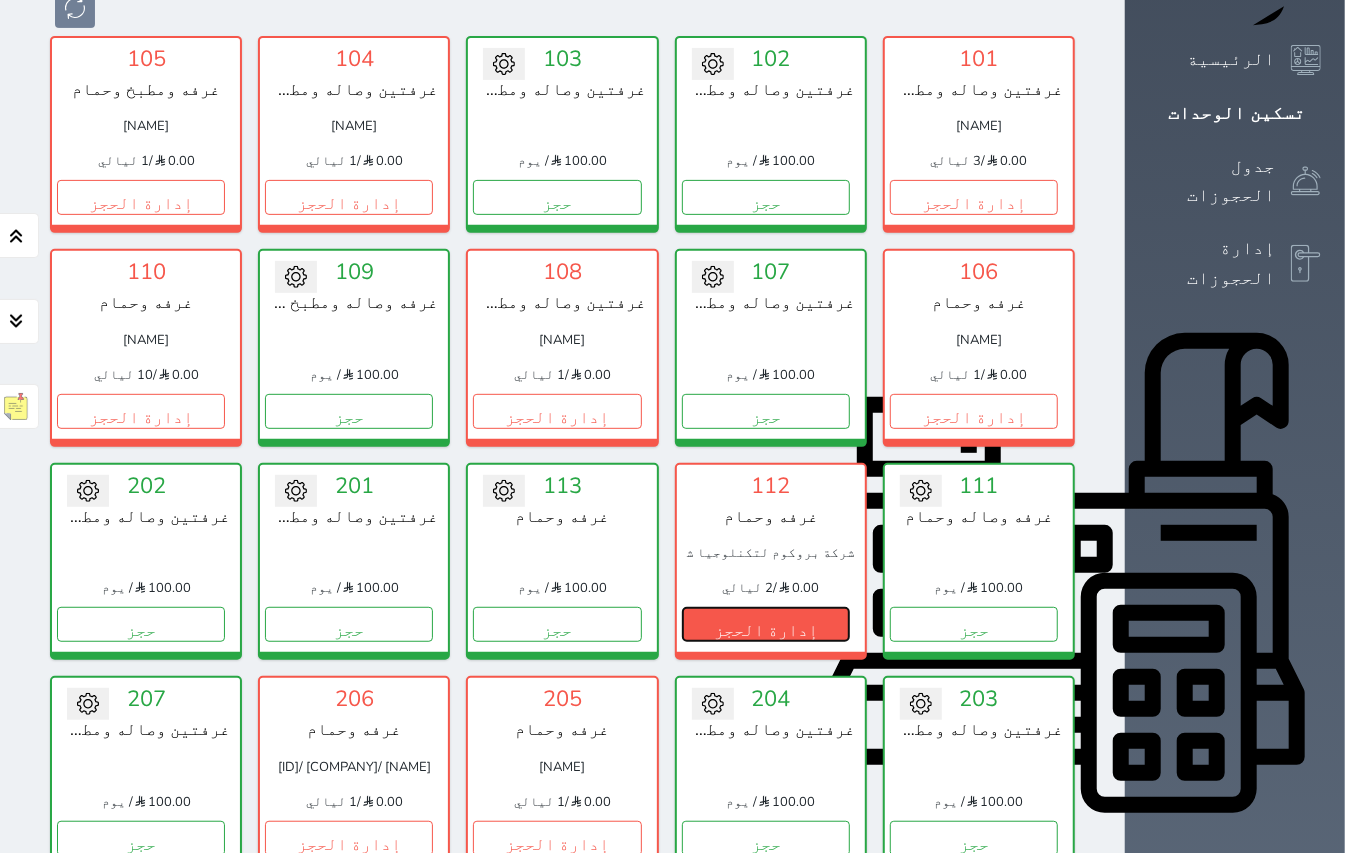 click on "إدارة الحجز" at bounding box center (766, 624) 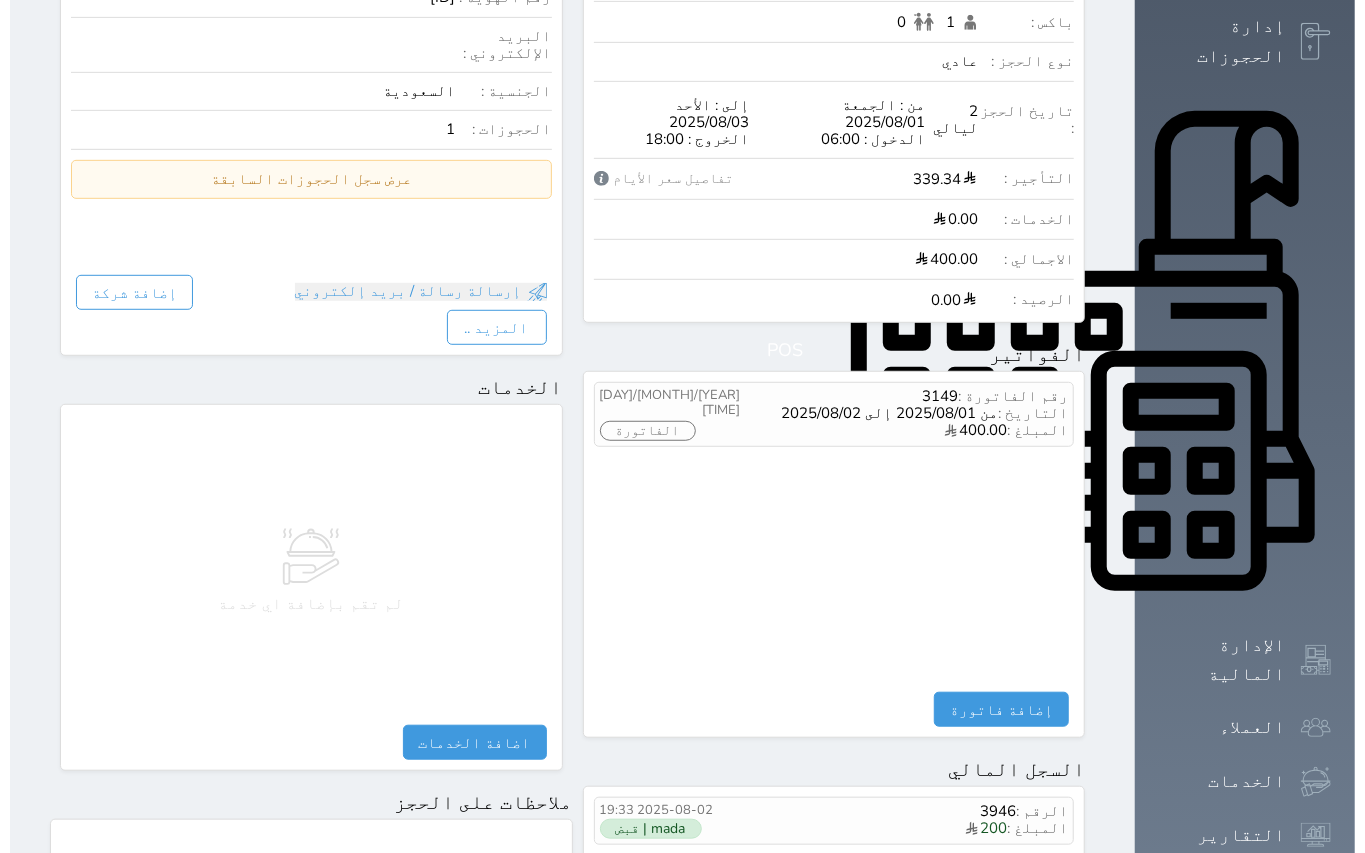 scroll, scrollTop: 533, scrollLeft: 0, axis: vertical 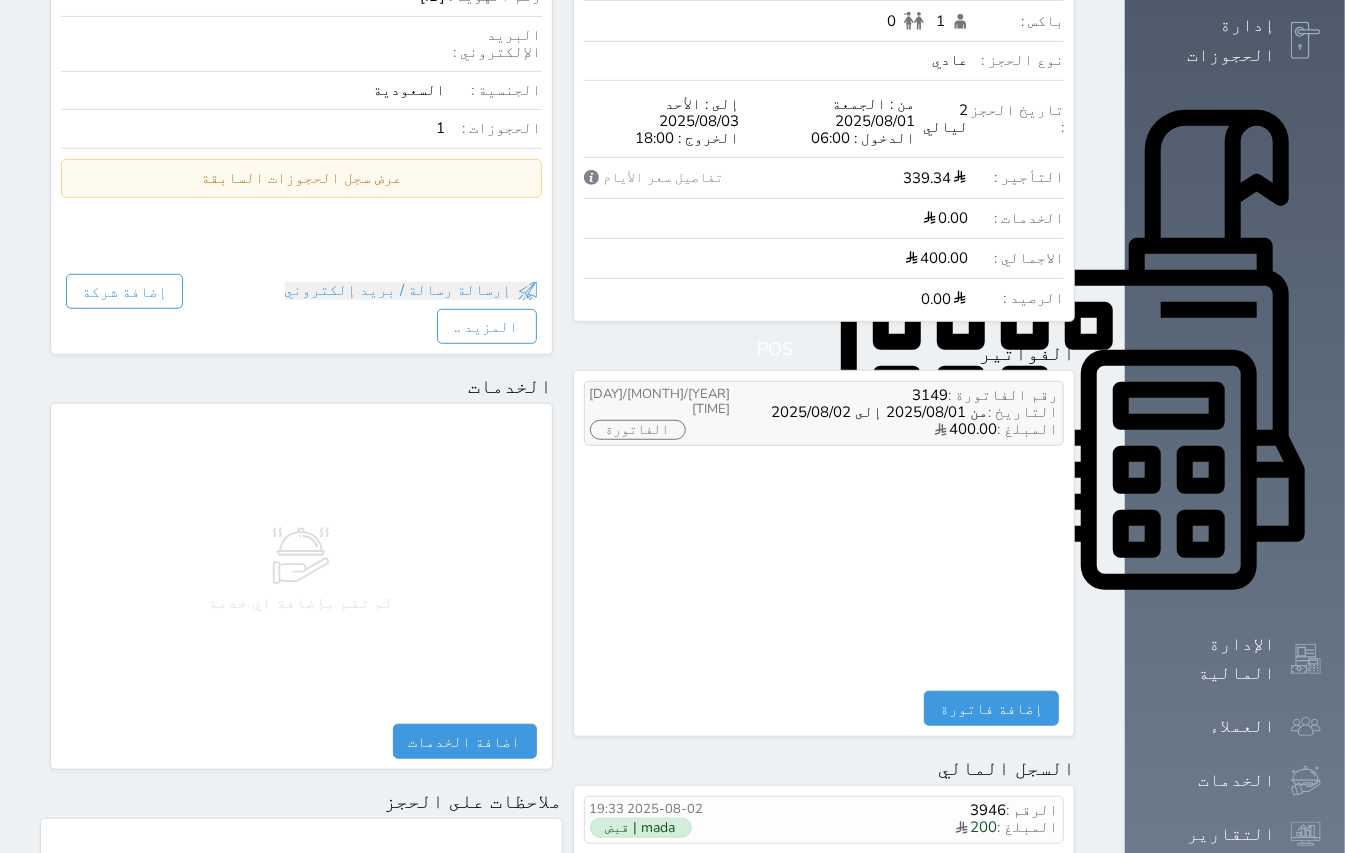 click on "الفاتورة" at bounding box center (638, 430) 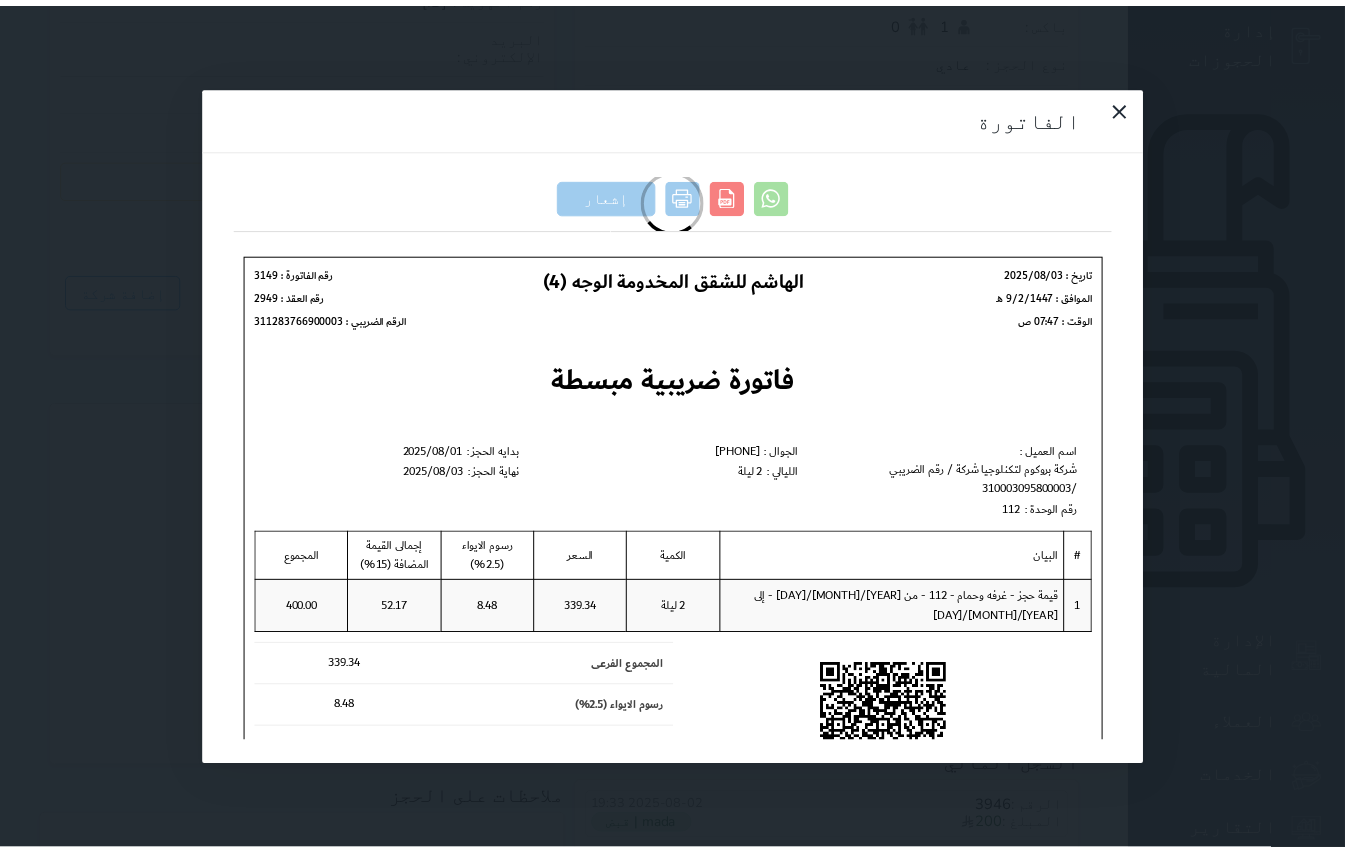 scroll, scrollTop: 0, scrollLeft: 0, axis: both 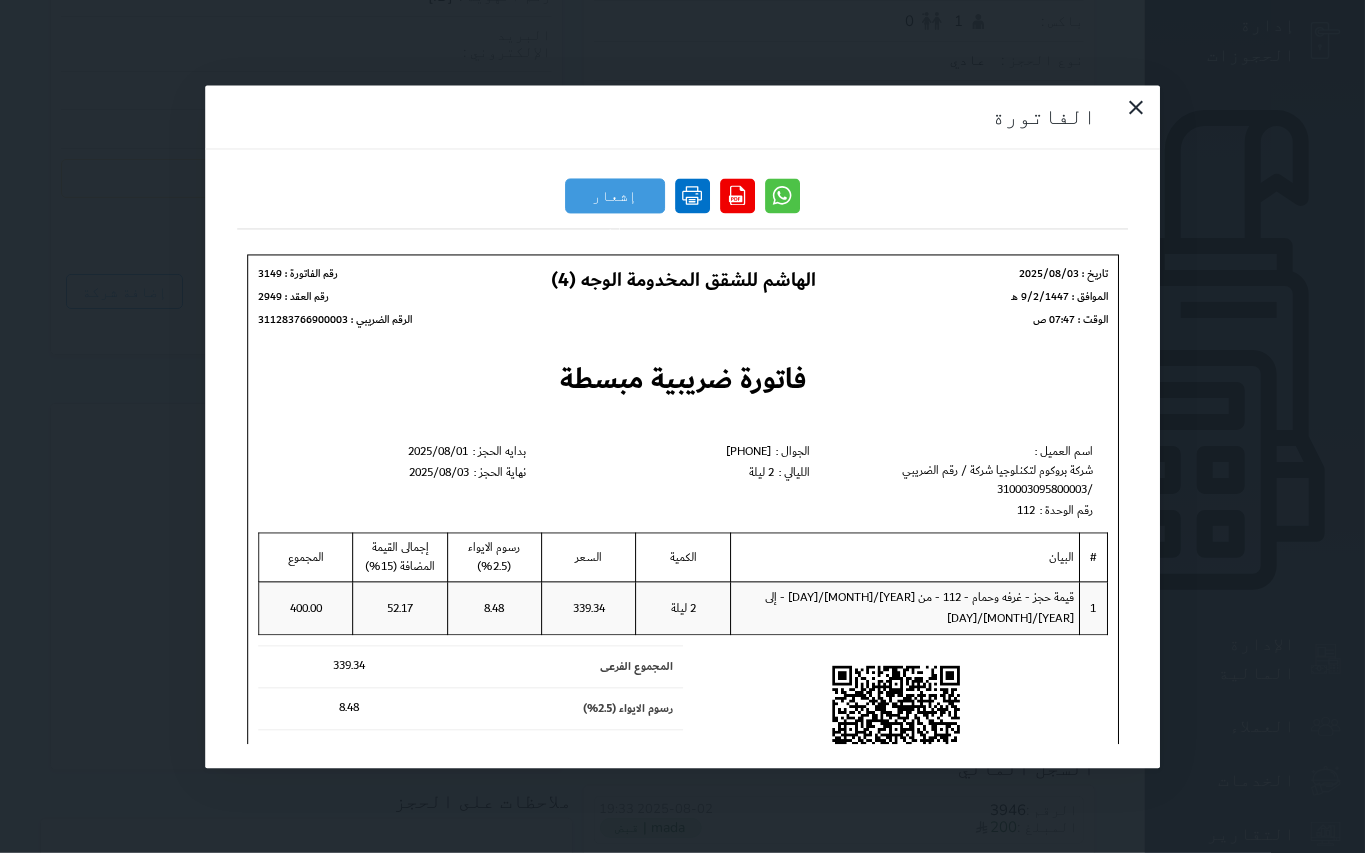 click at bounding box center (692, 195) 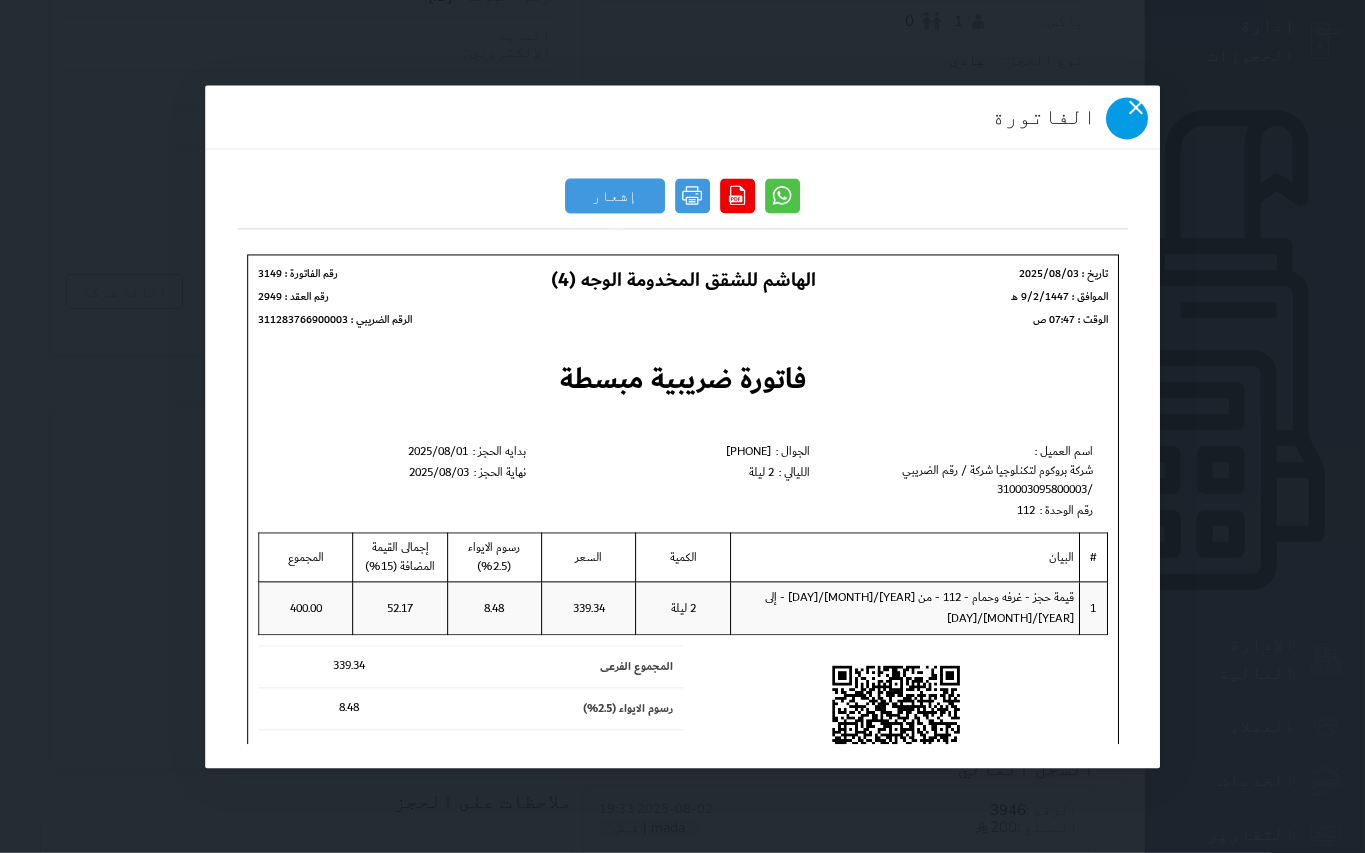 click 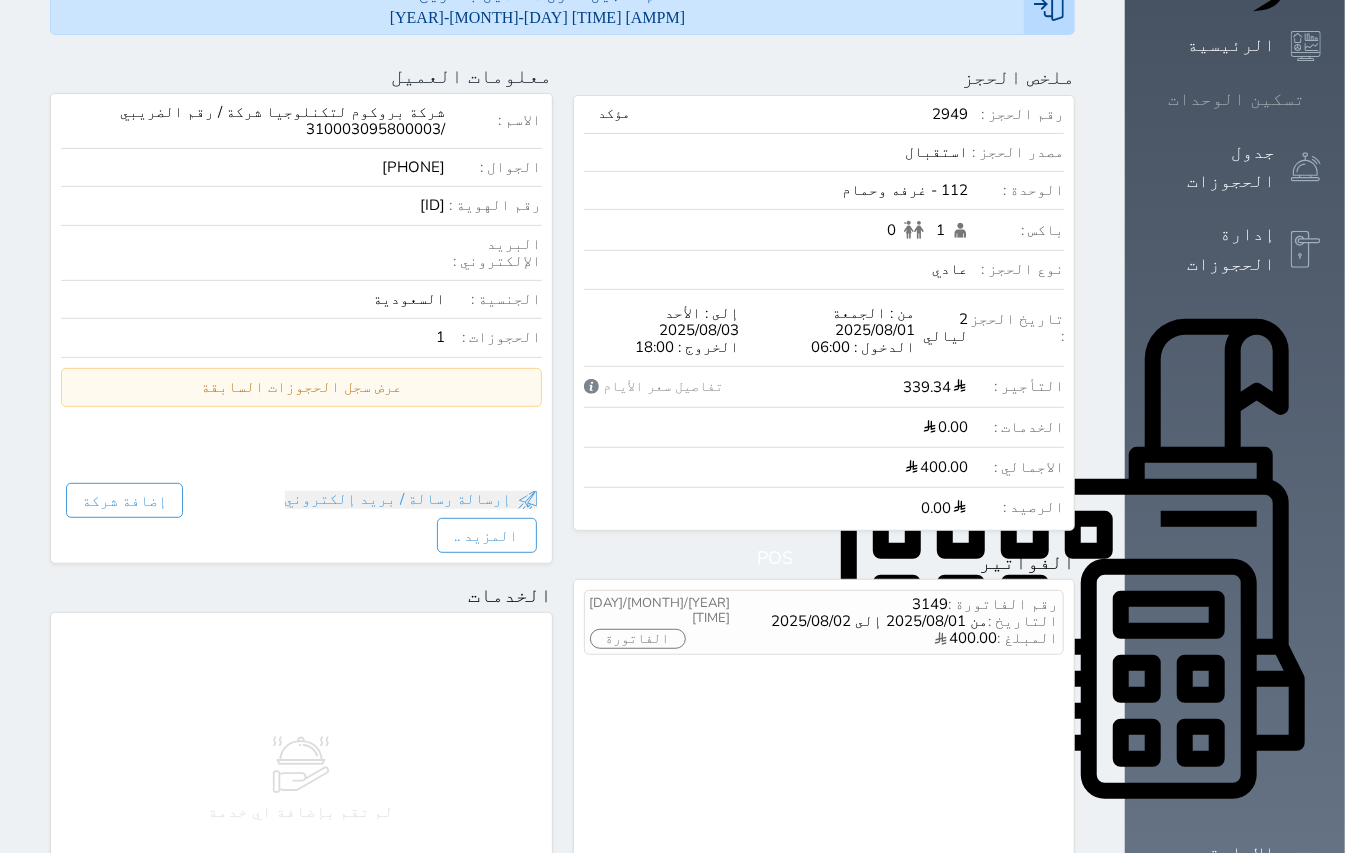 scroll, scrollTop: 0, scrollLeft: 0, axis: both 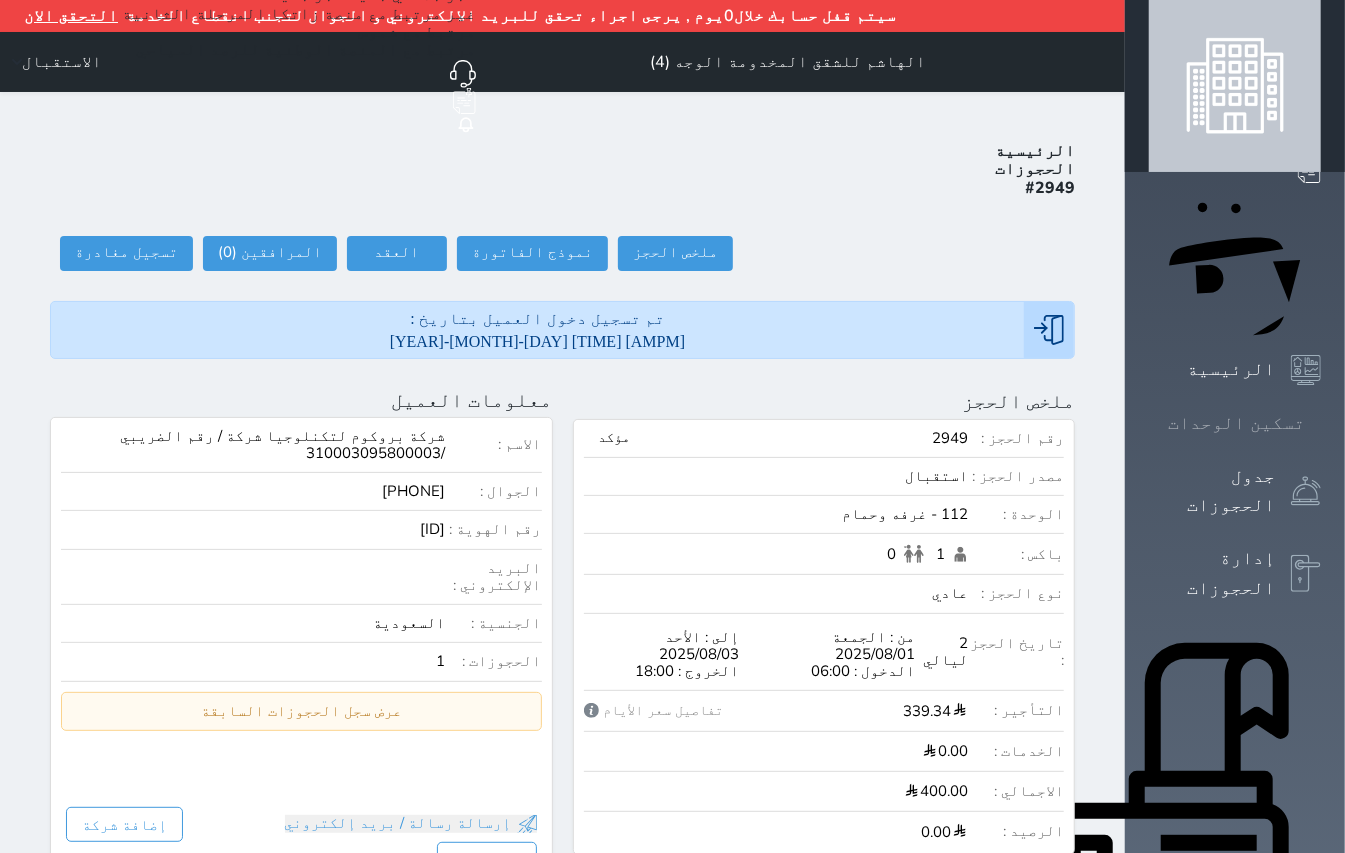 click 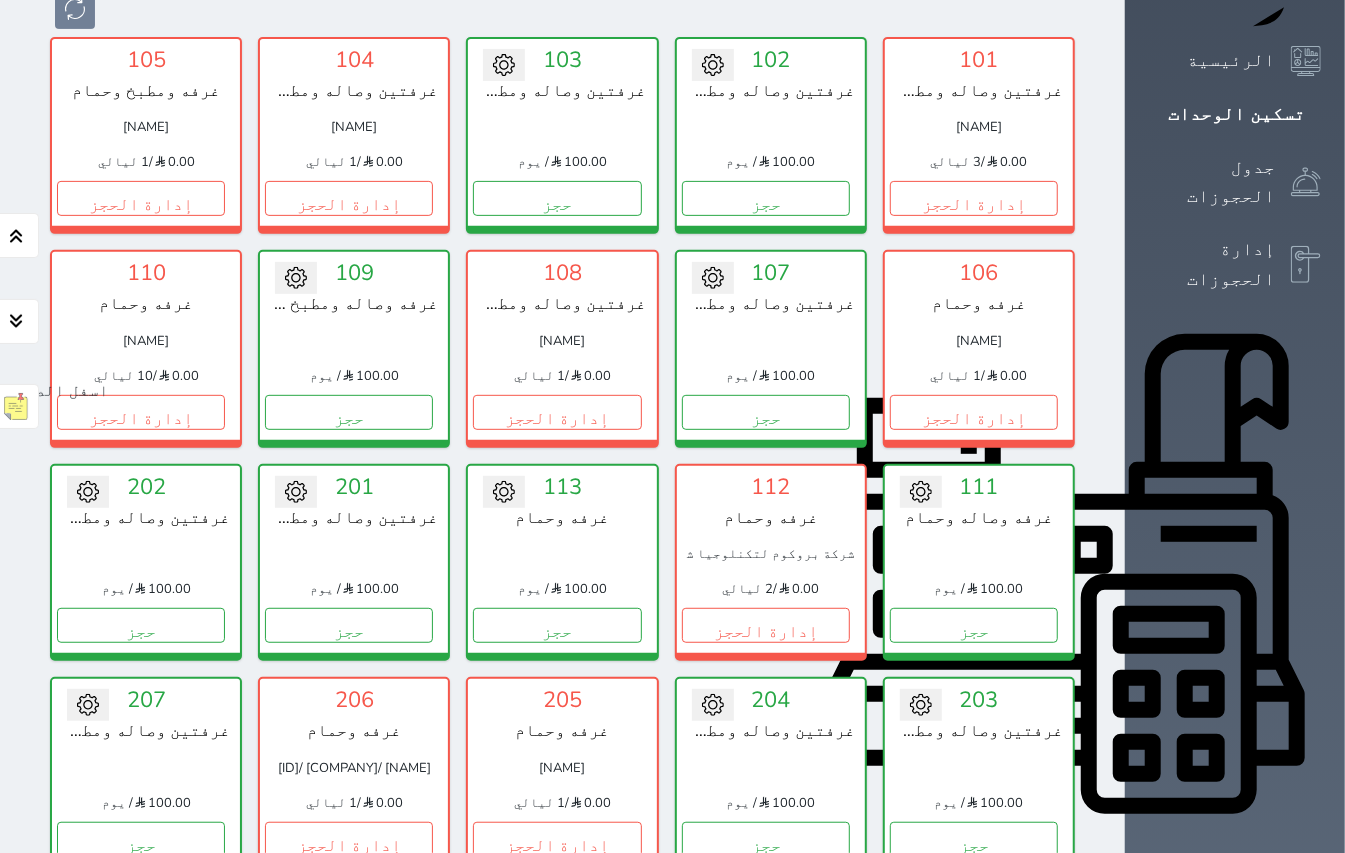 scroll, scrollTop: 216, scrollLeft: 0, axis: vertical 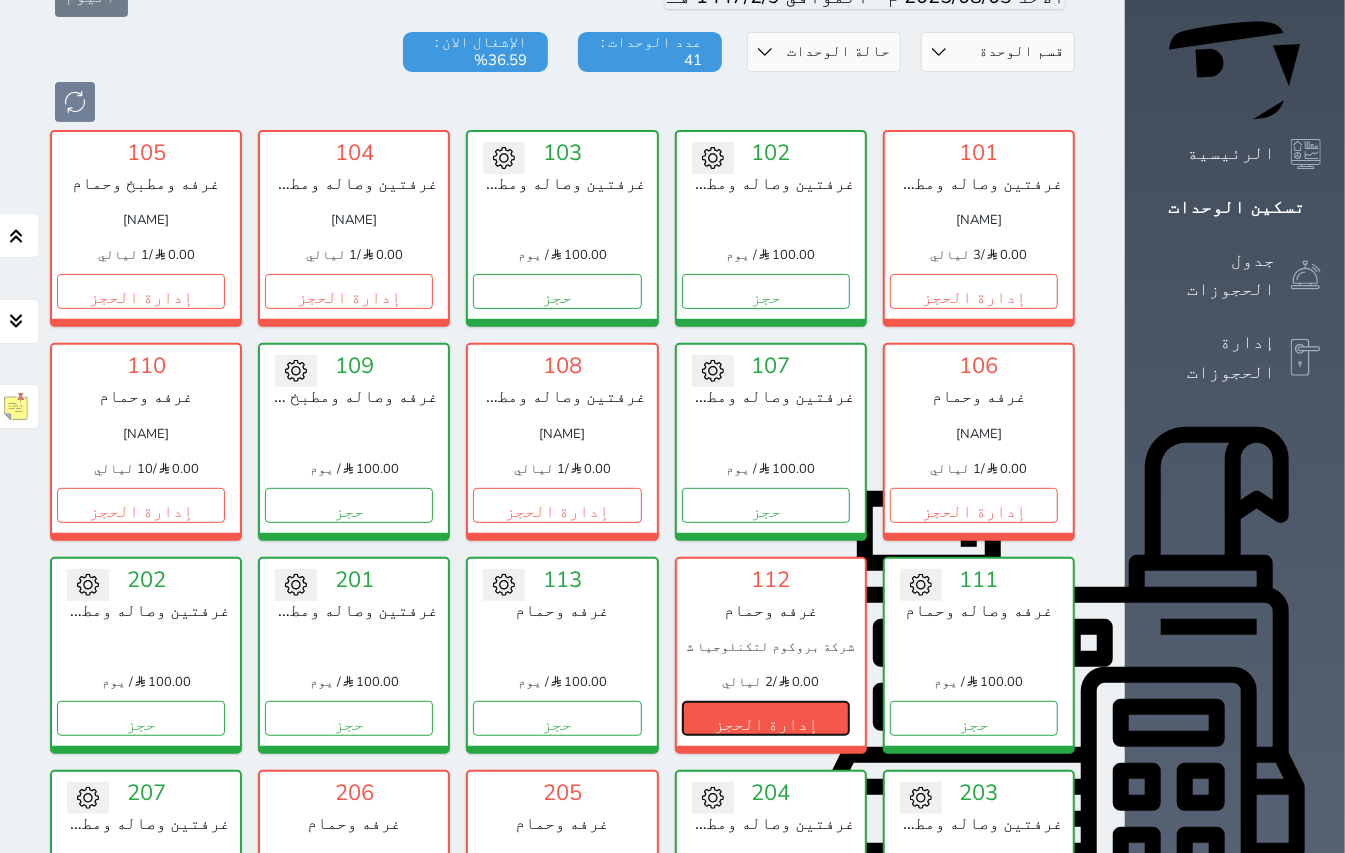 click on "إدارة الحجز" at bounding box center (766, 718) 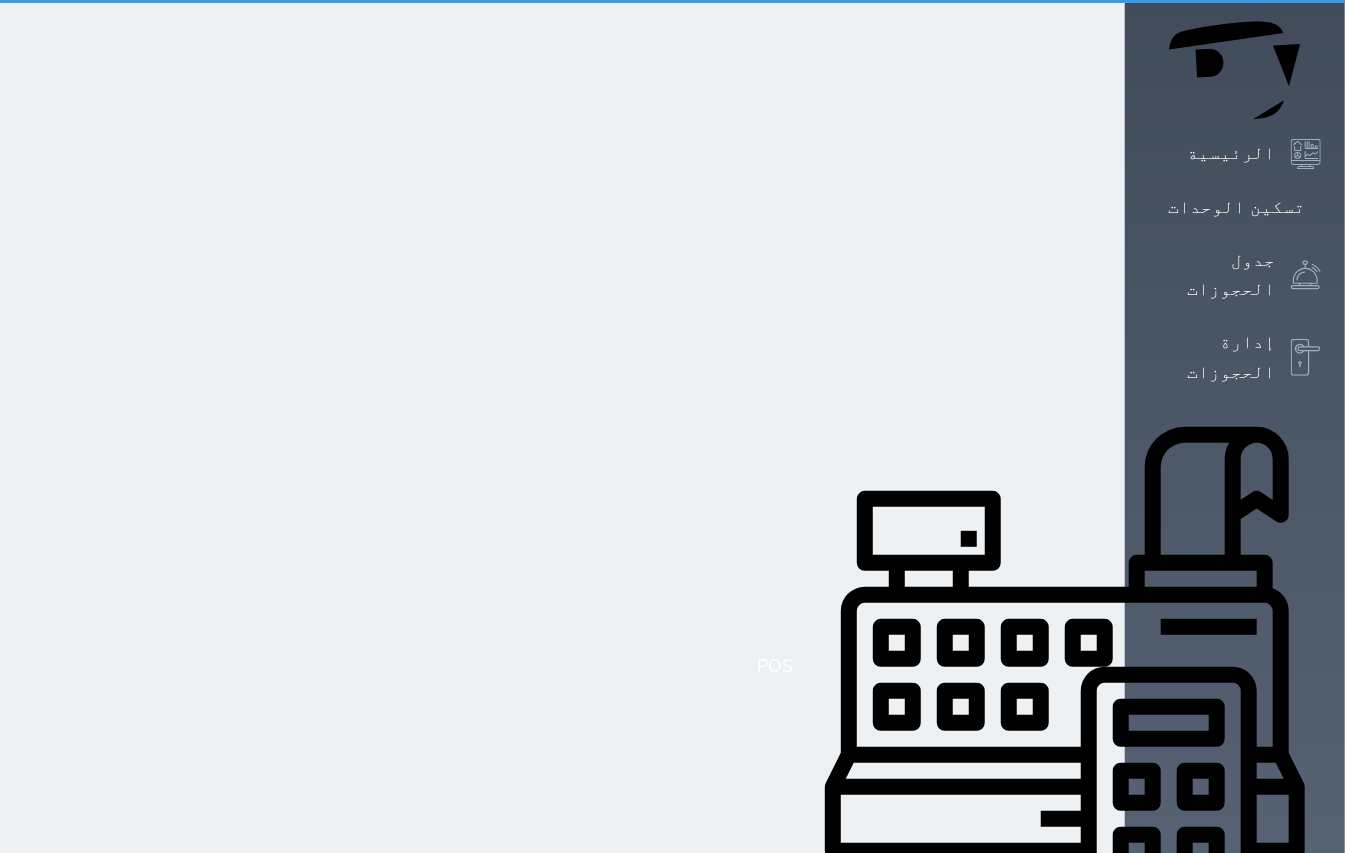 scroll, scrollTop: 0, scrollLeft: 0, axis: both 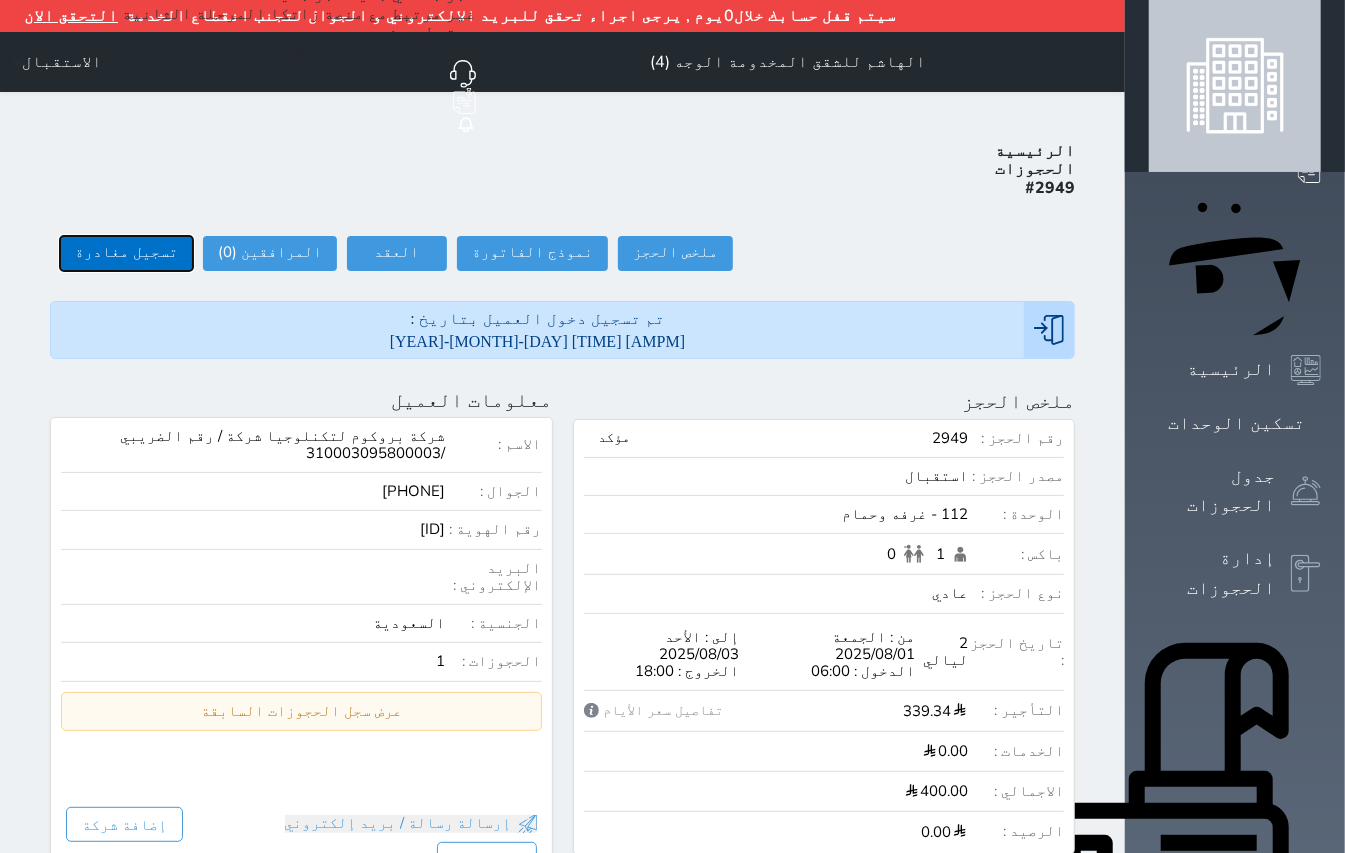 click on "تسجيل مغادرة" at bounding box center [126, 253] 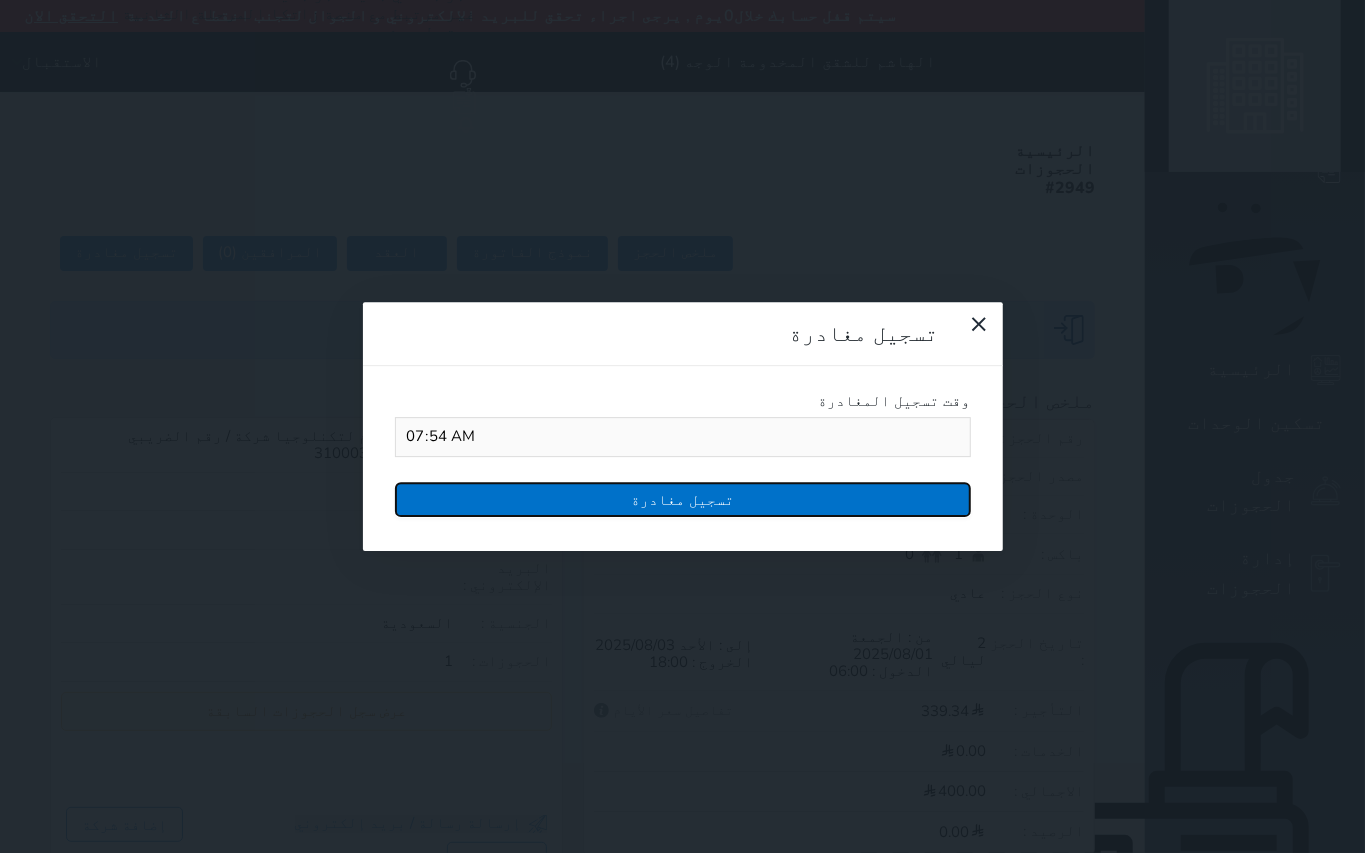 click on "تسجيل مغادرة" at bounding box center (683, 499) 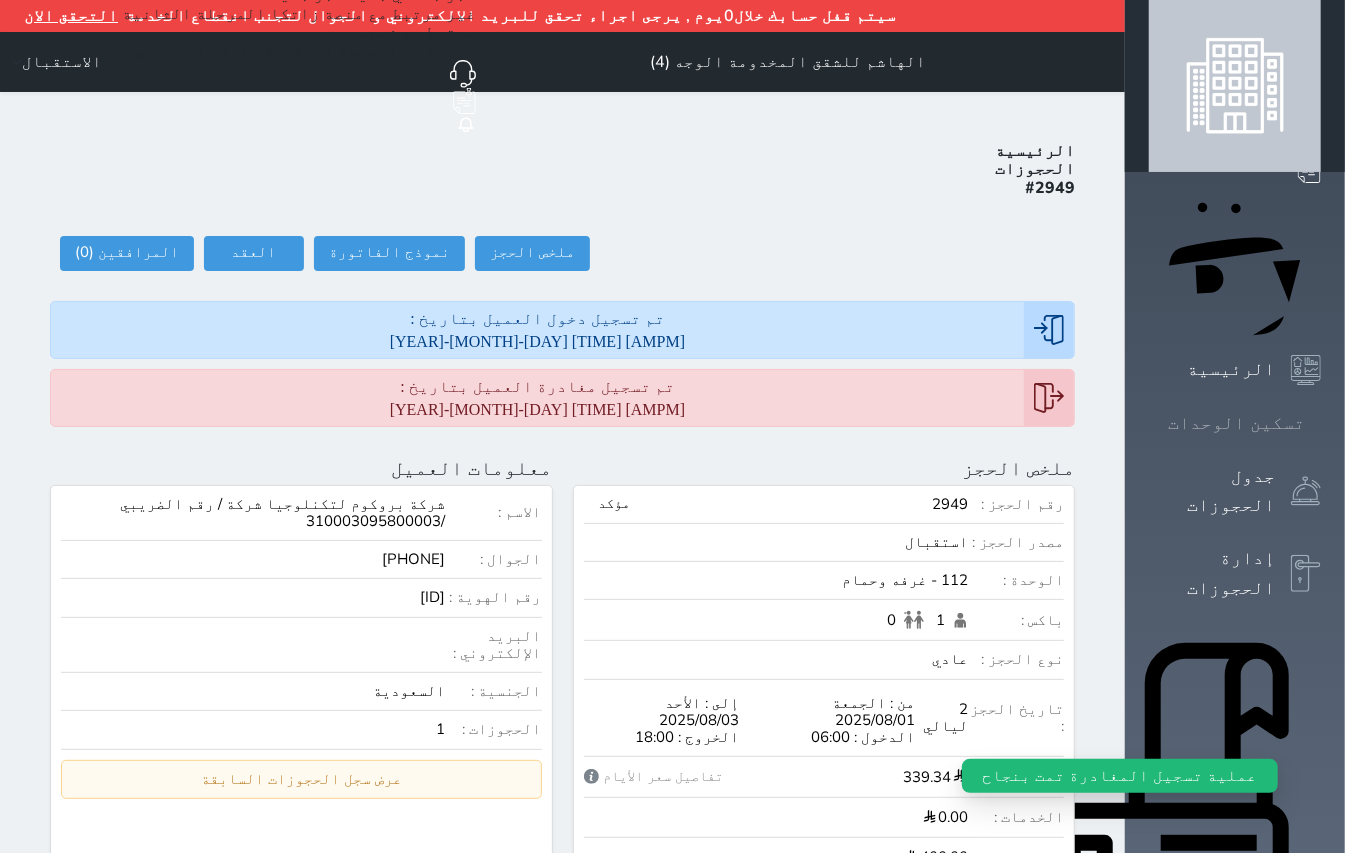click at bounding box center (1321, 423) 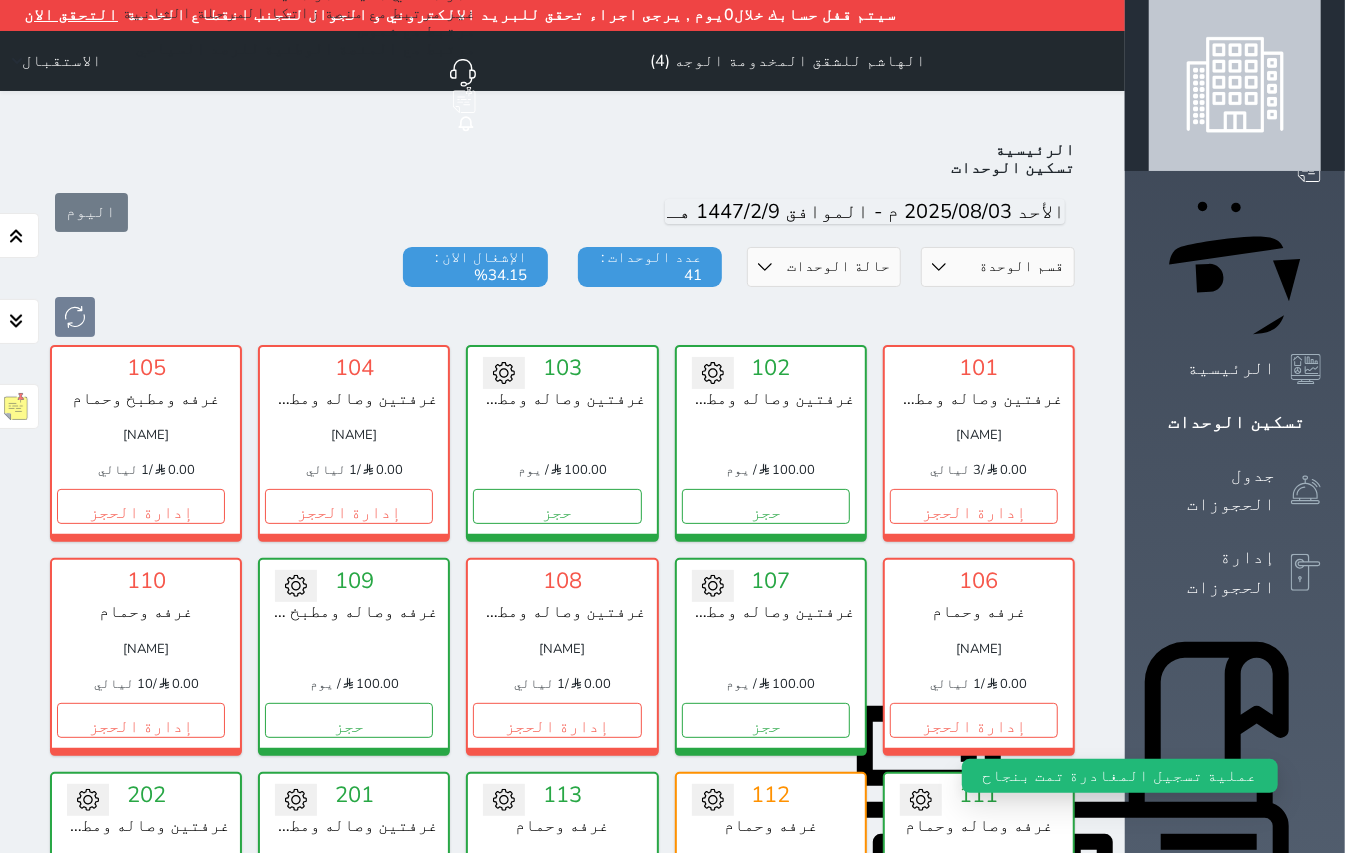 scroll, scrollTop: 0, scrollLeft: 0, axis: both 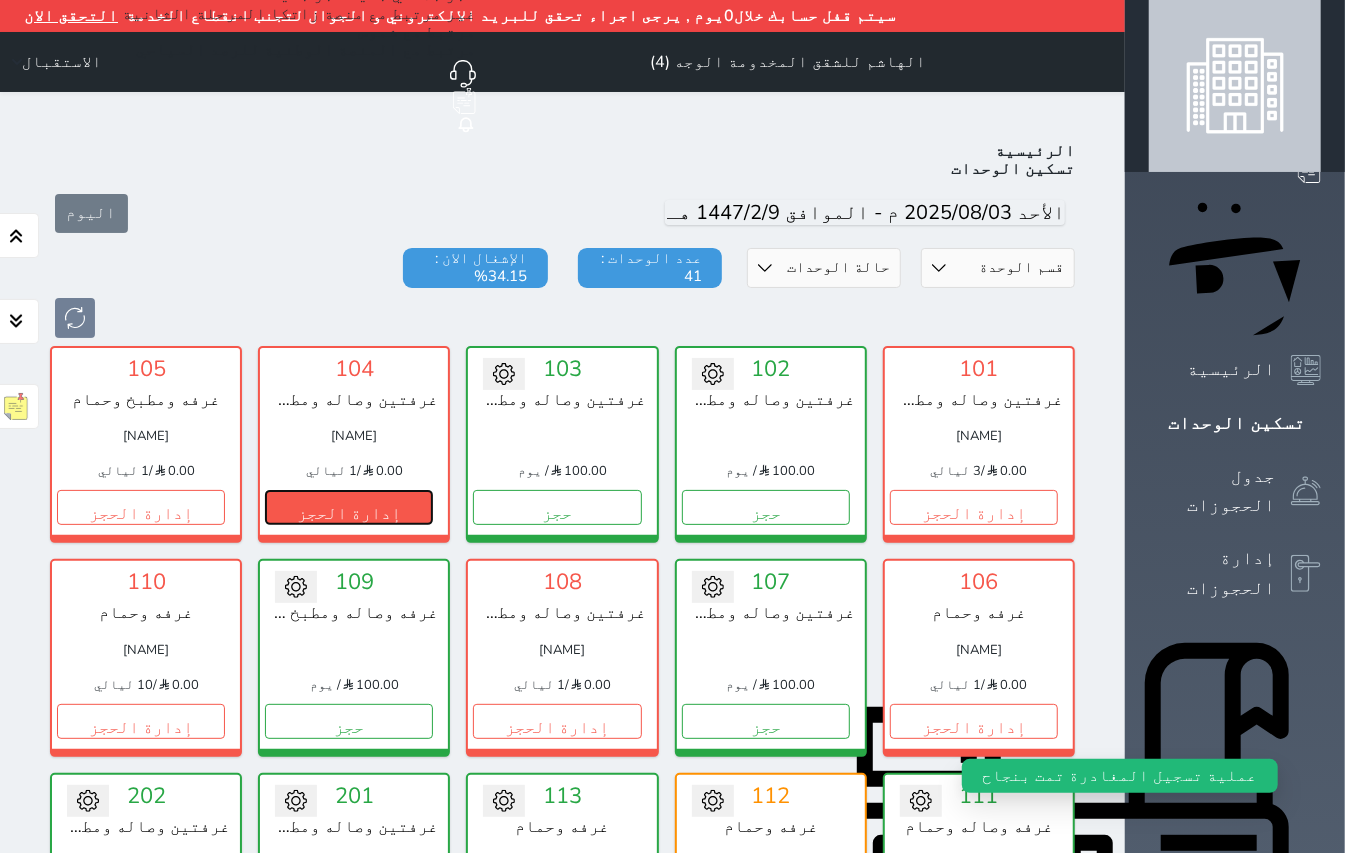 click on "إدارة الحجز" at bounding box center (349, 507) 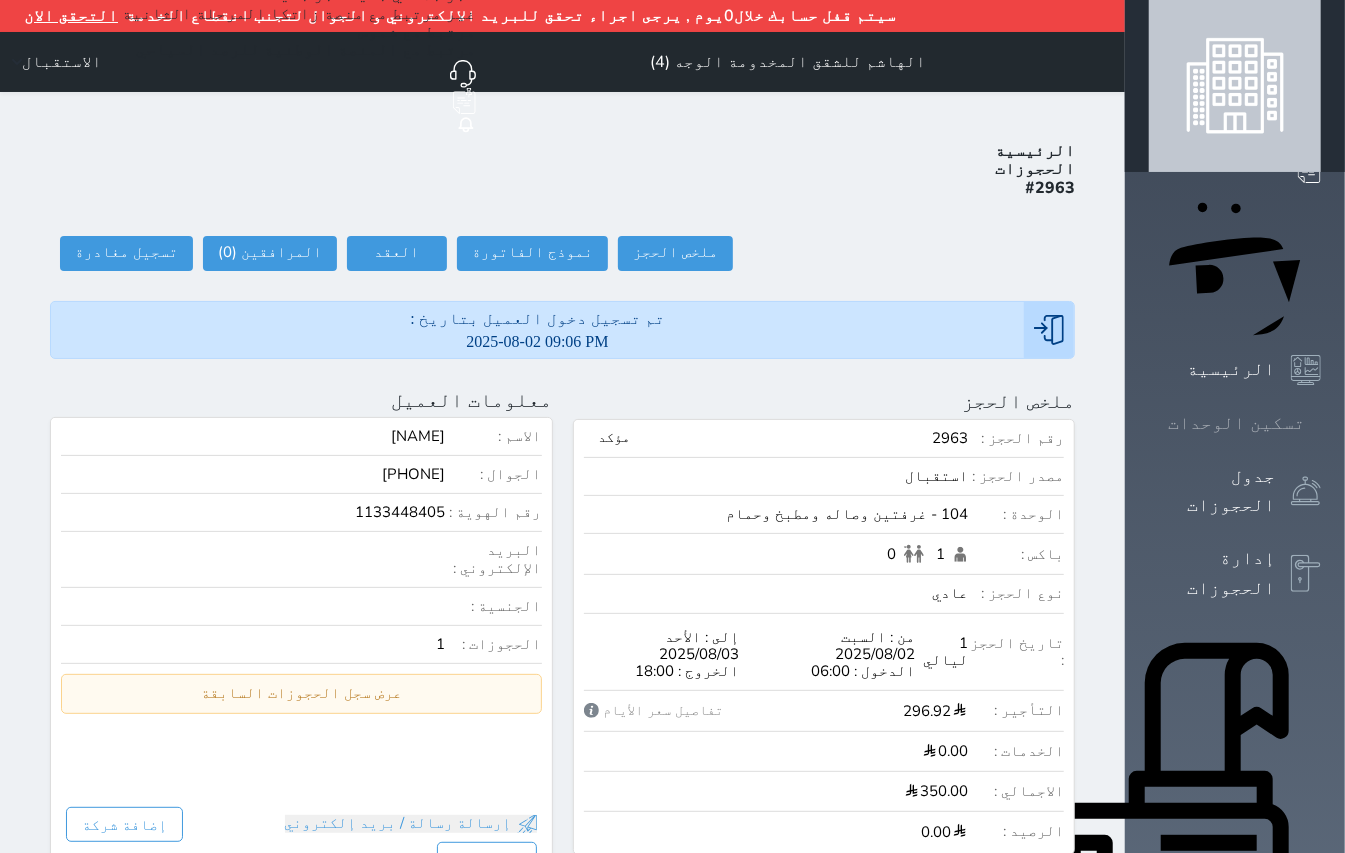 click at bounding box center [1321, 423] 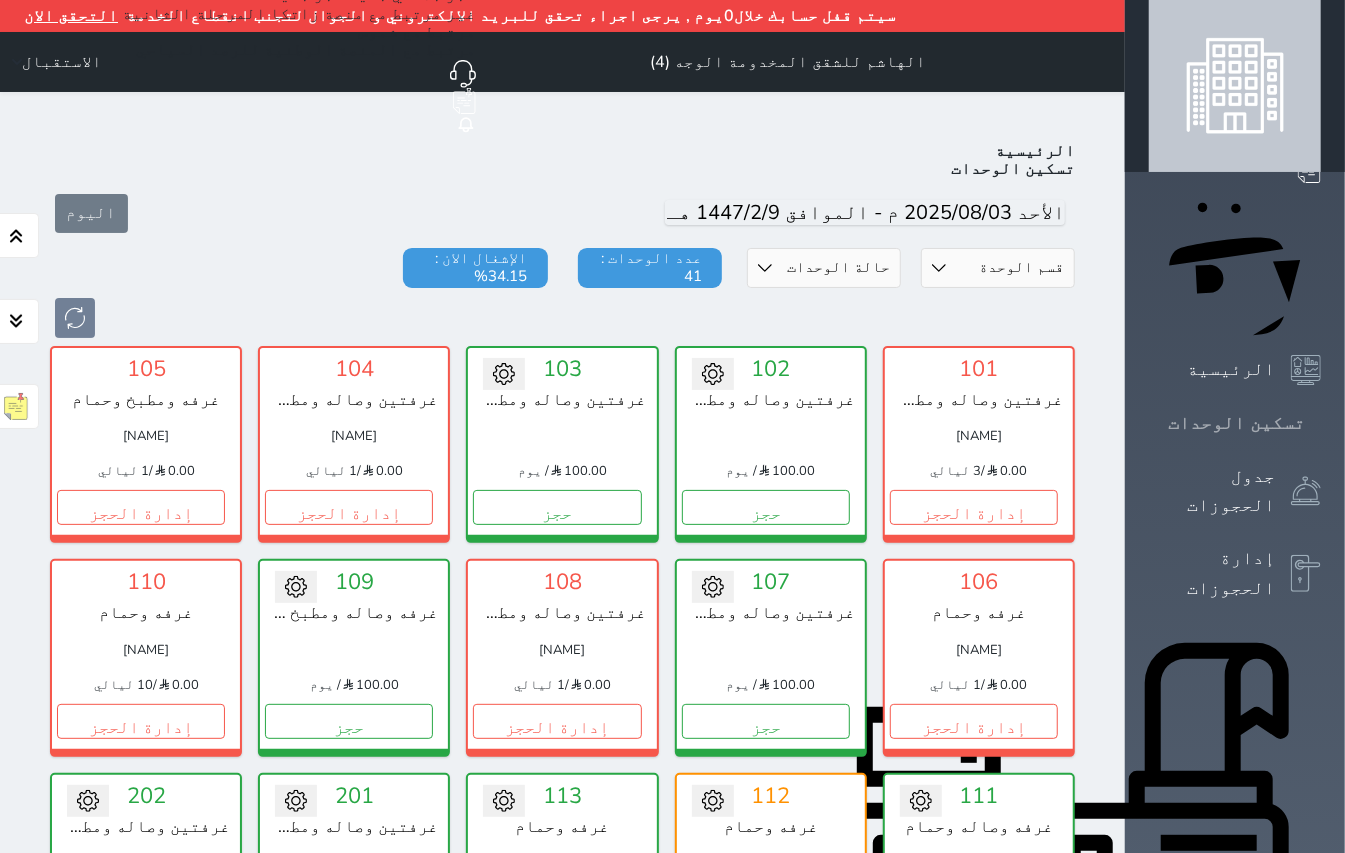 scroll, scrollTop: 82, scrollLeft: 0, axis: vertical 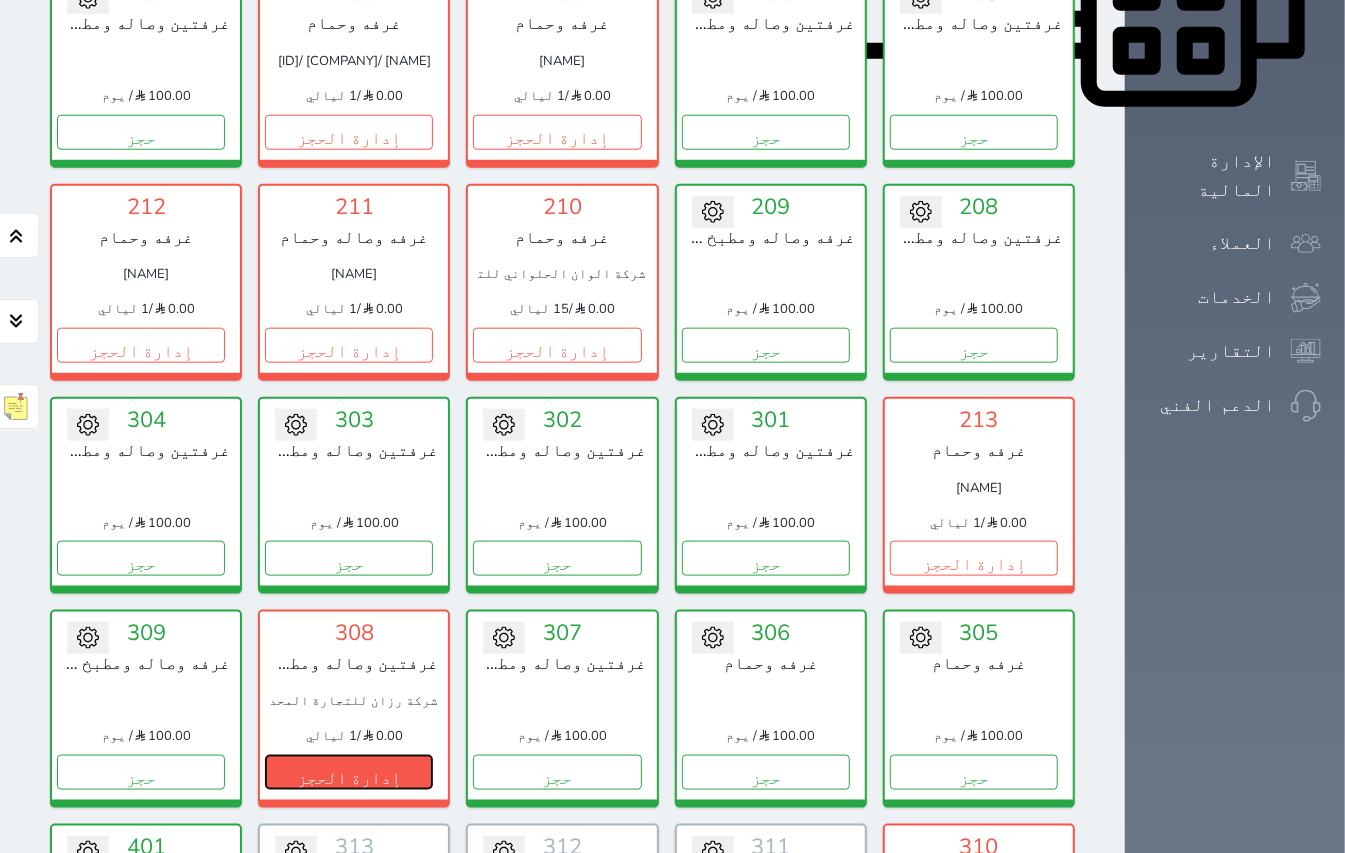 drag, startPoint x: 512, startPoint y: 498, endPoint x: 500, endPoint y: 496, distance: 12.165525 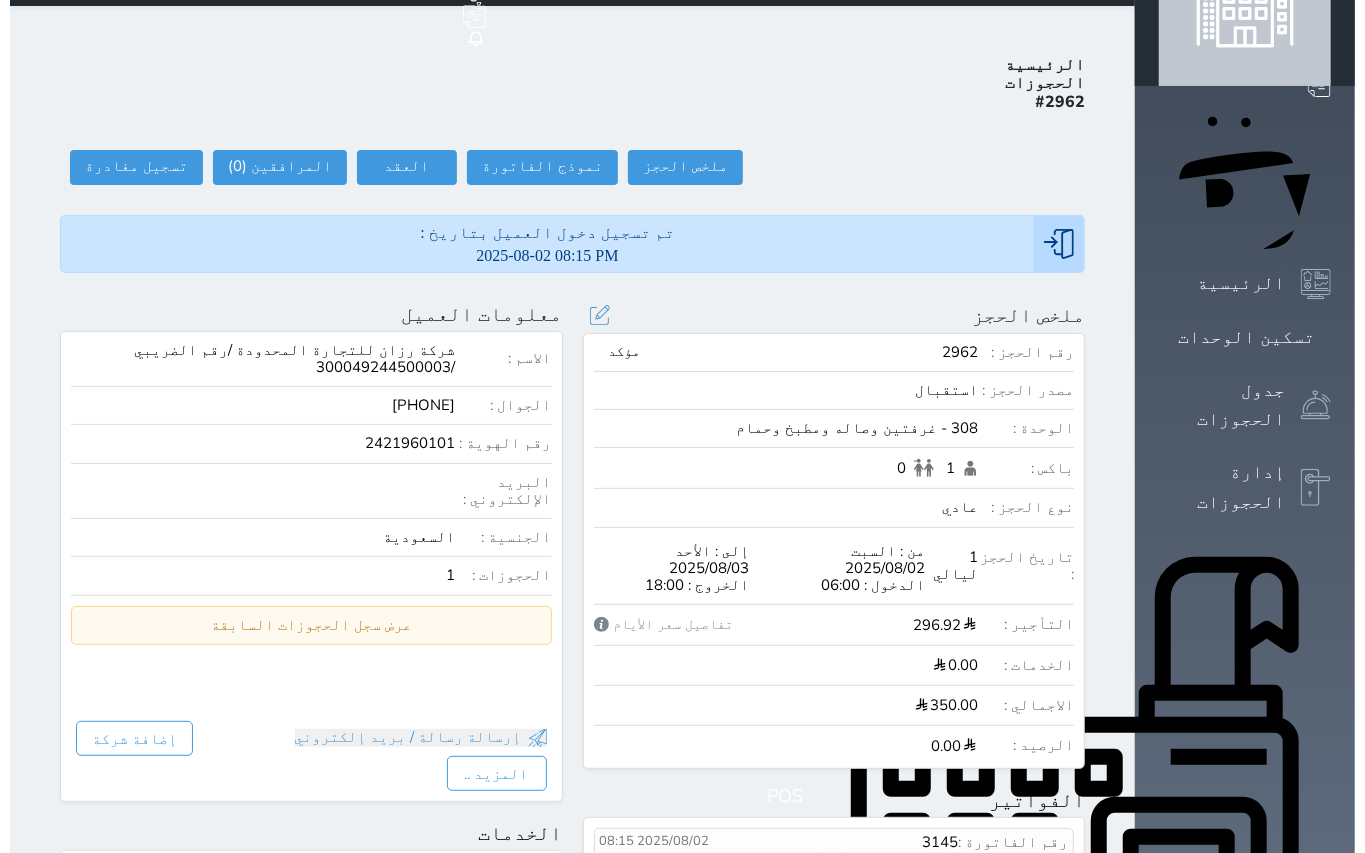 scroll, scrollTop: 133, scrollLeft: 0, axis: vertical 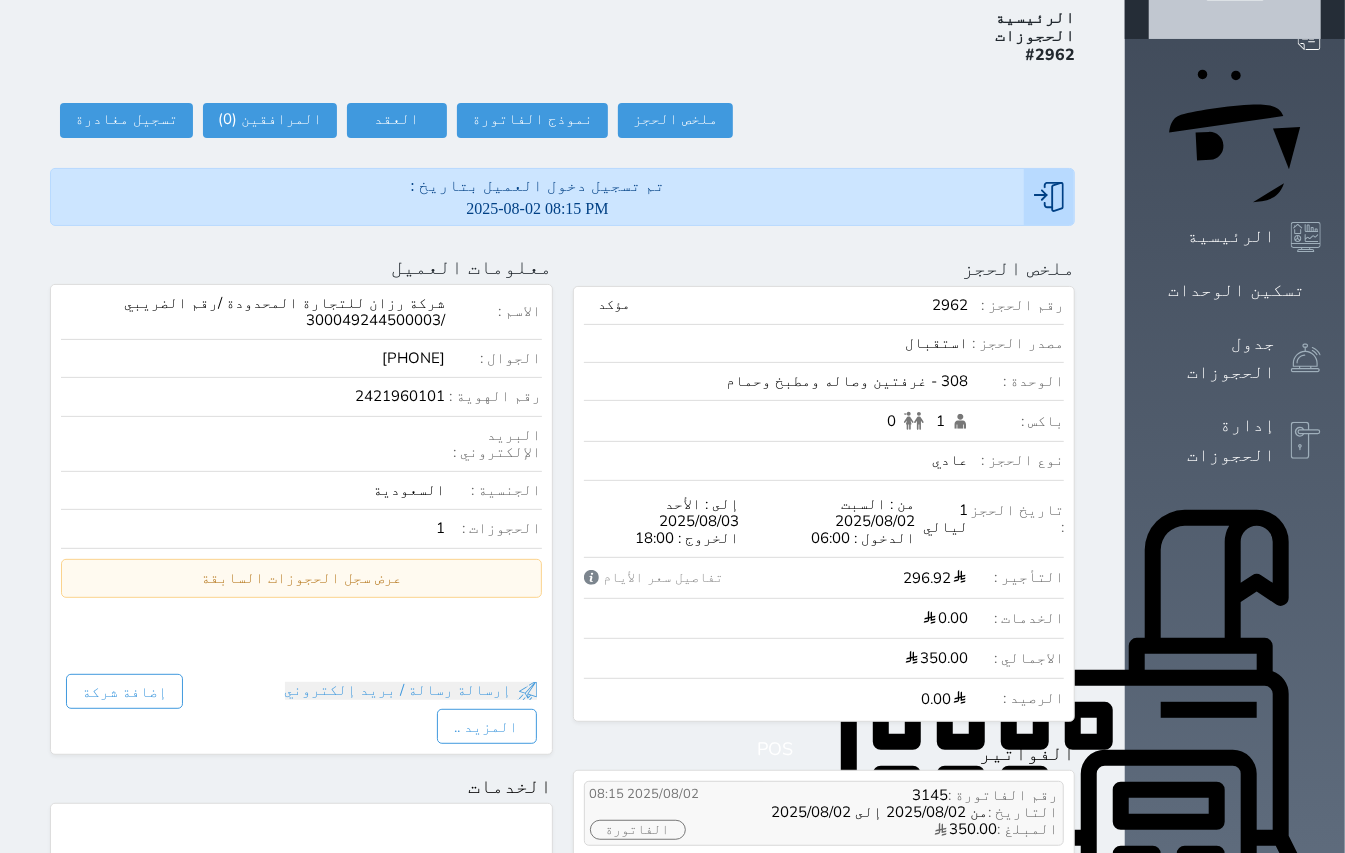 click on "2025/08/02 08:15     الفاتورة" at bounding box center (660, 814) 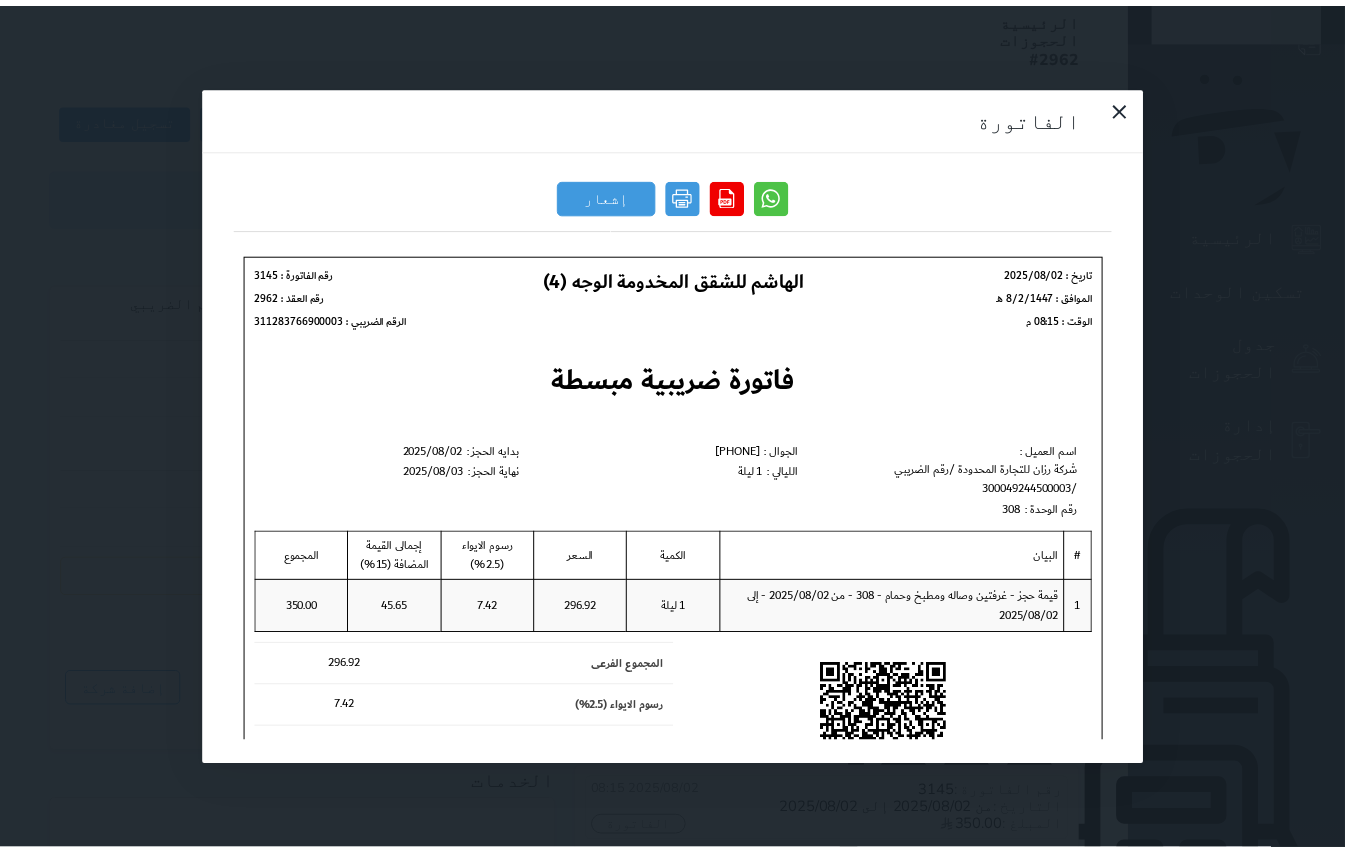 scroll, scrollTop: 0, scrollLeft: 0, axis: both 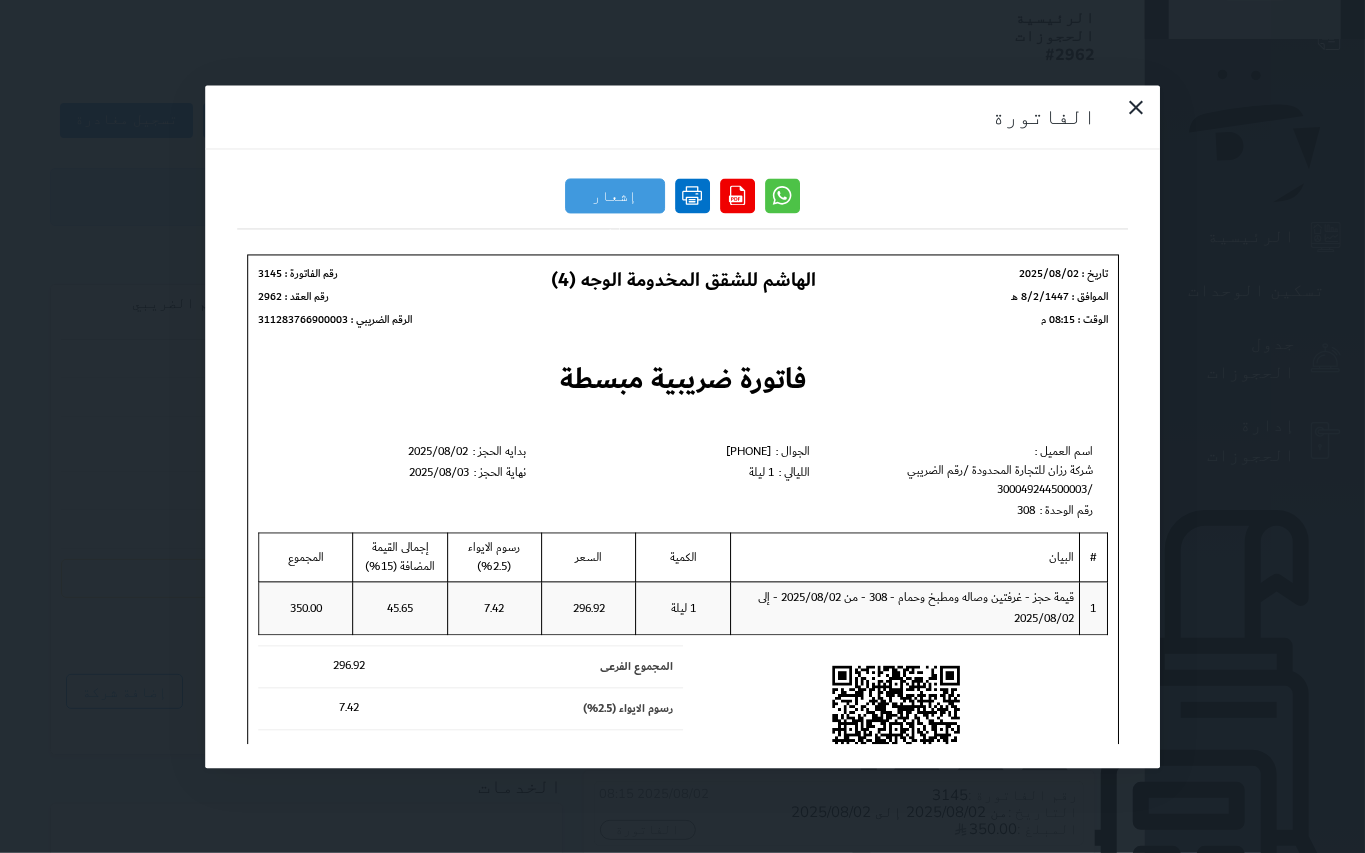 click at bounding box center (692, 195) 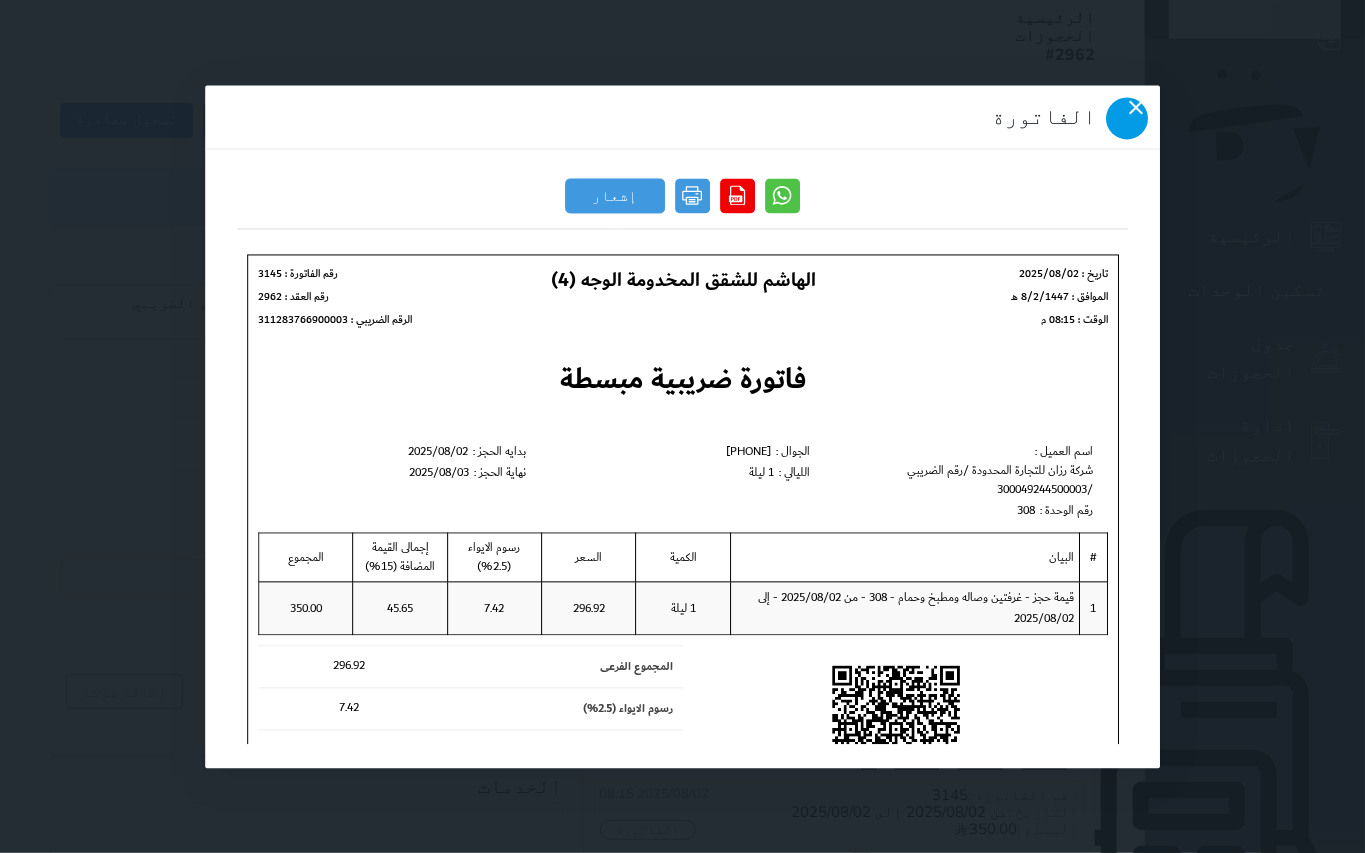 click 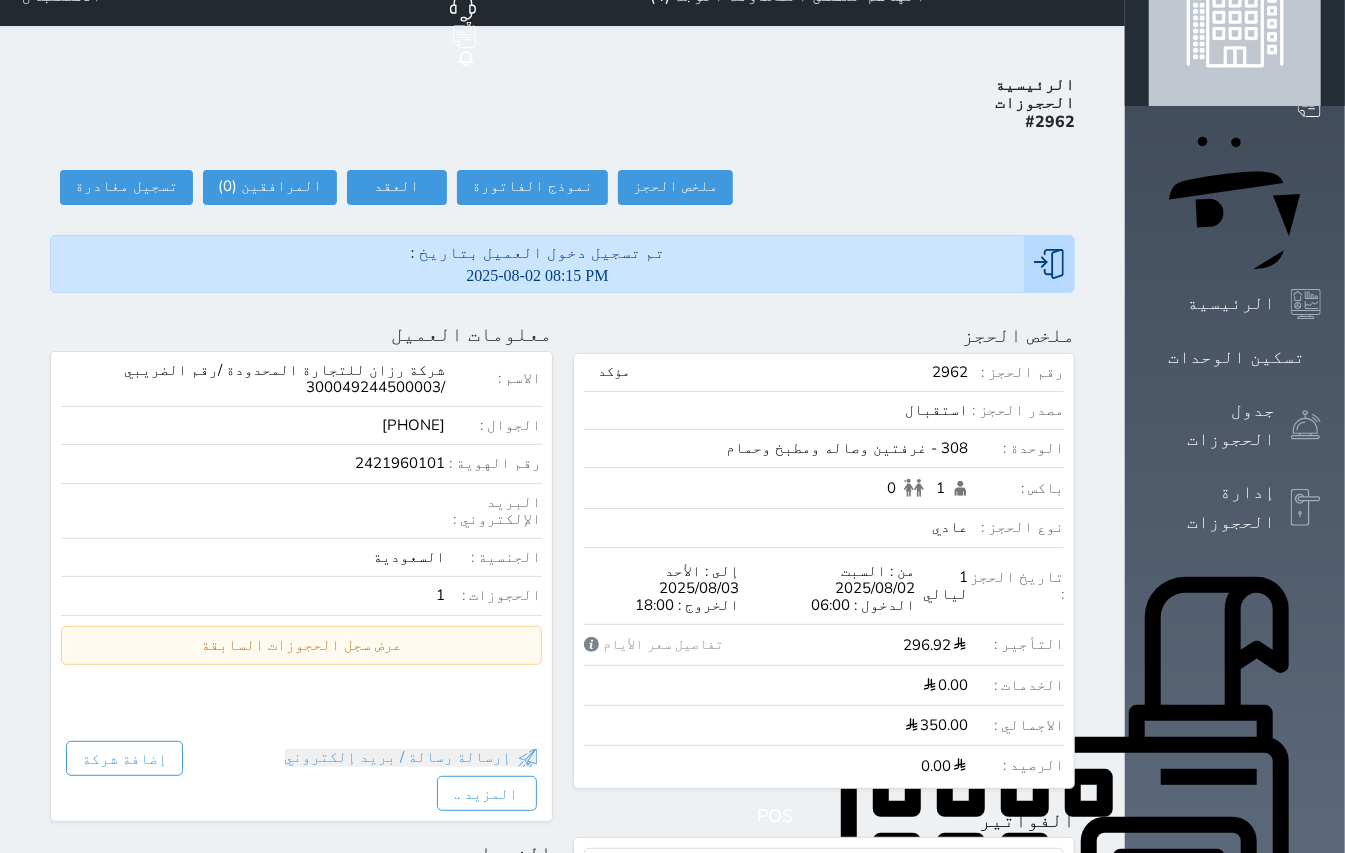 scroll, scrollTop: 0, scrollLeft: 0, axis: both 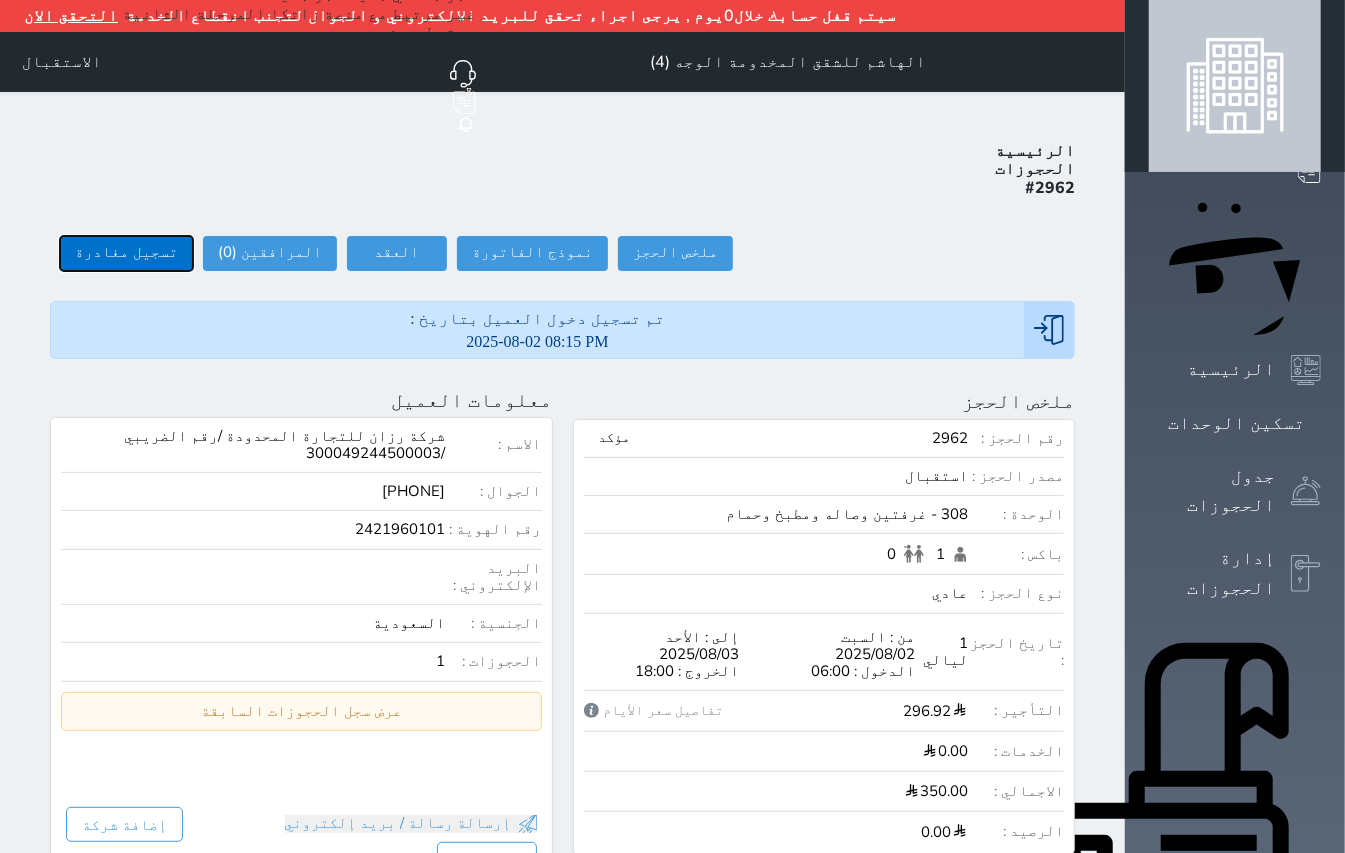 click on "تسجيل مغادرة" at bounding box center [126, 253] 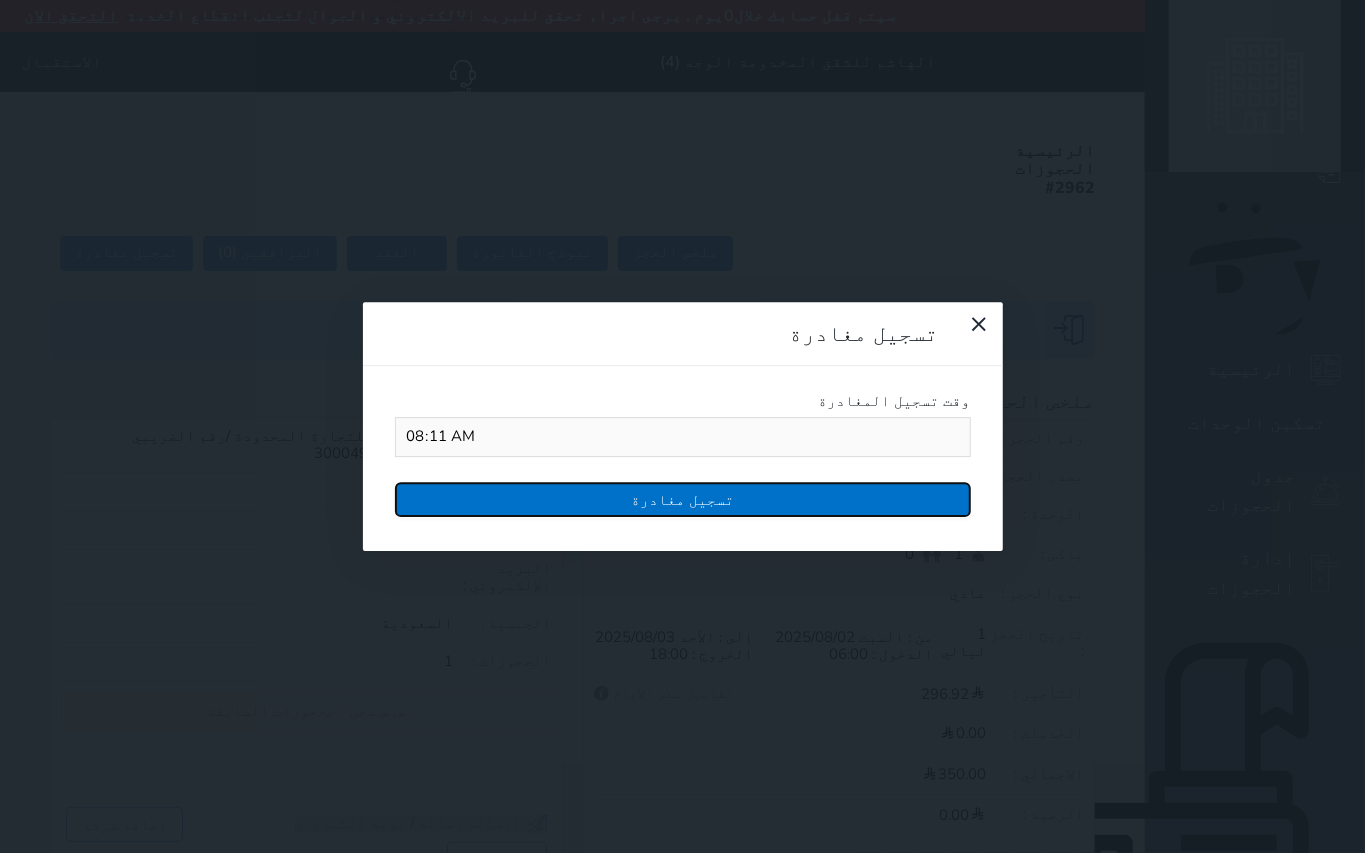 click on "تسجيل مغادرة" at bounding box center [683, 499] 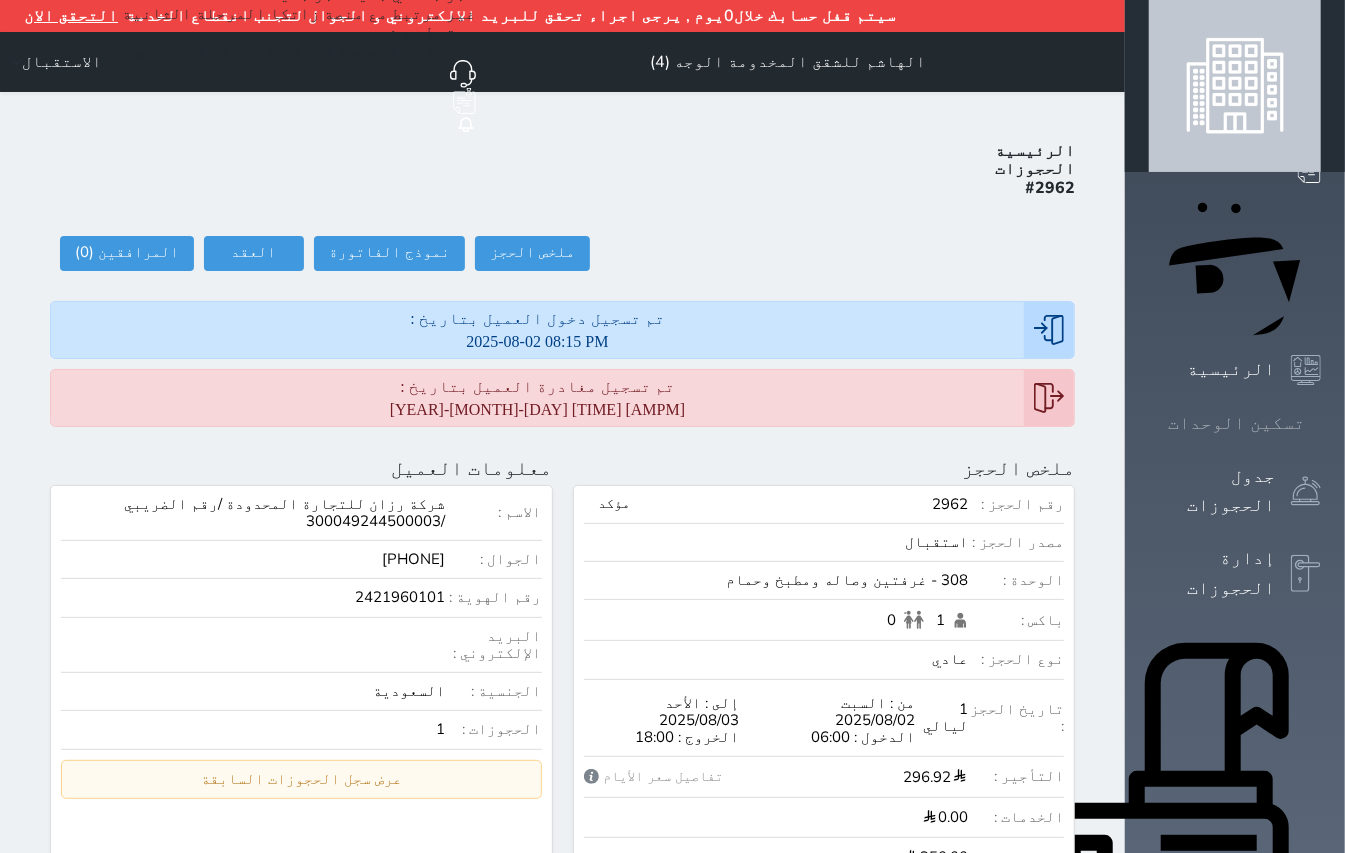 click on "تسكين الوحدات" at bounding box center [1235, 423] 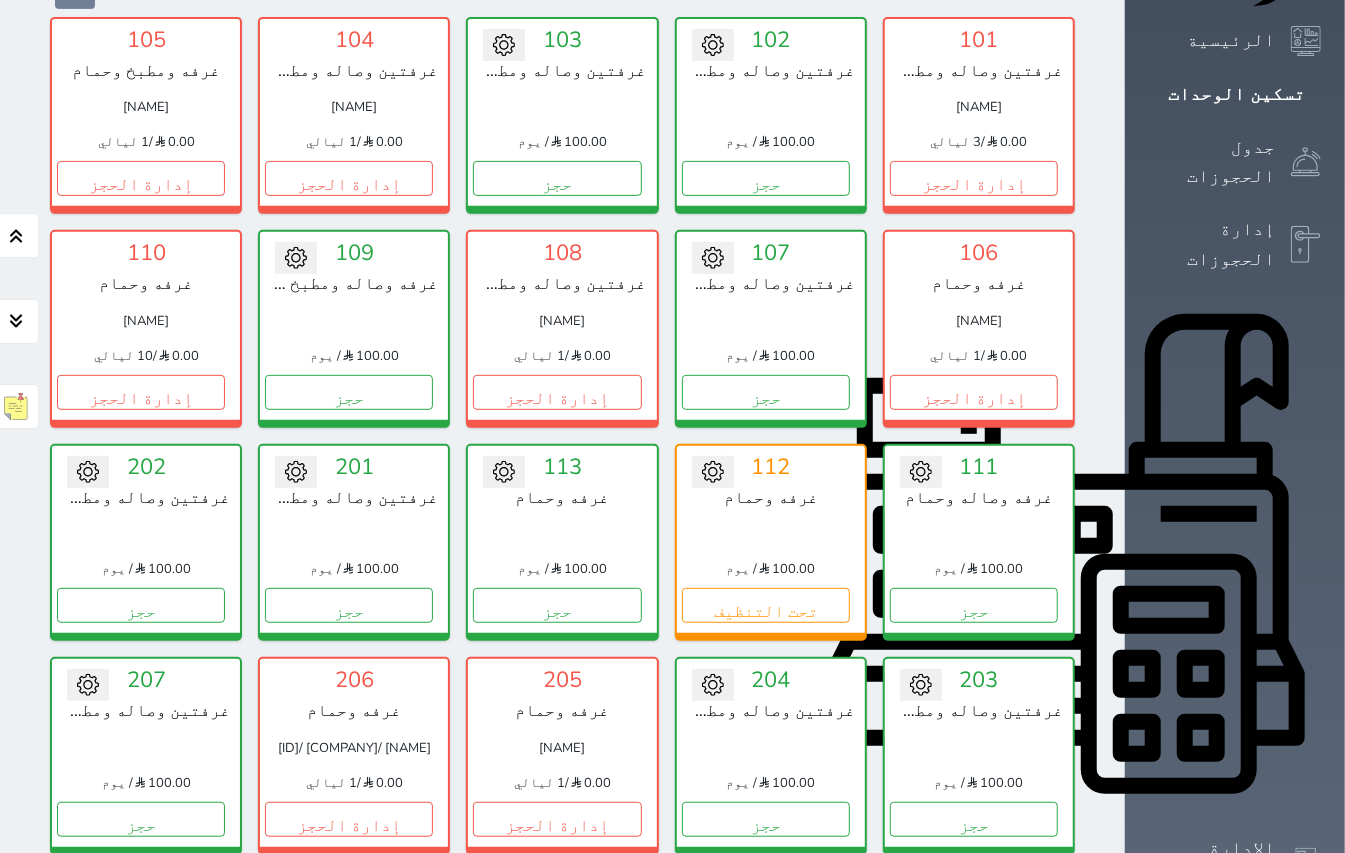 scroll, scrollTop: 216, scrollLeft: 0, axis: vertical 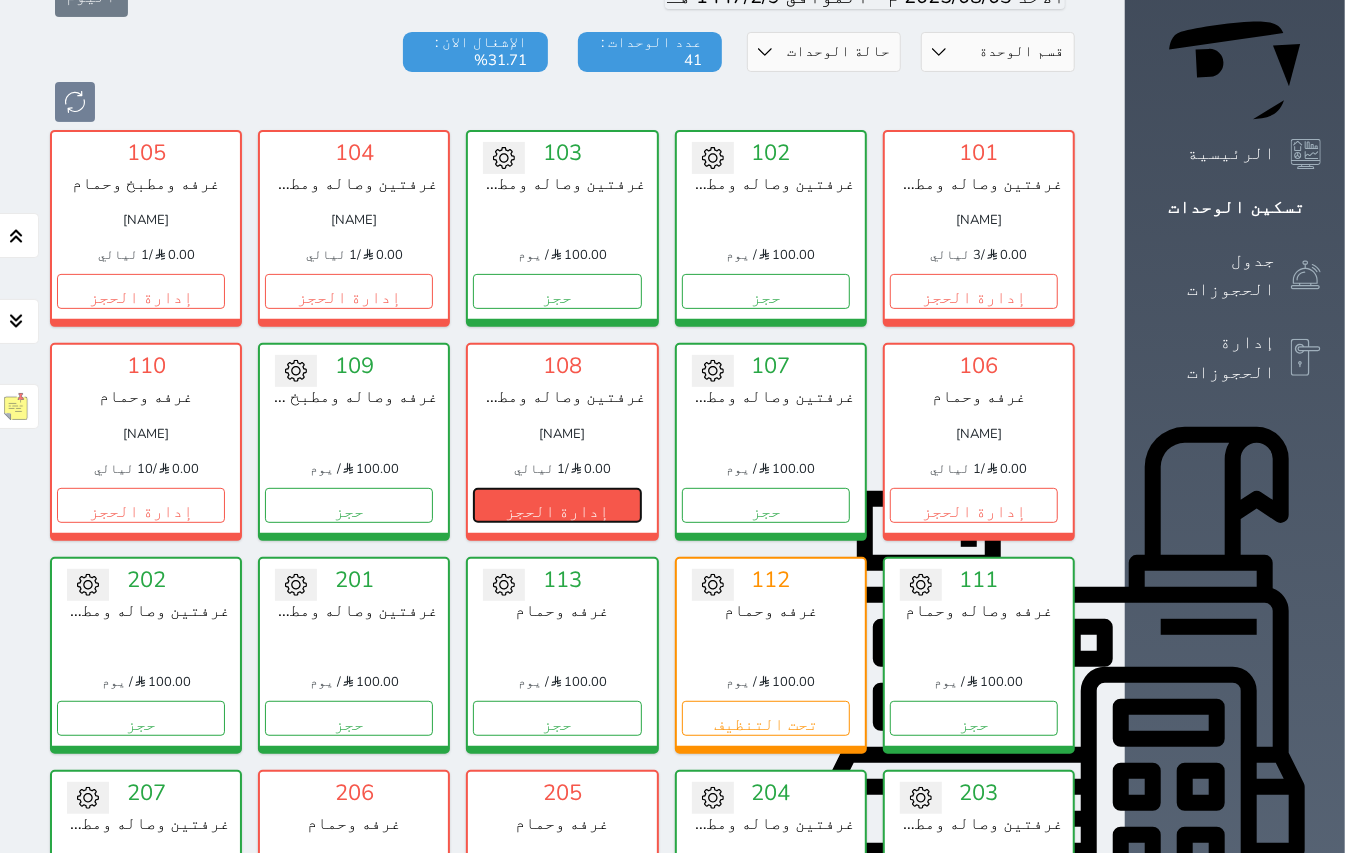 click on "إدارة الحجز" at bounding box center [557, 505] 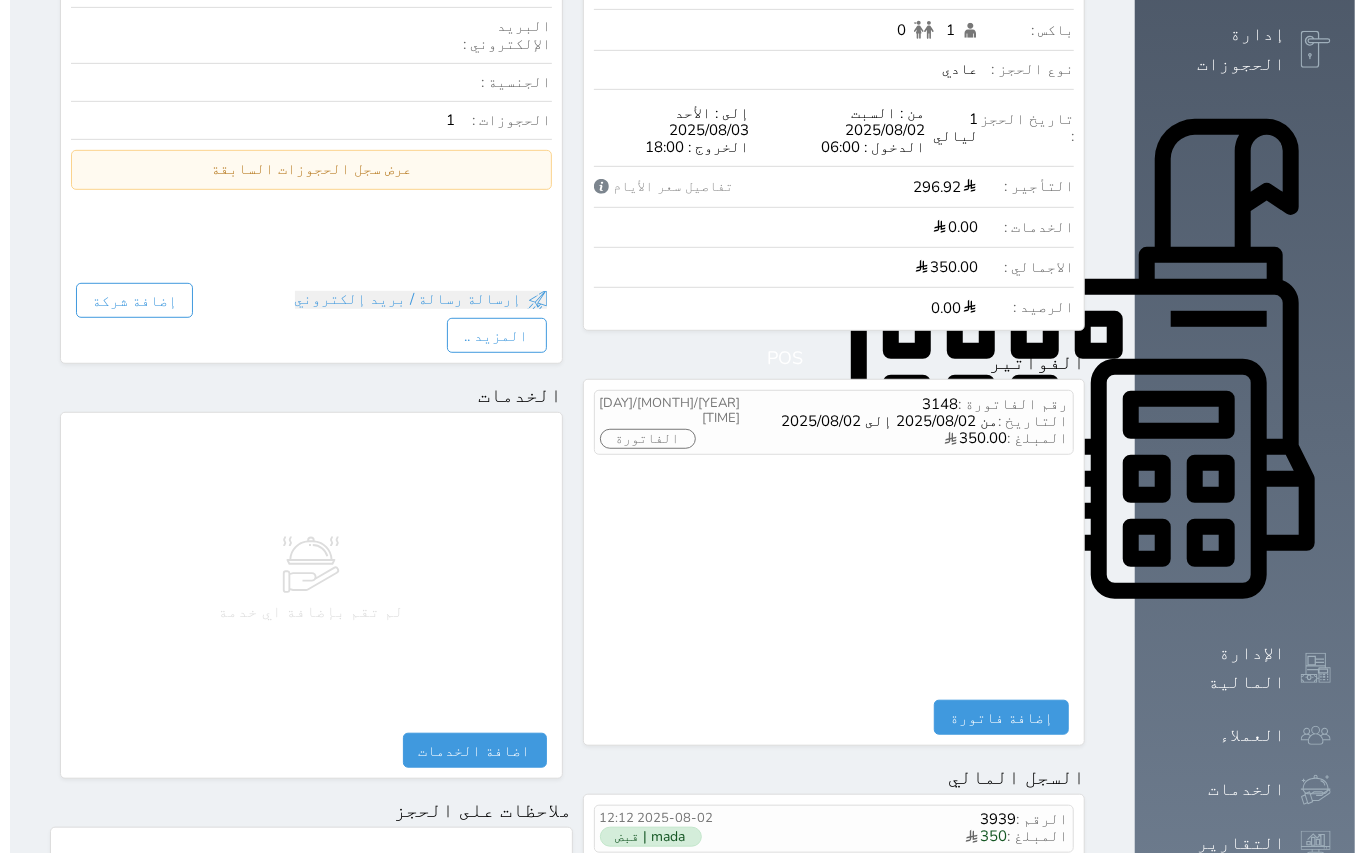 scroll, scrollTop: 533, scrollLeft: 0, axis: vertical 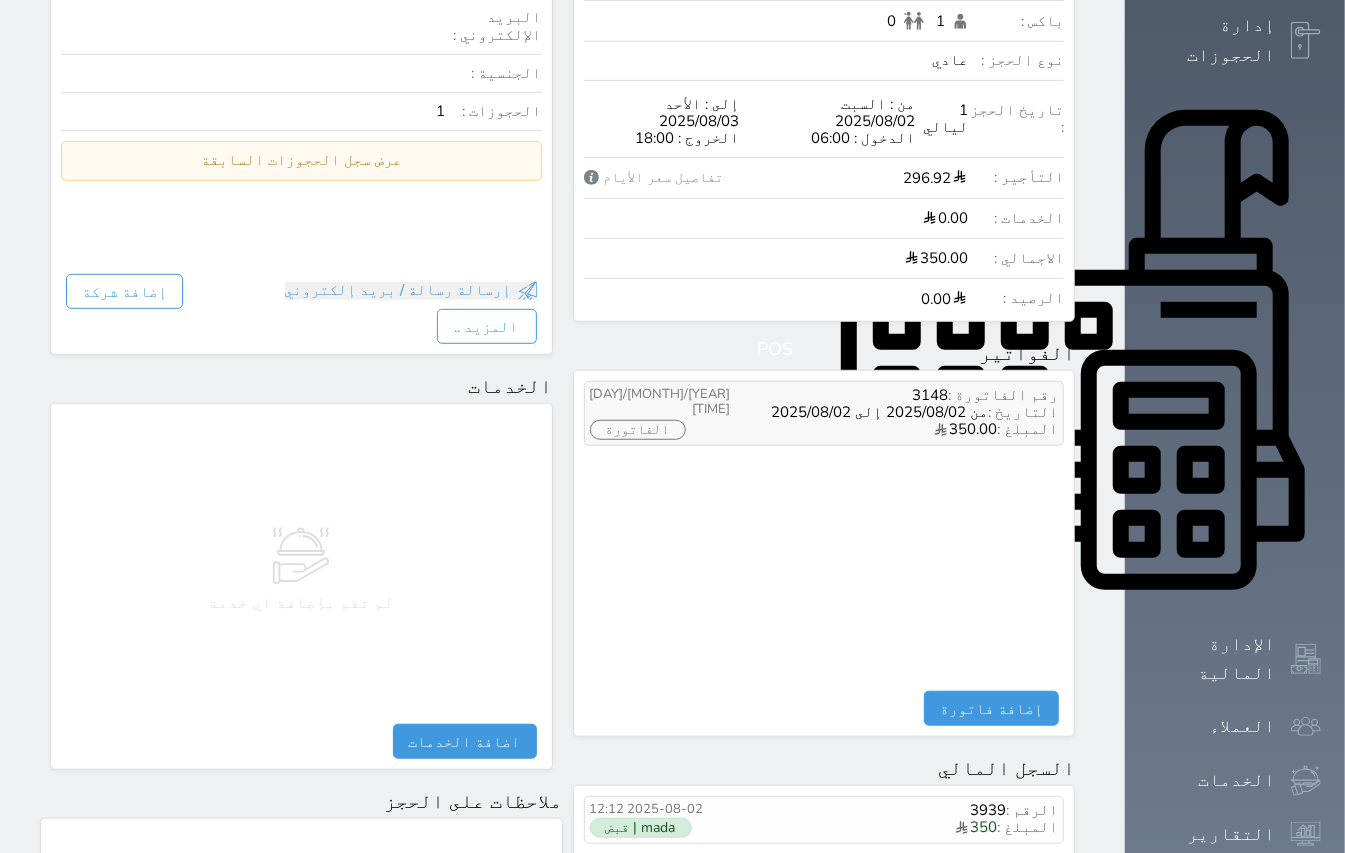 click on "الفاتورة" at bounding box center [638, 430] 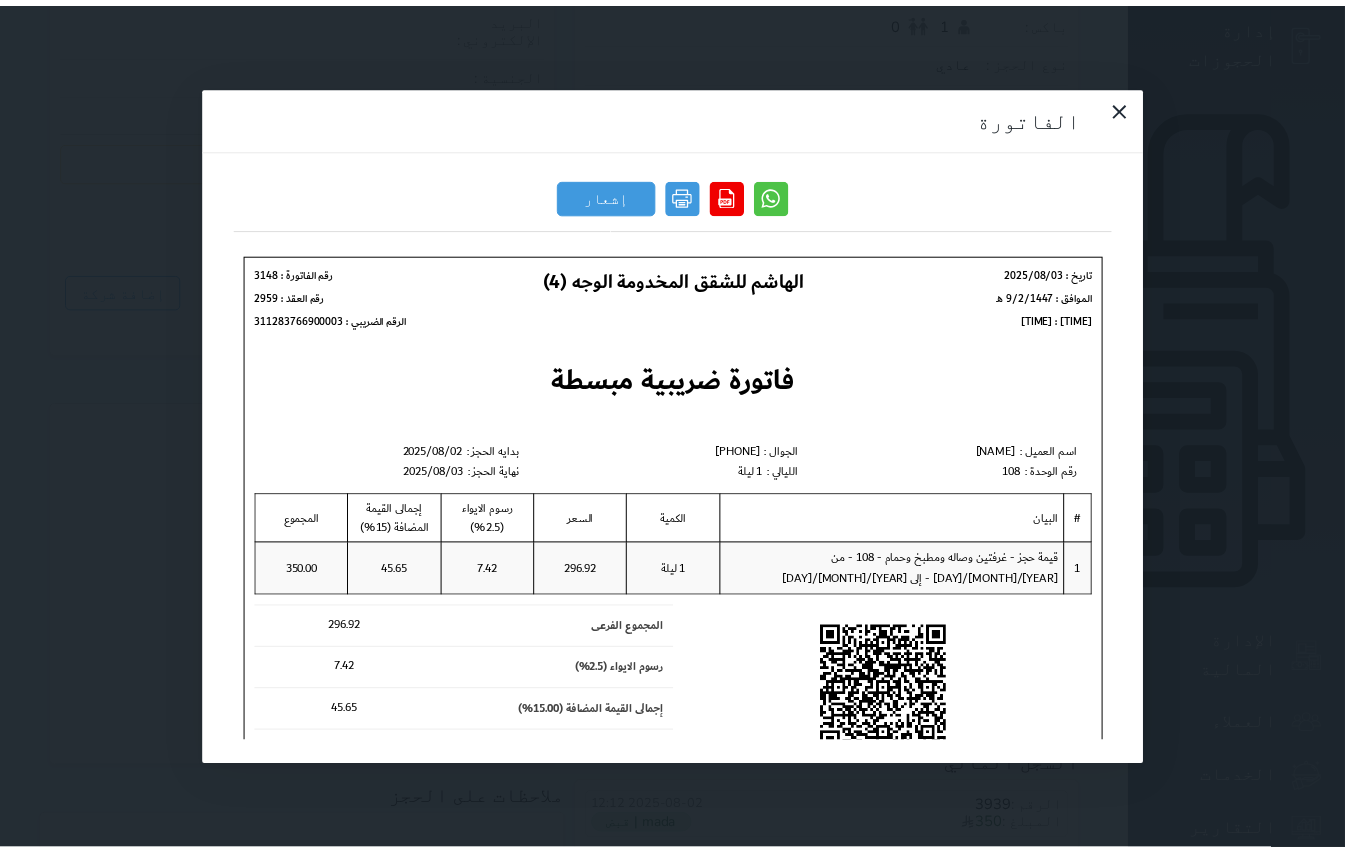 scroll, scrollTop: 0, scrollLeft: 0, axis: both 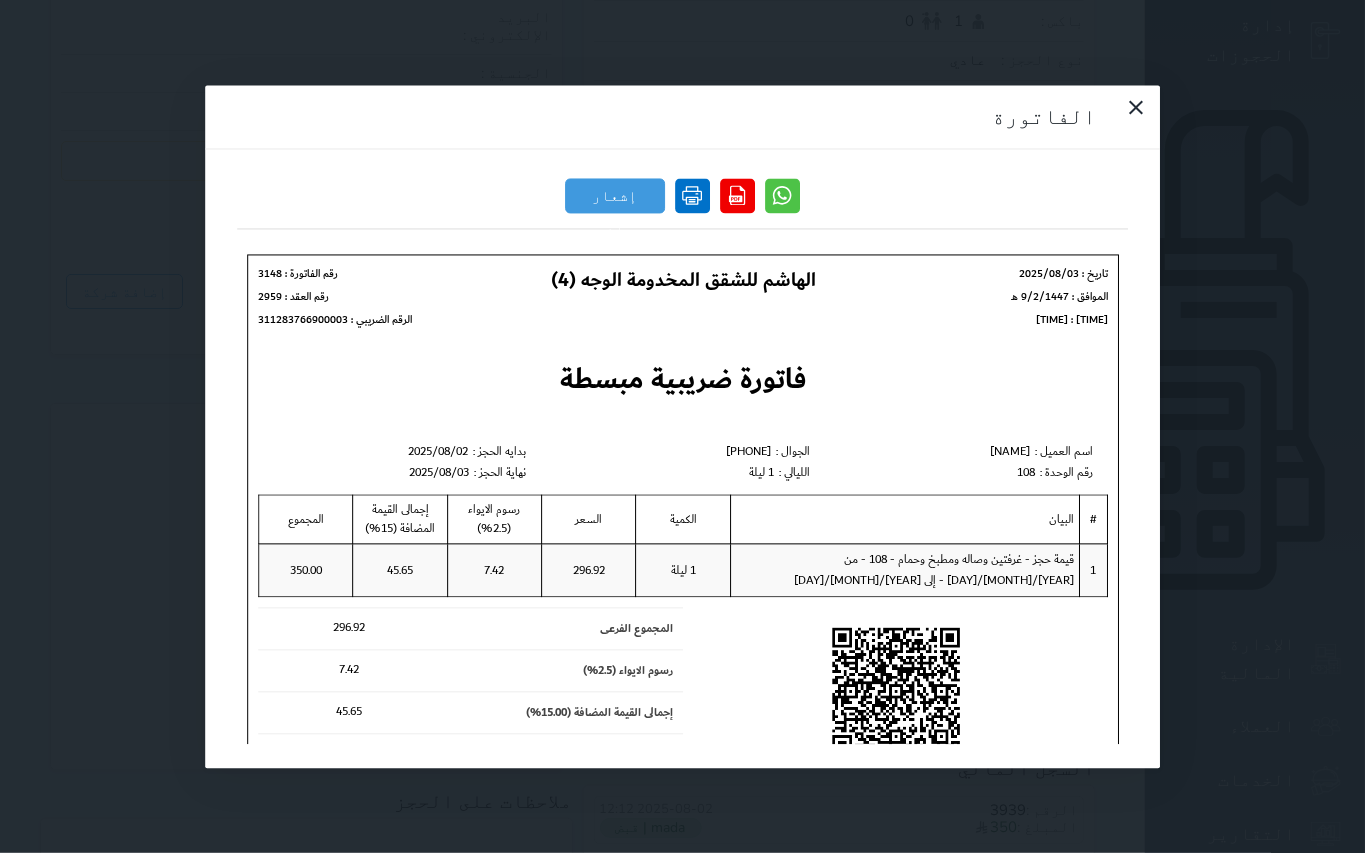 click at bounding box center [692, 195] 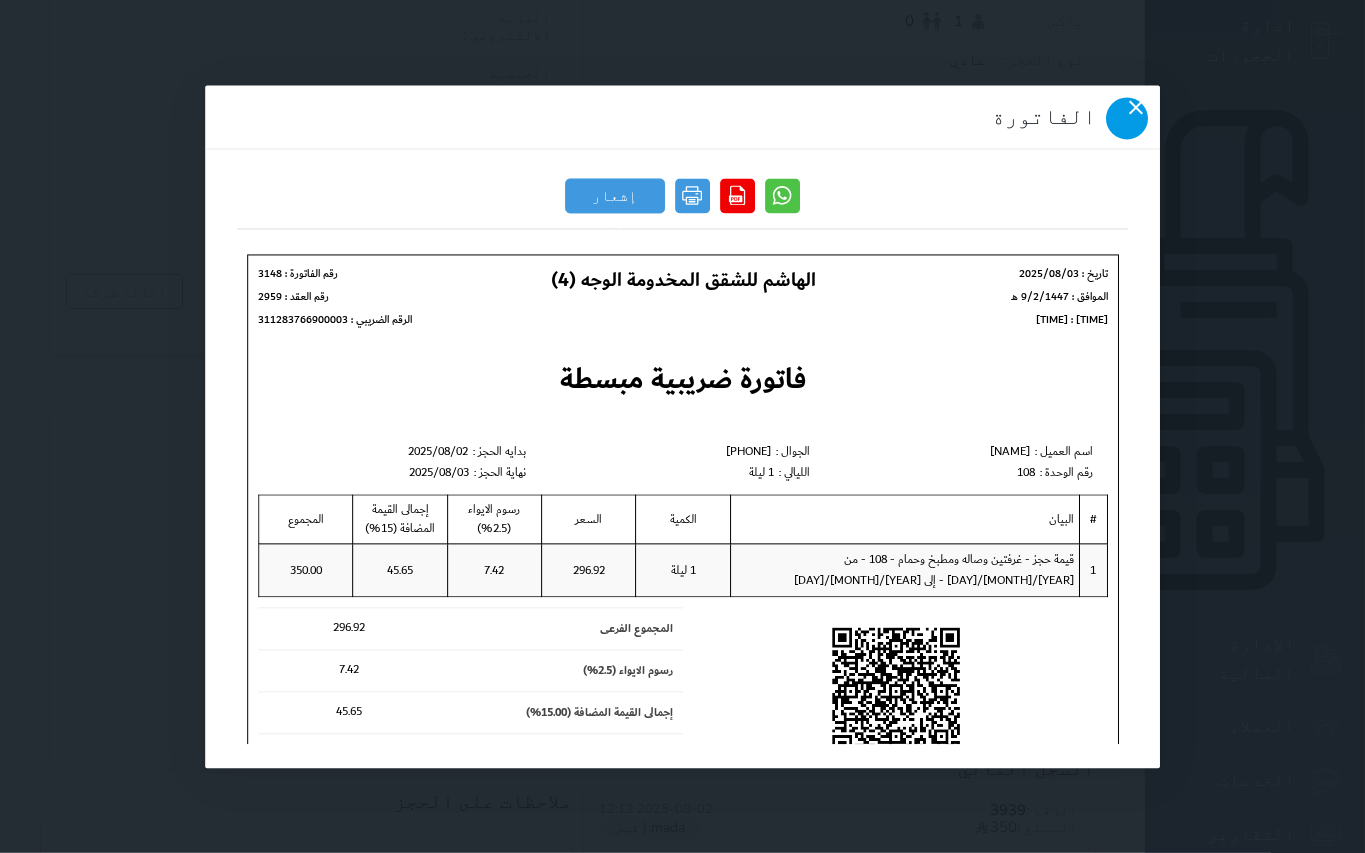 click at bounding box center [1127, 118] 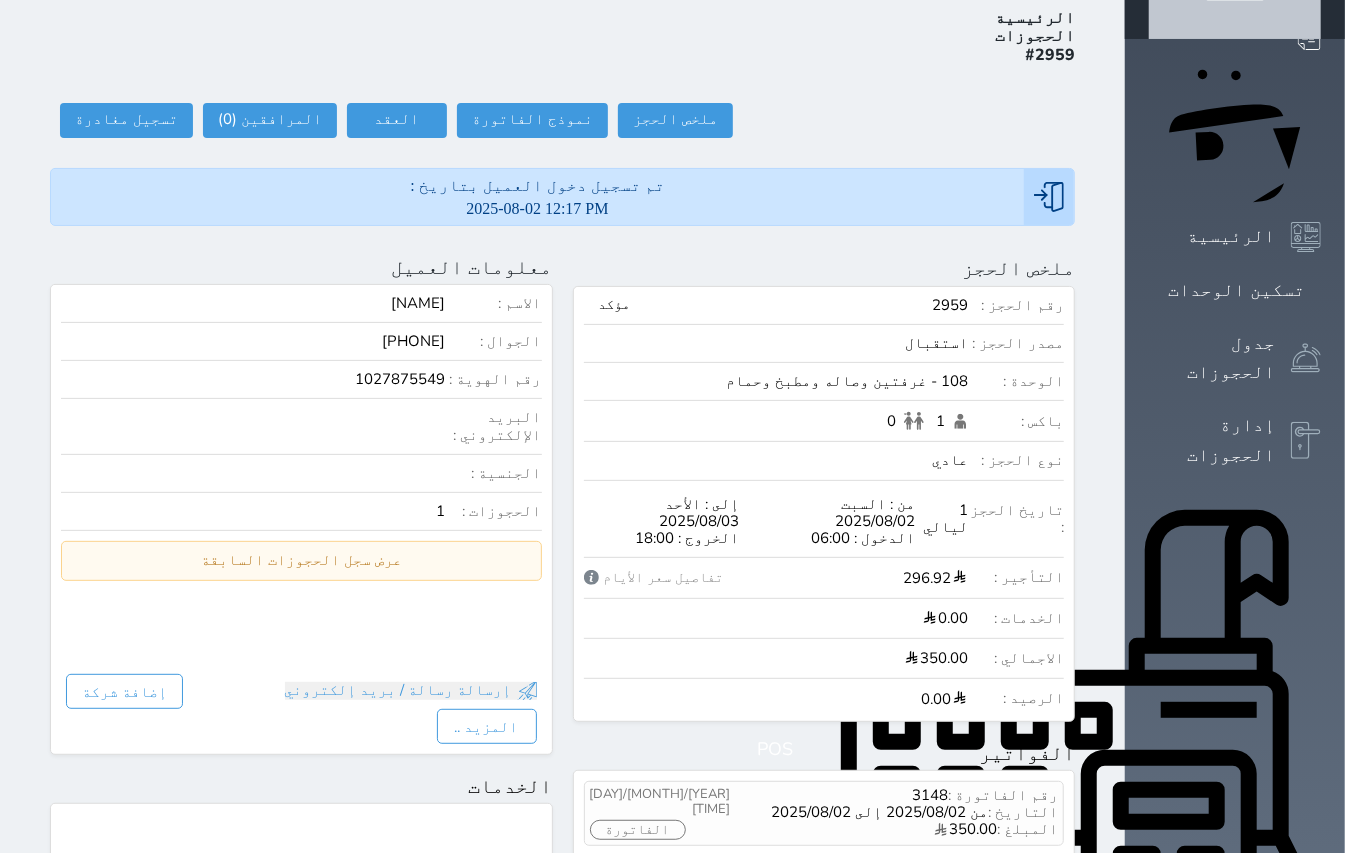 scroll, scrollTop: 0, scrollLeft: 0, axis: both 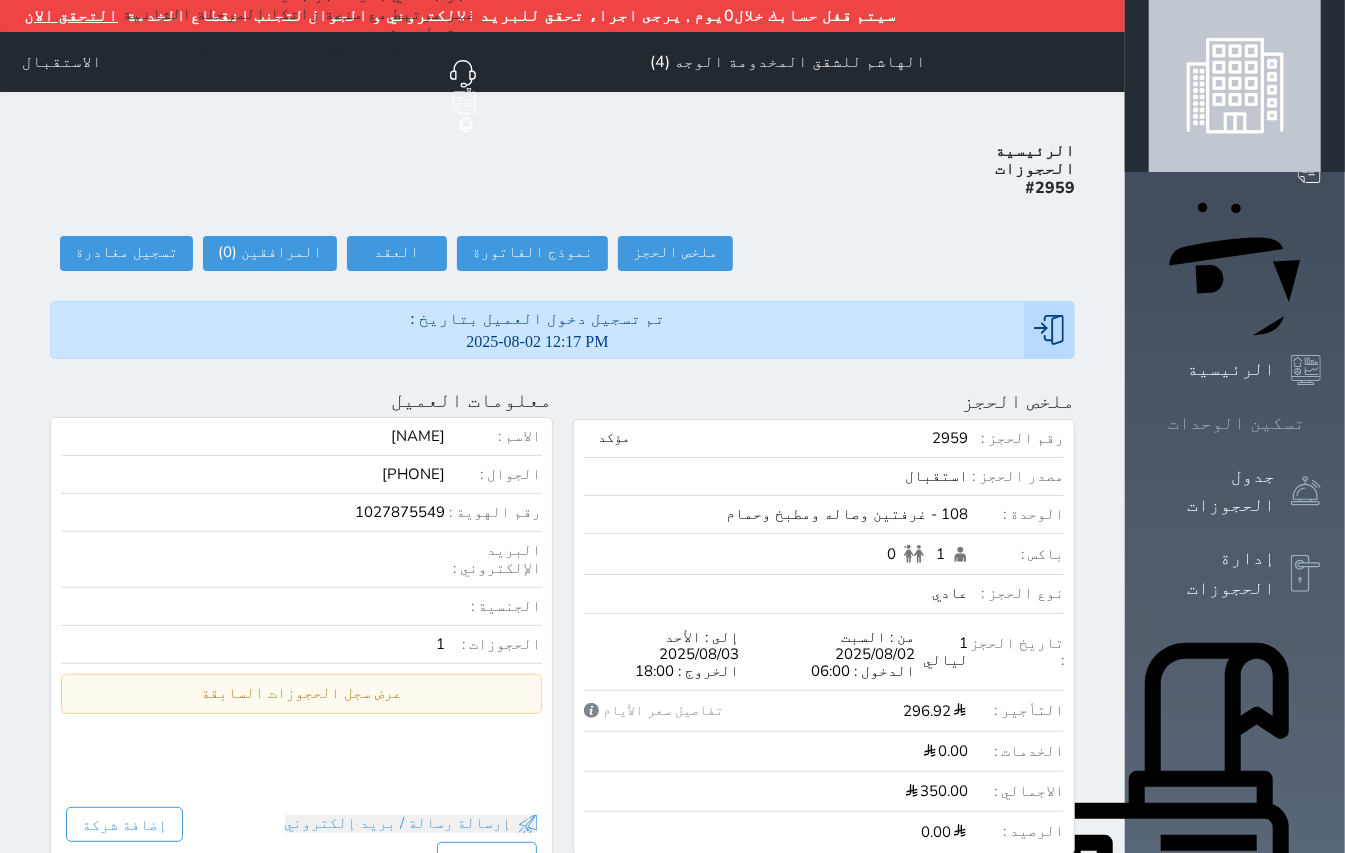 click 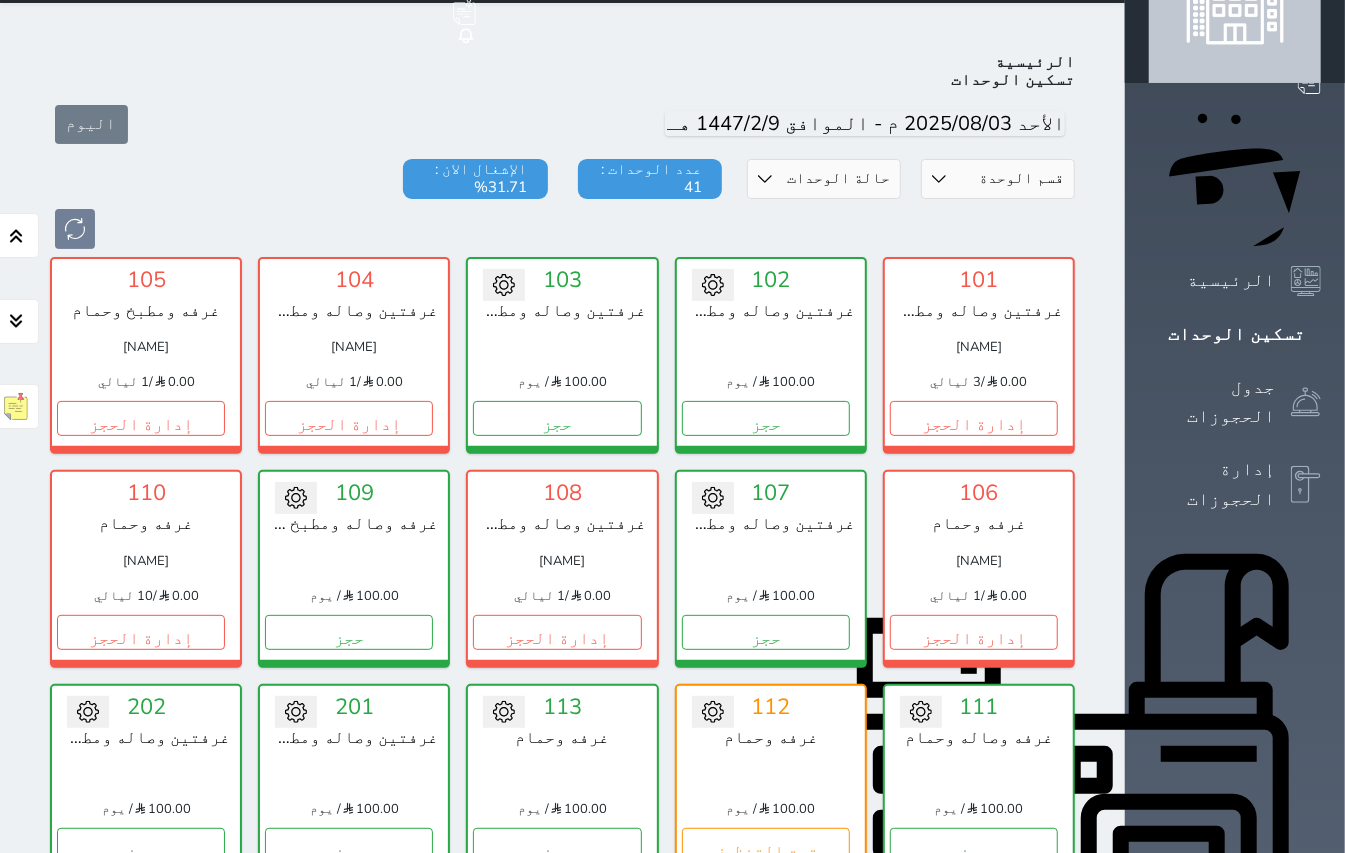 scroll, scrollTop: 133, scrollLeft: 0, axis: vertical 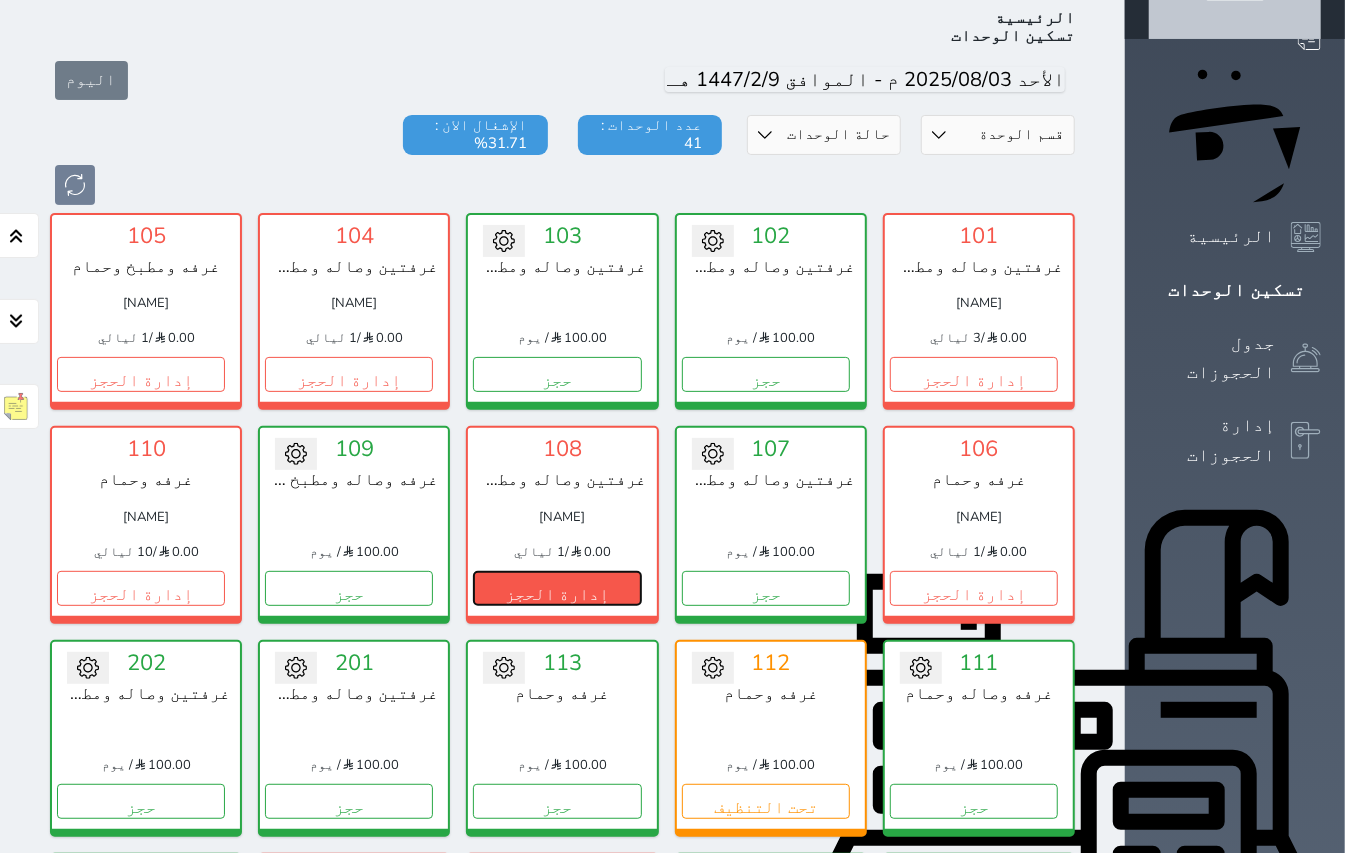 click on "إدارة الحجز" at bounding box center [557, 588] 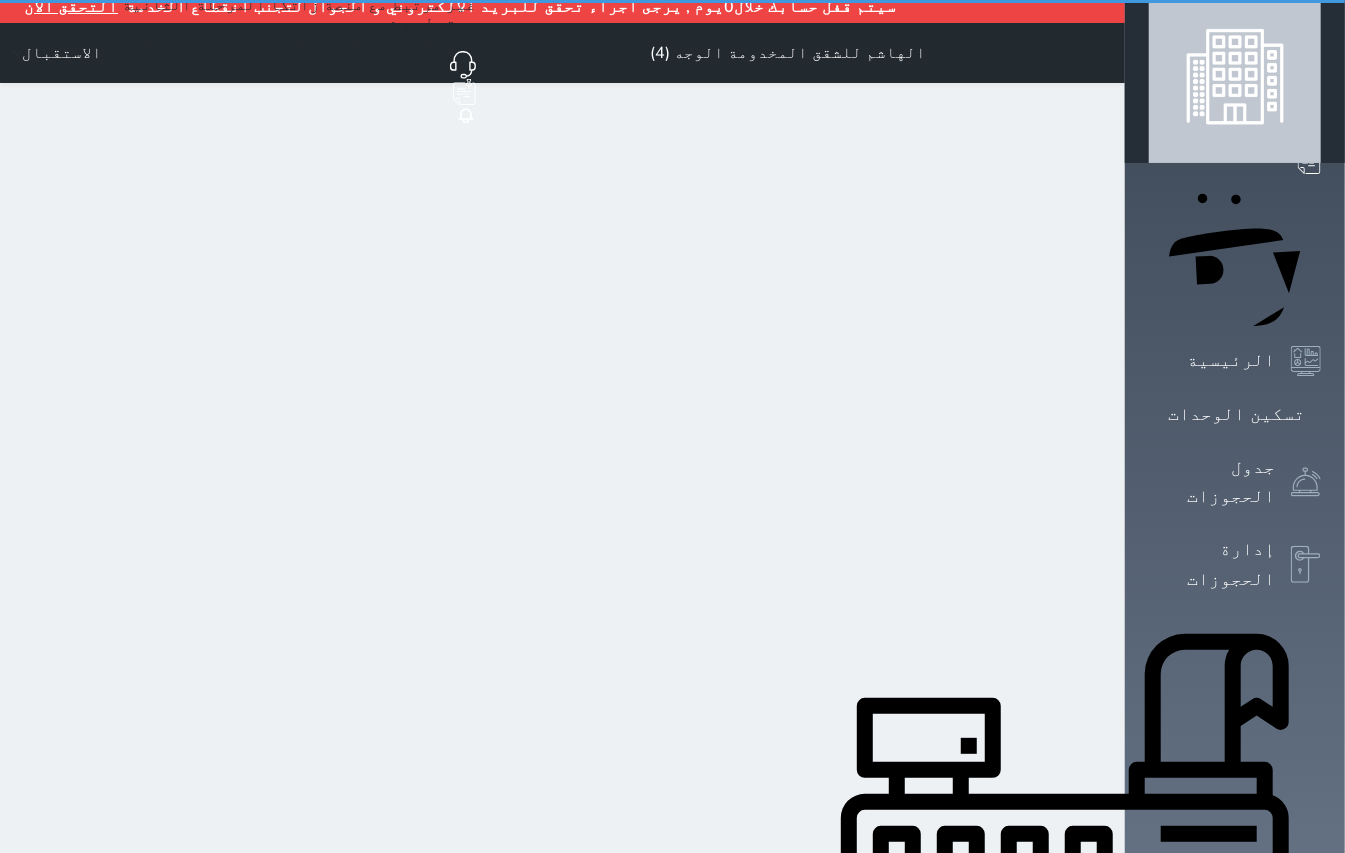 scroll, scrollTop: 0, scrollLeft: 0, axis: both 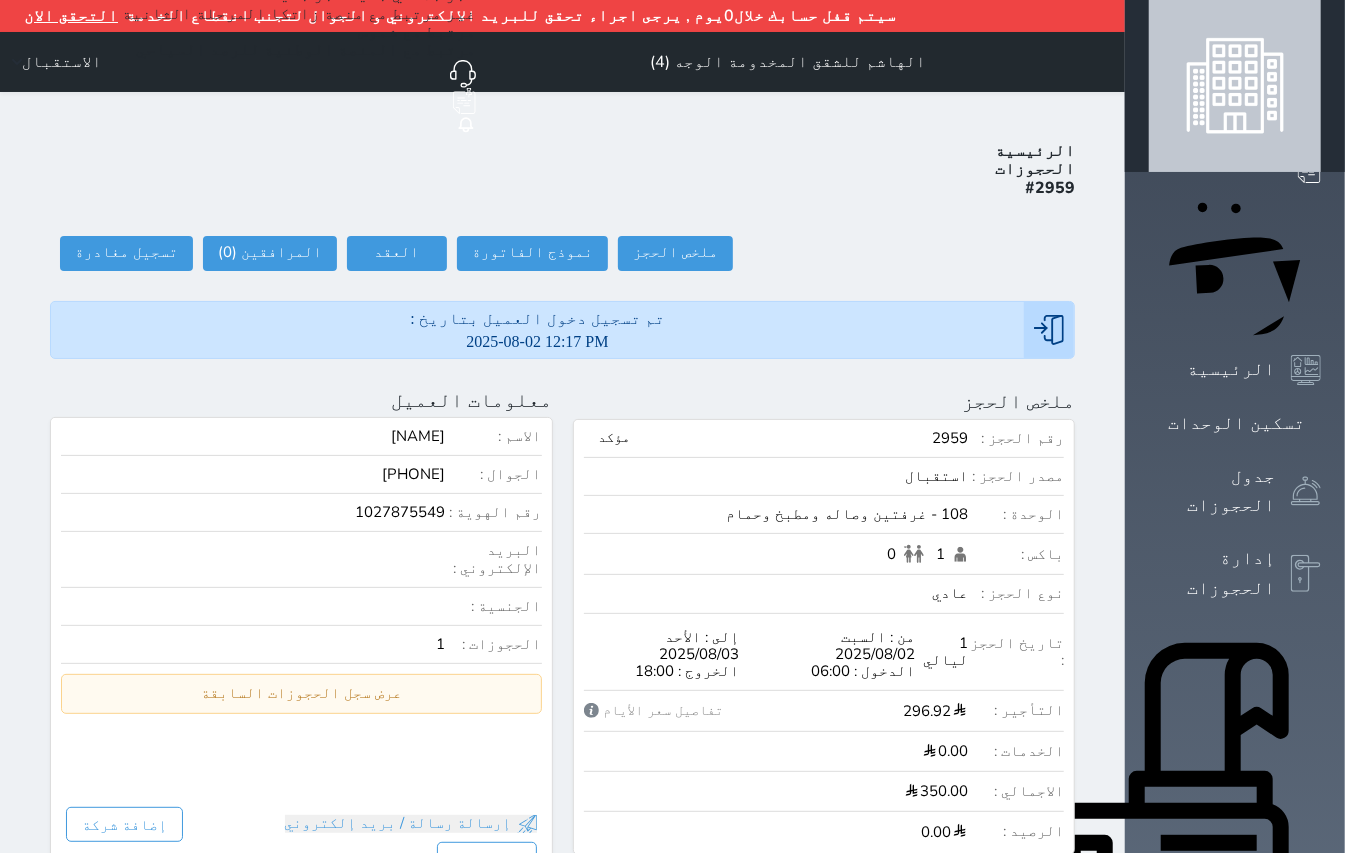 click on "الرئيسية   الحجوزات   #[ID]         ملخص الحجز         ملخص الحجز #[ID]                           نموذج الفاتورة           العقد         العقد #[ID]                                   العقود الموقعه #[ID]
العقود الموقعه (0)
#   تاريخ التوقيع   الاجرائات       المرافقين (0)         المرافقين                 البحث عن المرافقين :        الاسم       رقم الهوية       البريد الإلكتروني       الجوال           تغيير العميل              الاسم *     الجنس    اختر الجنس   ذكر انثى   تاريخ الميلاد *         تاريخ الميلاد الهجرى         صلة القرابة
اختر صلة القرابة   ابن ابنه زوجة اخ اخت اب ام زوج أخرى   نوع العميل *   اختر نوع   مواطن مواطن خليجي   *" at bounding box center [562, 992] 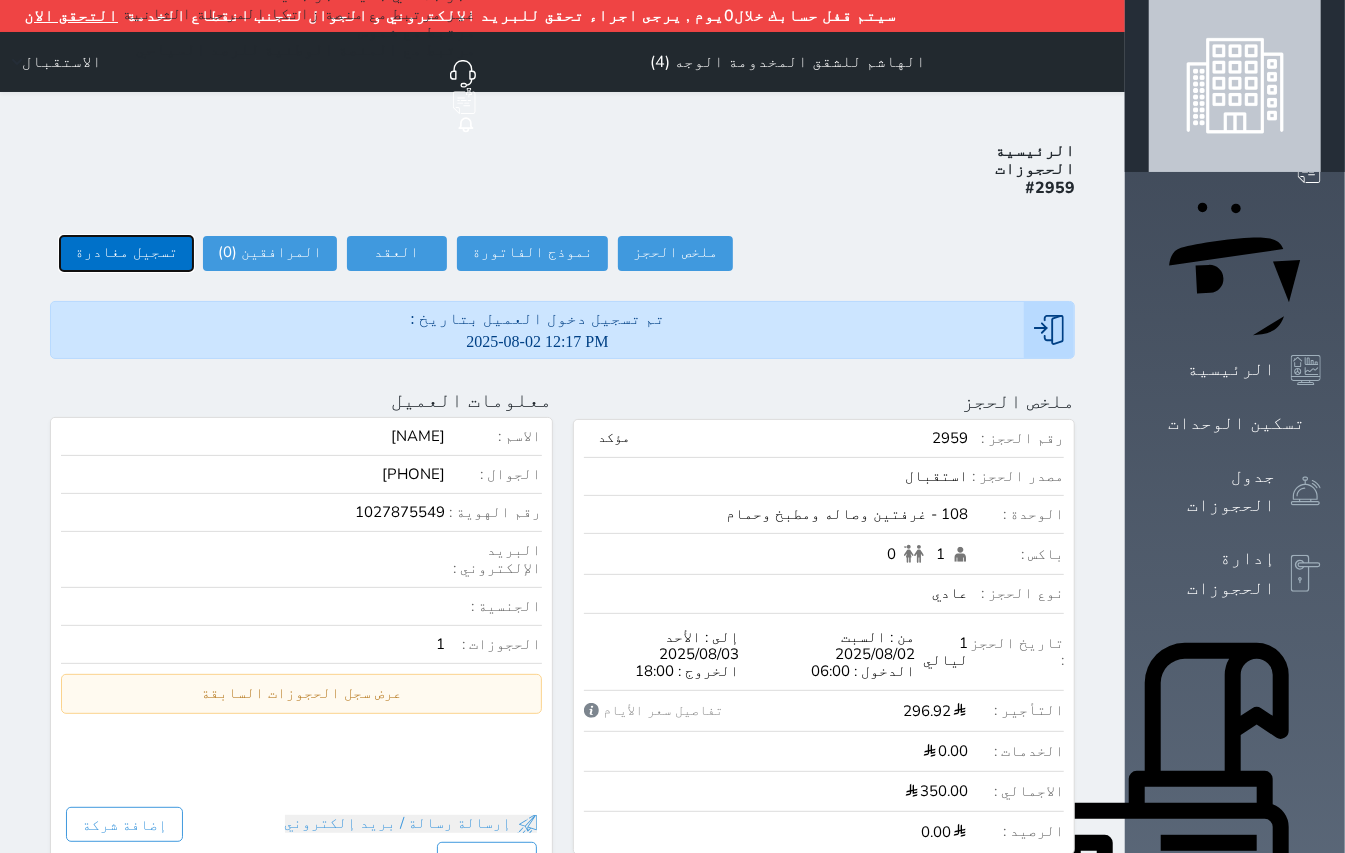 click on "تسجيل مغادرة" at bounding box center (126, 253) 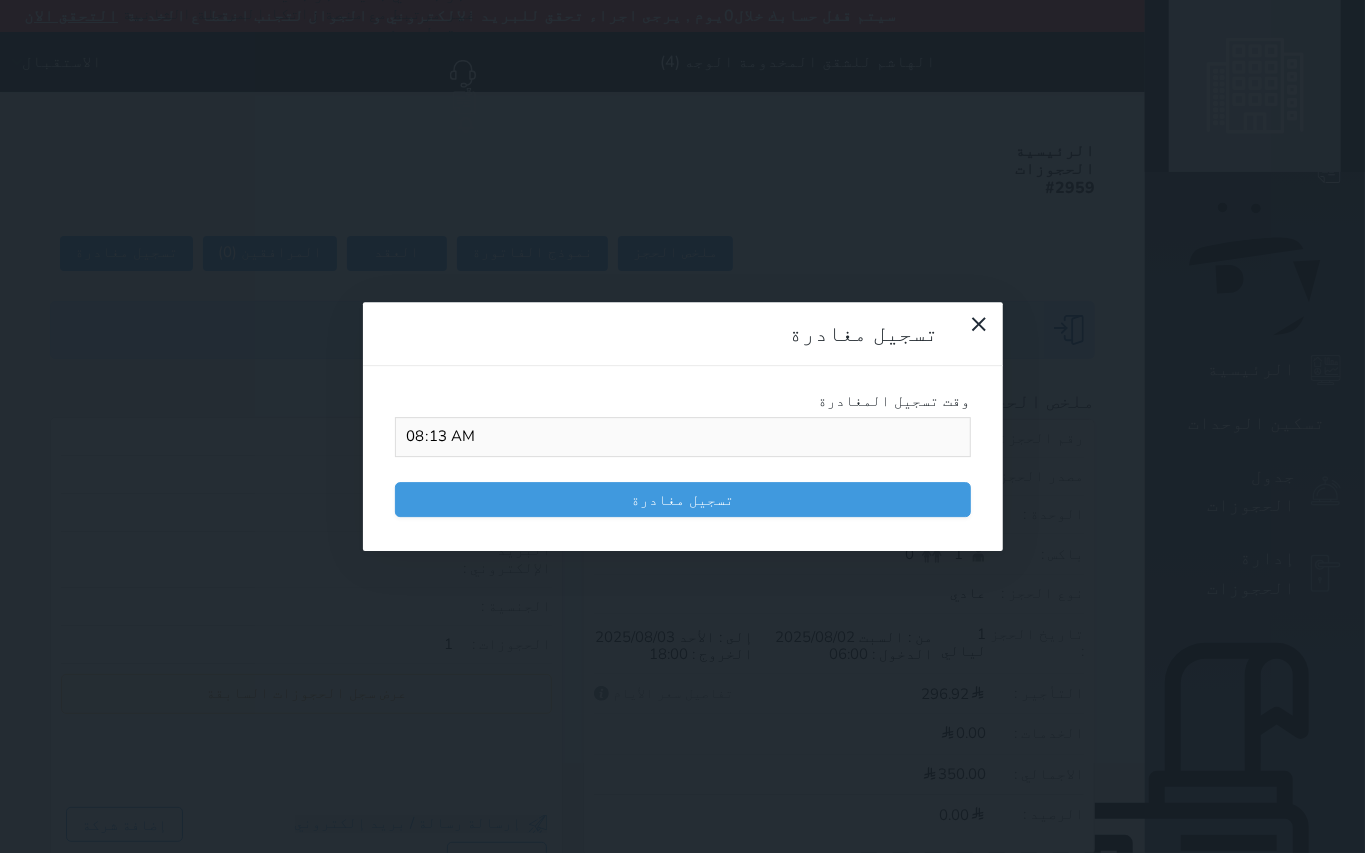 click on "تسجيل مغادرة" at bounding box center [683, 499] 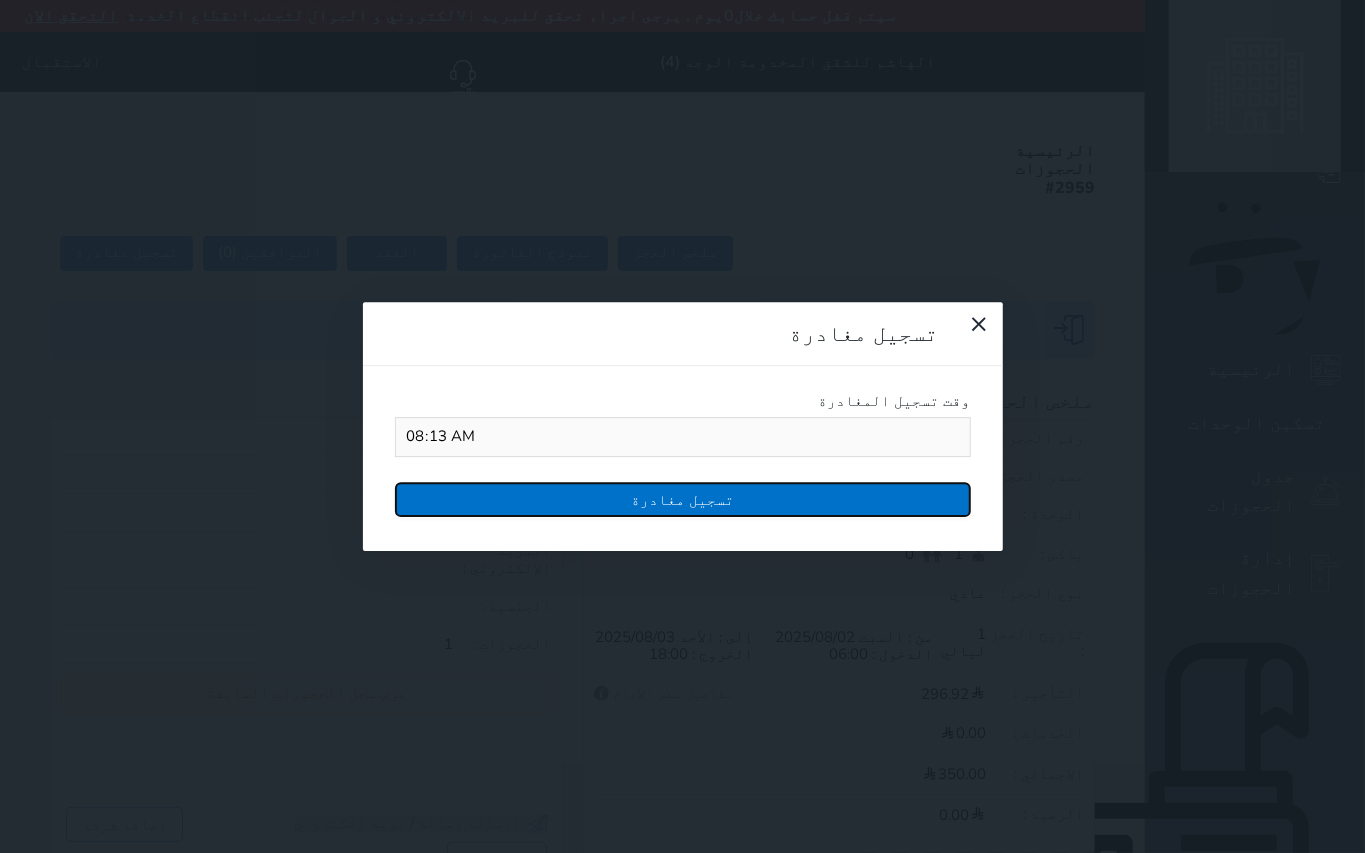 click on "تسجيل مغادرة" at bounding box center [683, 499] 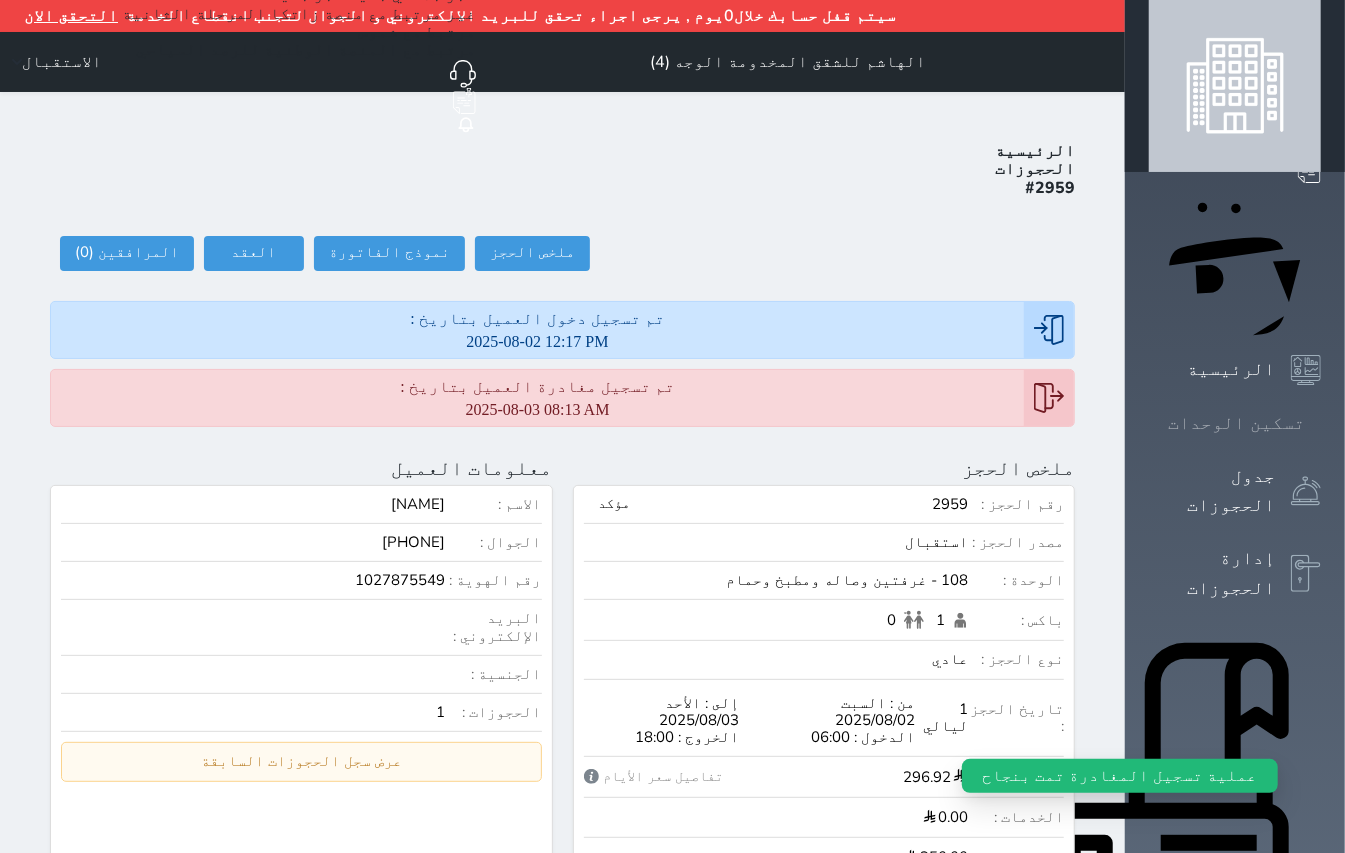 click at bounding box center (1321, 423) 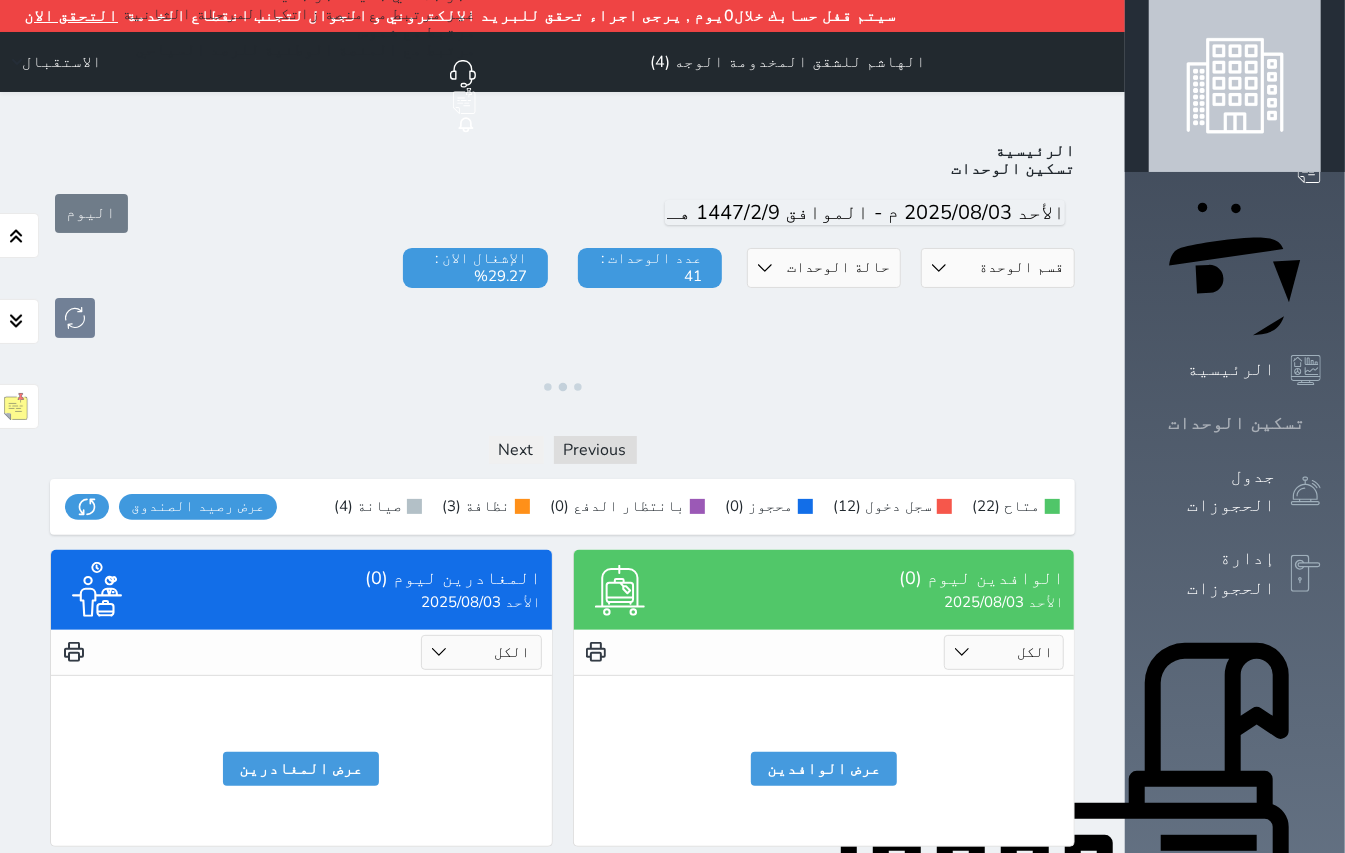 click on "تسكين الوحدات" at bounding box center [1236, 423] 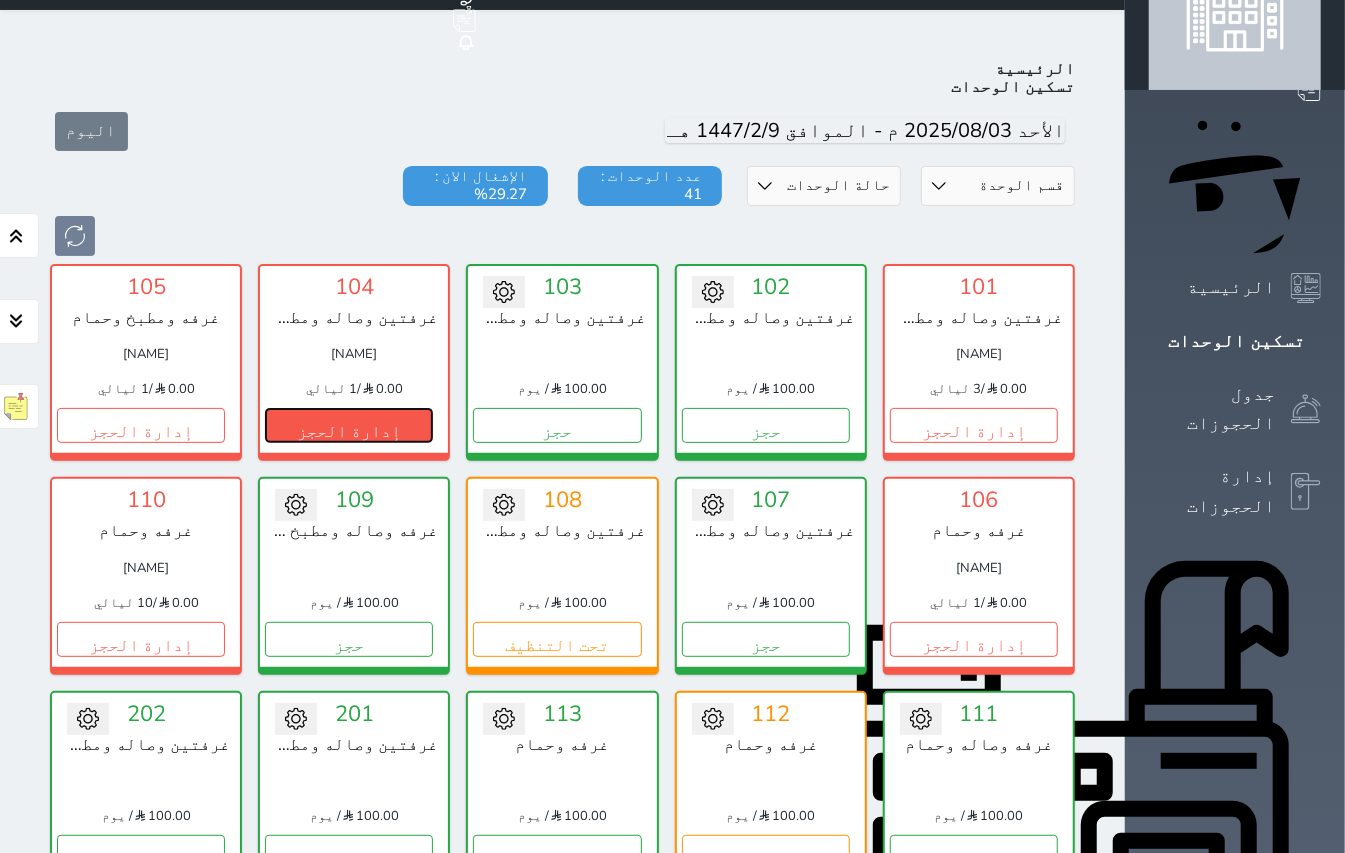 click on "إدارة الحجز" at bounding box center [349, 425] 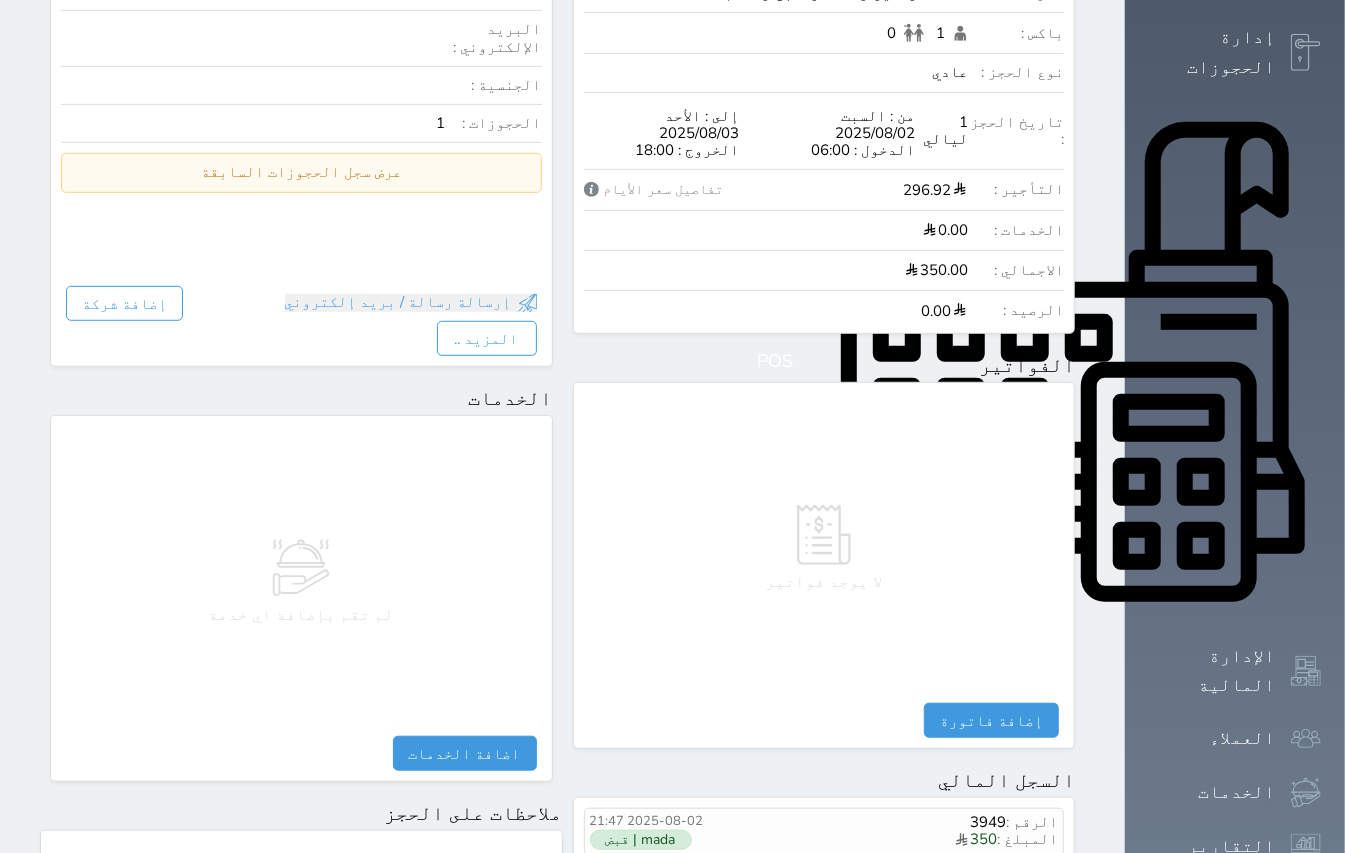 scroll, scrollTop: 533, scrollLeft: 0, axis: vertical 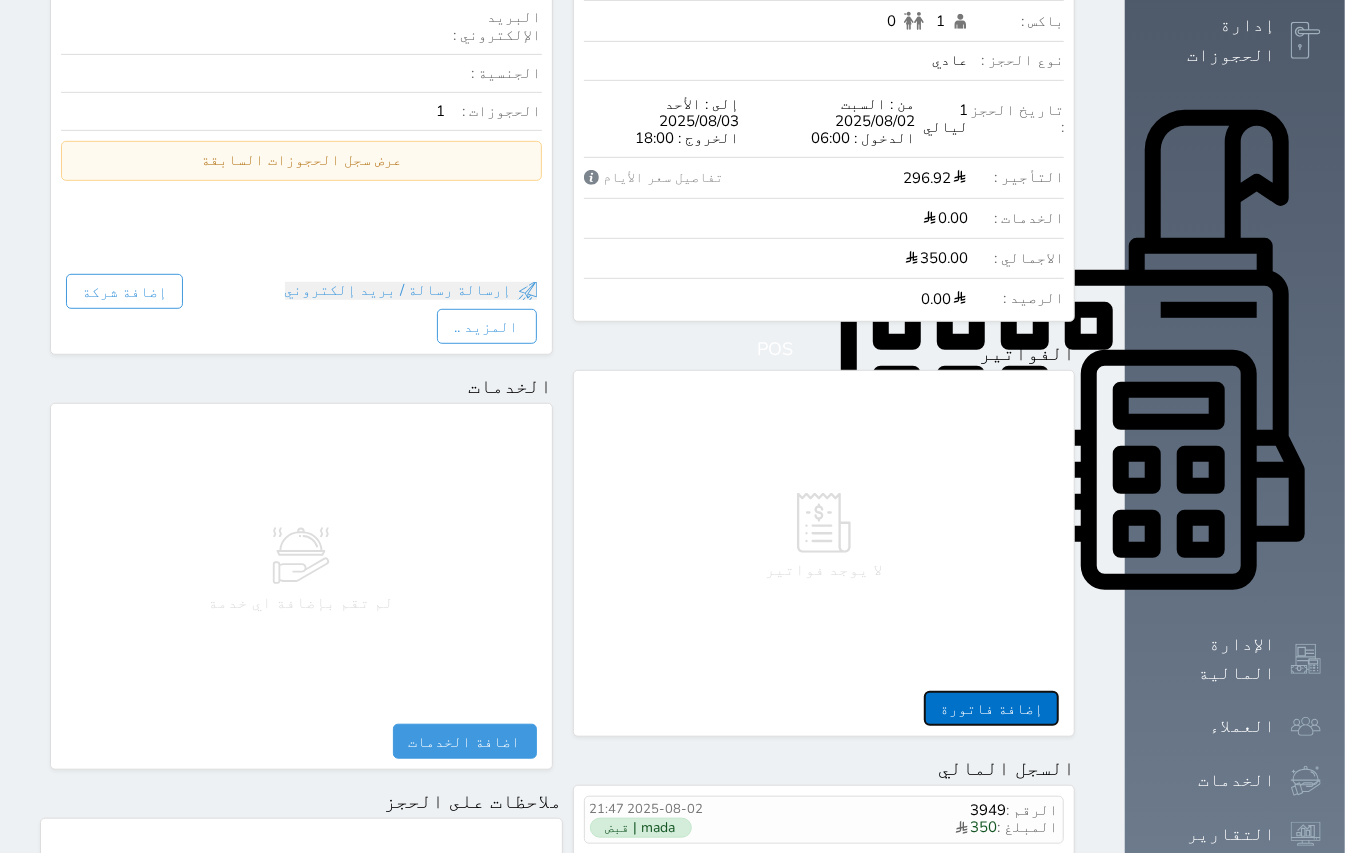 click on "إضافة فاتورة" at bounding box center (991, 708) 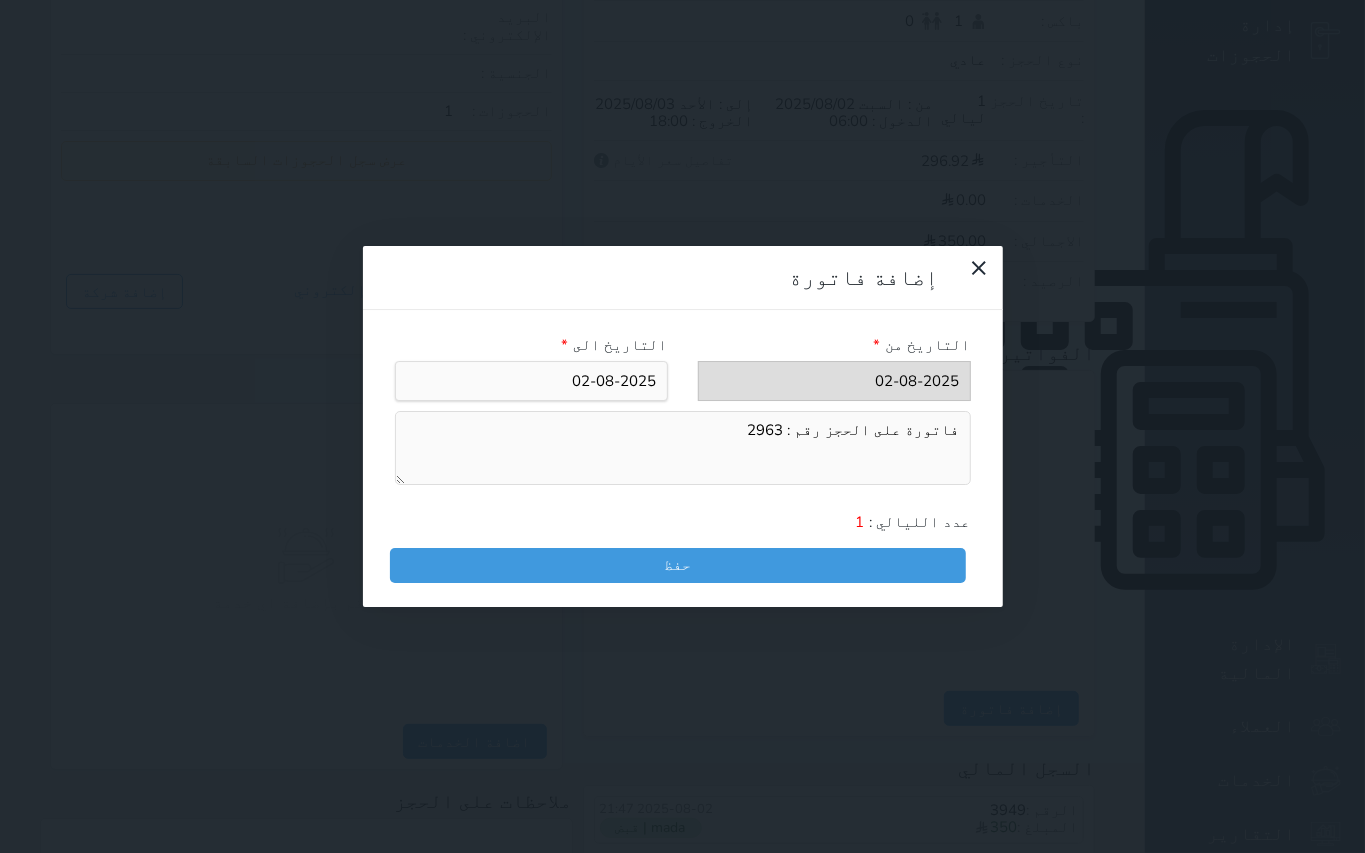 click on "التاريخ من  *     التاريخ الى  *     فاتورة على الحجز رقم : 2963   عدد الليالي :  1" at bounding box center [683, 441] 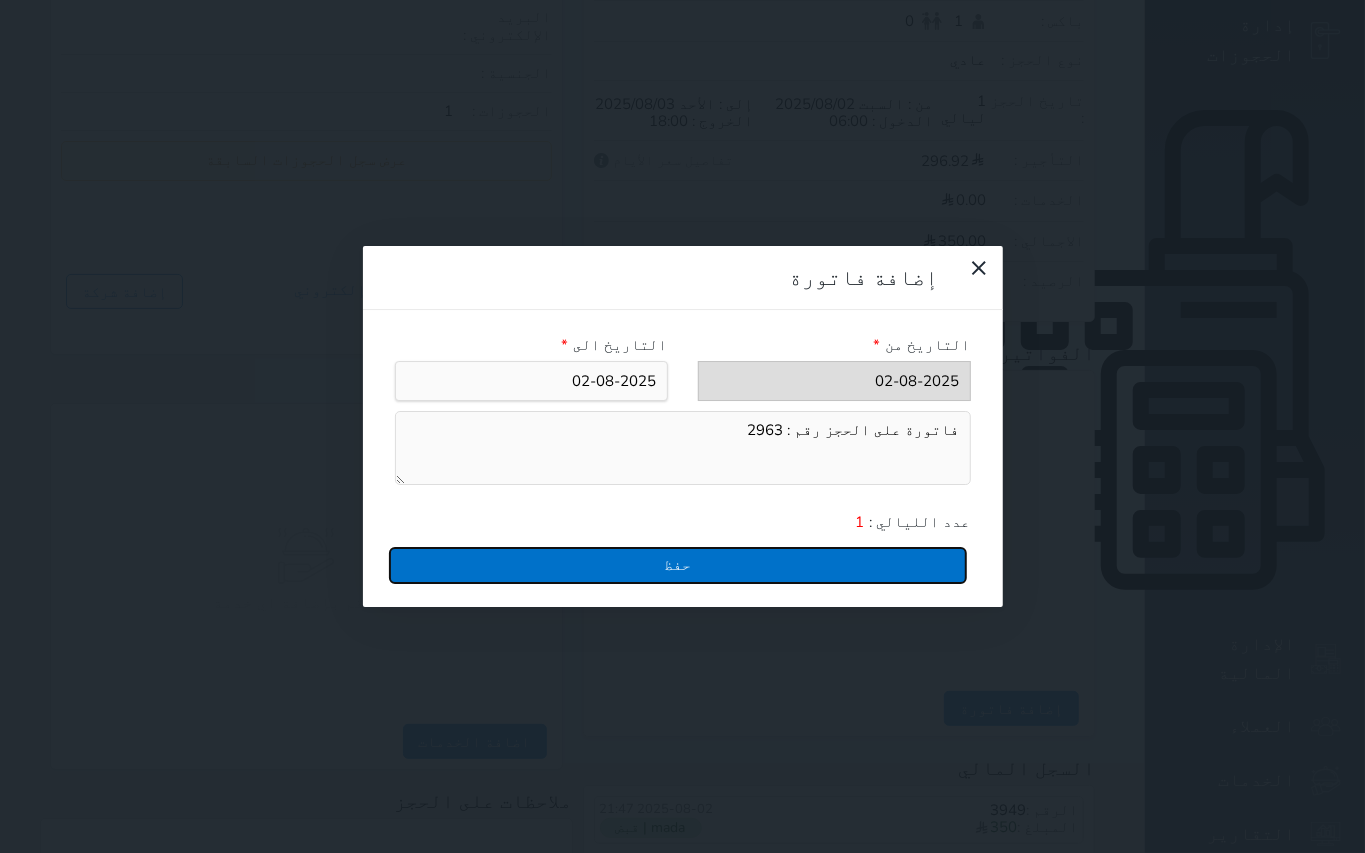 click on "حفظ" at bounding box center [678, 565] 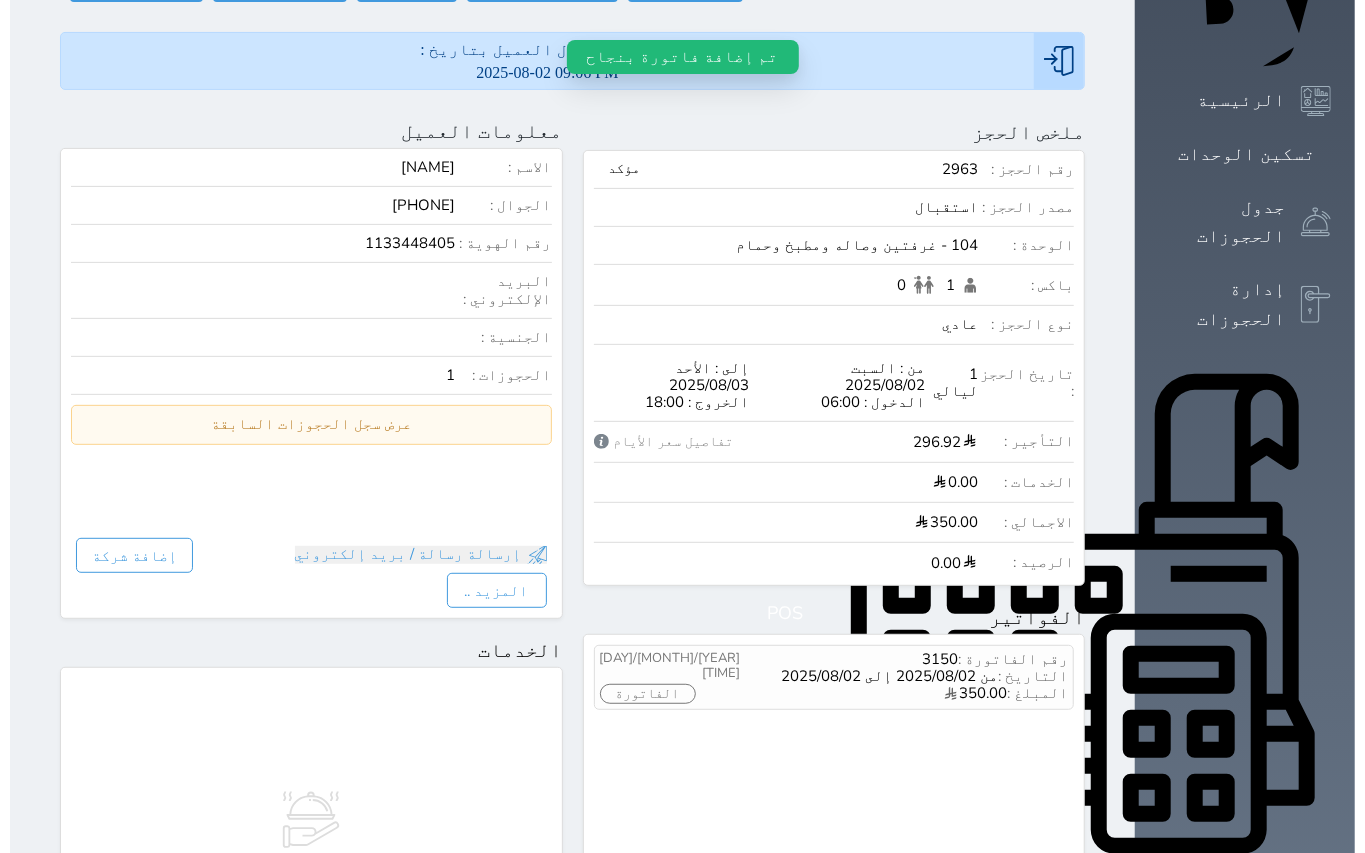 scroll, scrollTop: 266, scrollLeft: 0, axis: vertical 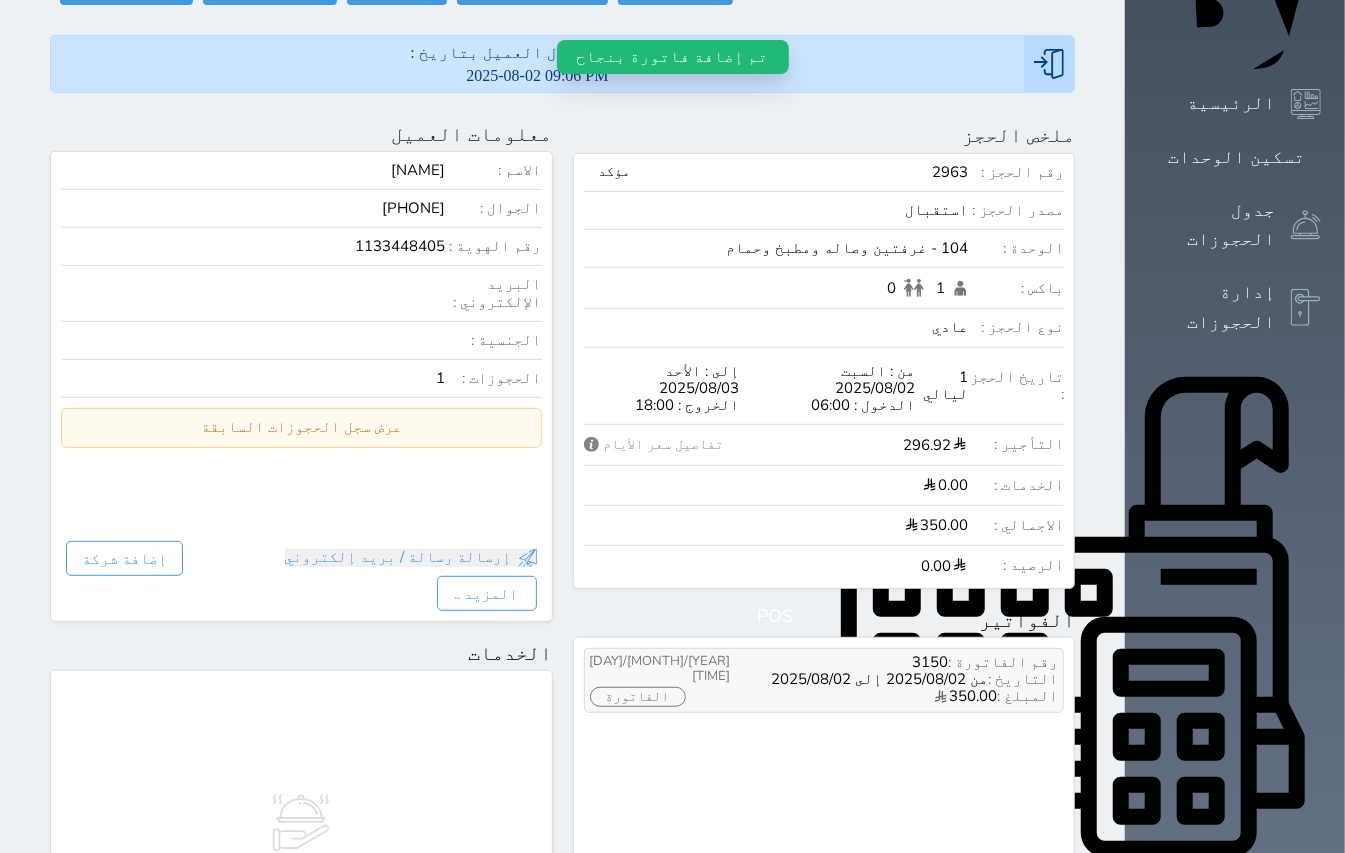 click on "الفاتورة" at bounding box center (638, 697) 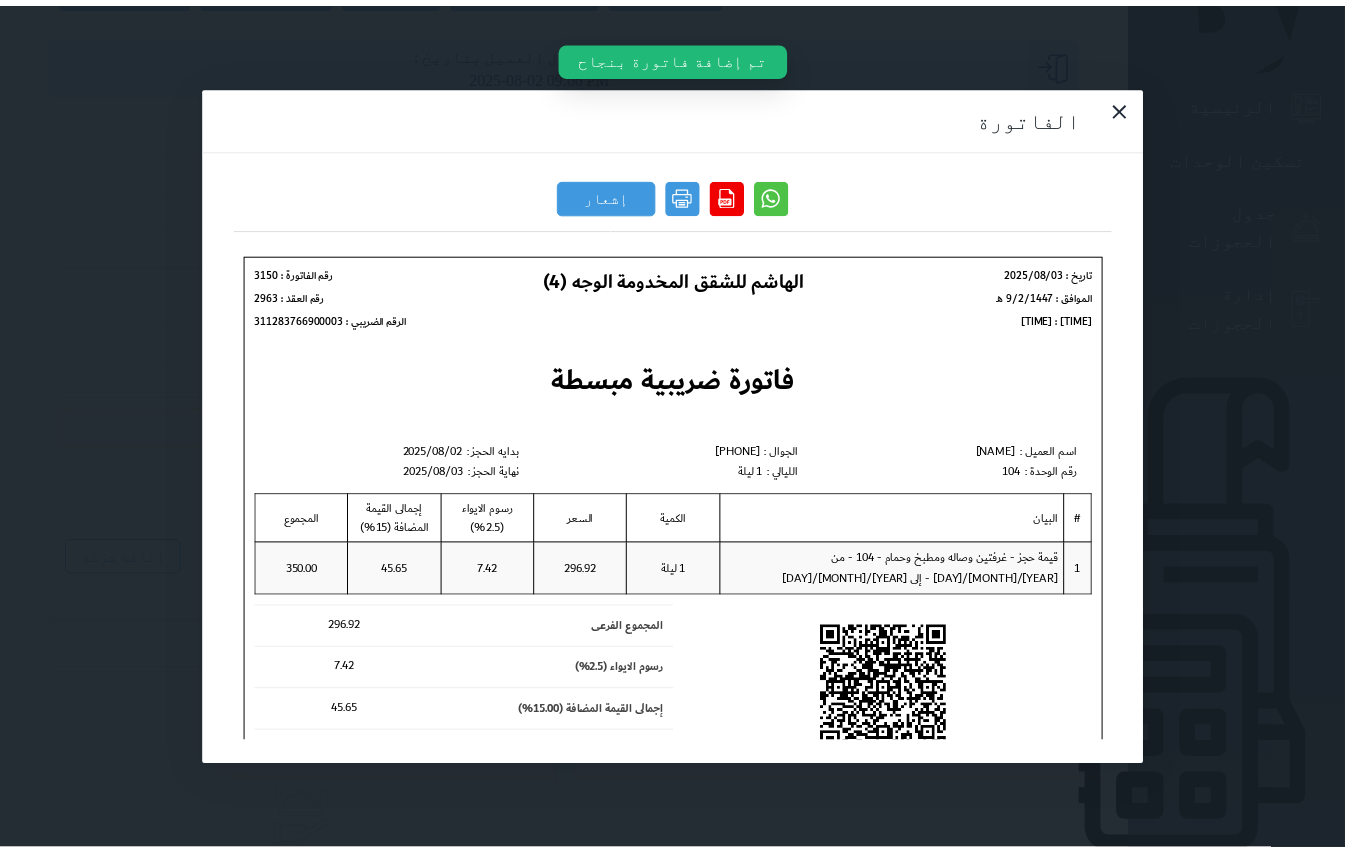 scroll, scrollTop: 0, scrollLeft: 0, axis: both 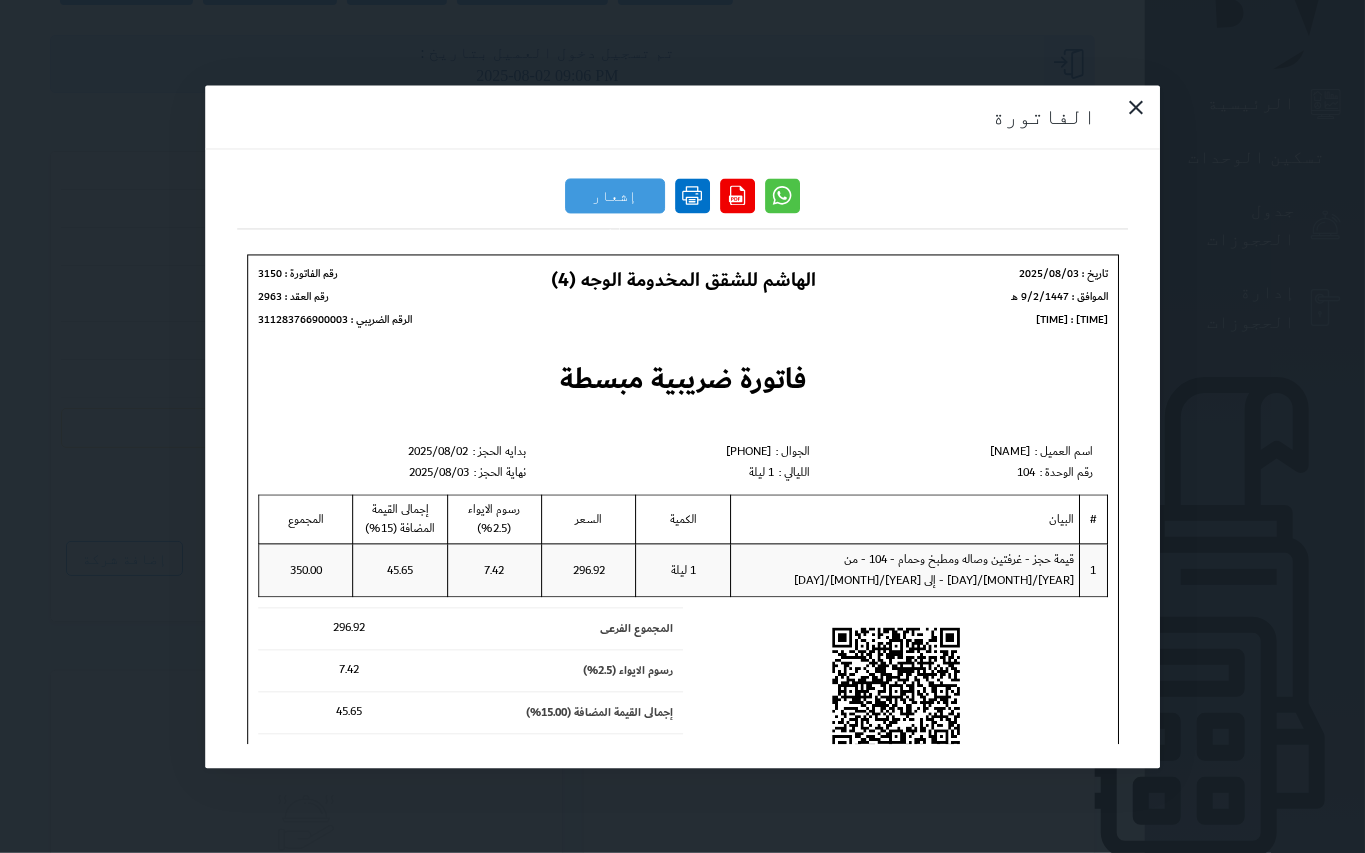 click at bounding box center [692, 195] 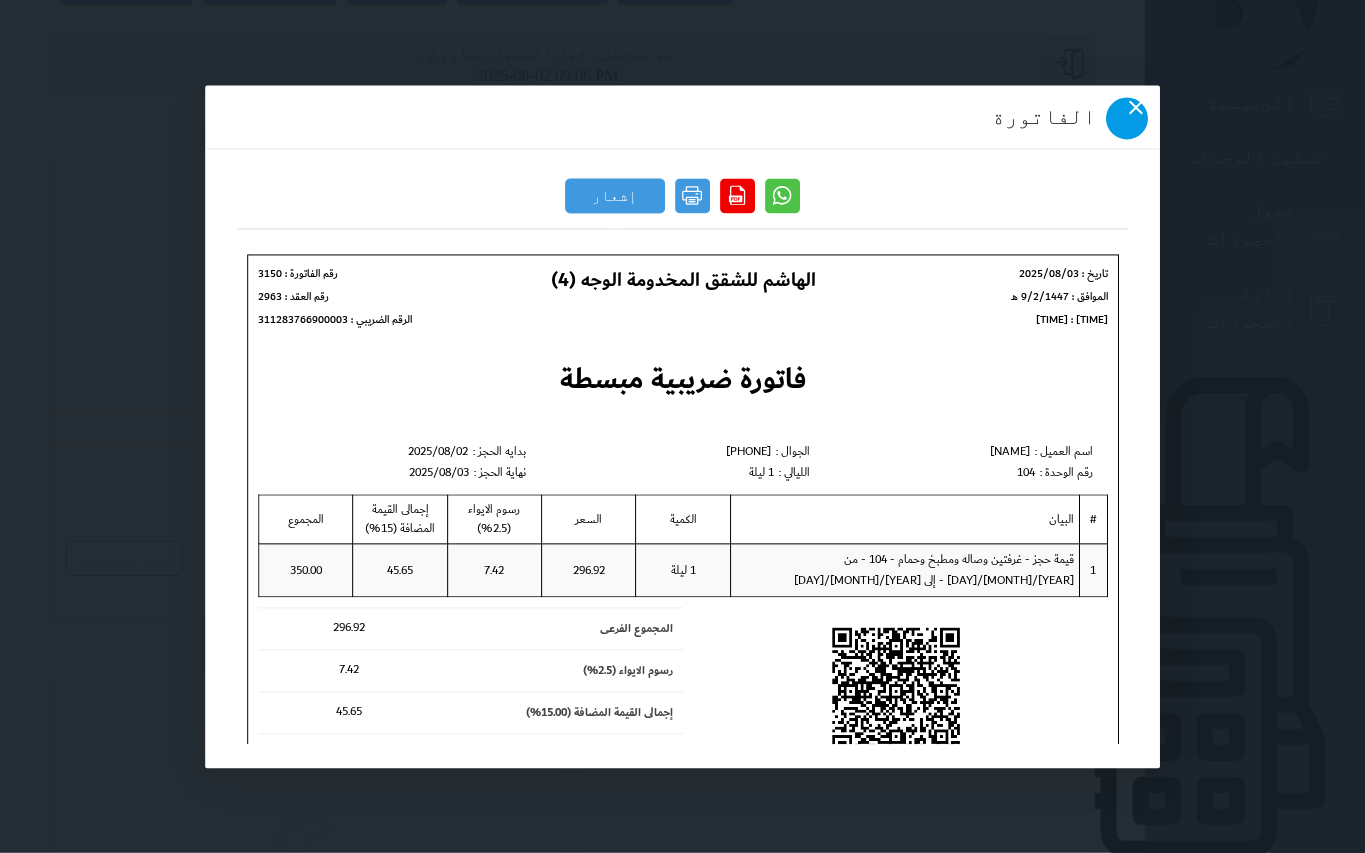 click 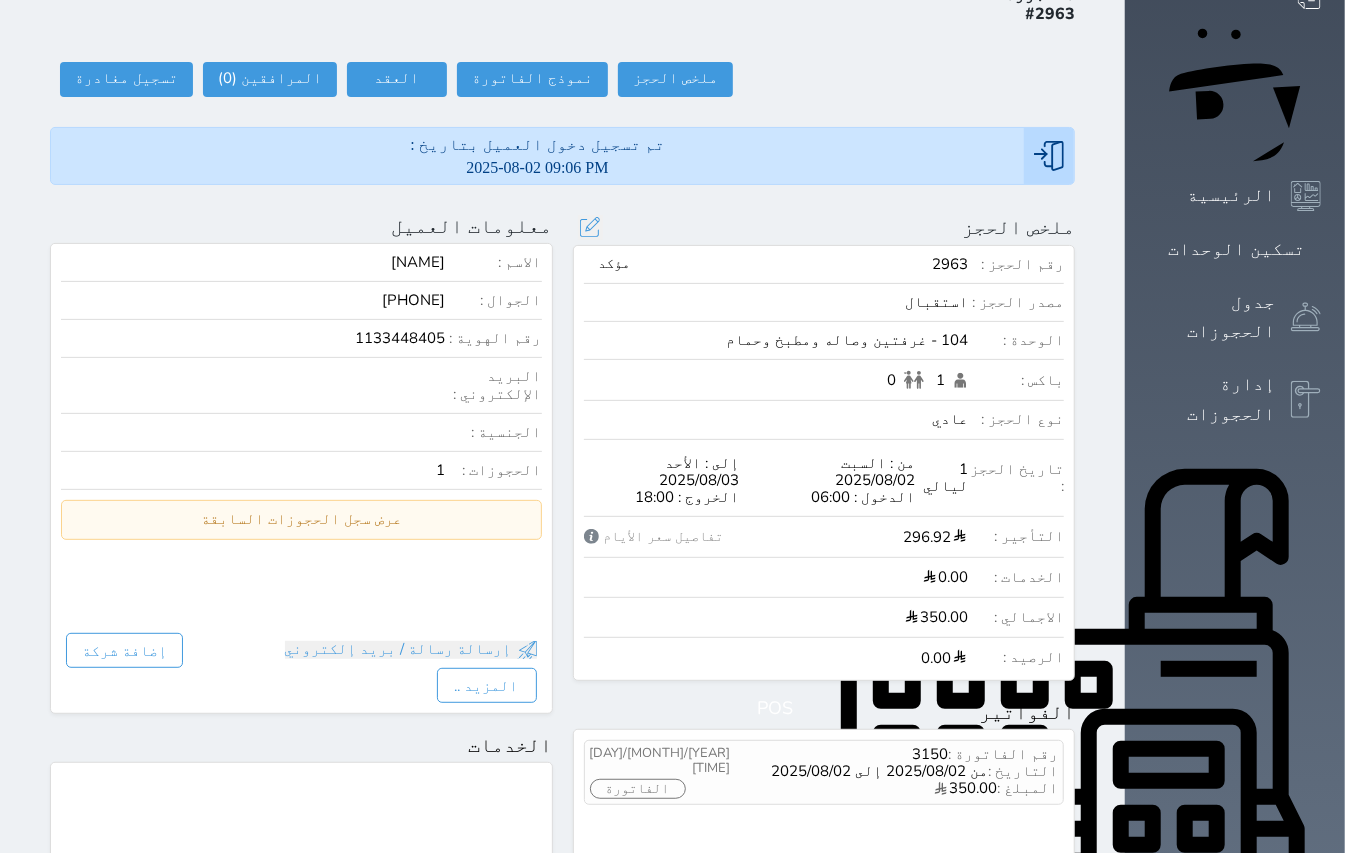 scroll, scrollTop: 0, scrollLeft: 0, axis: both 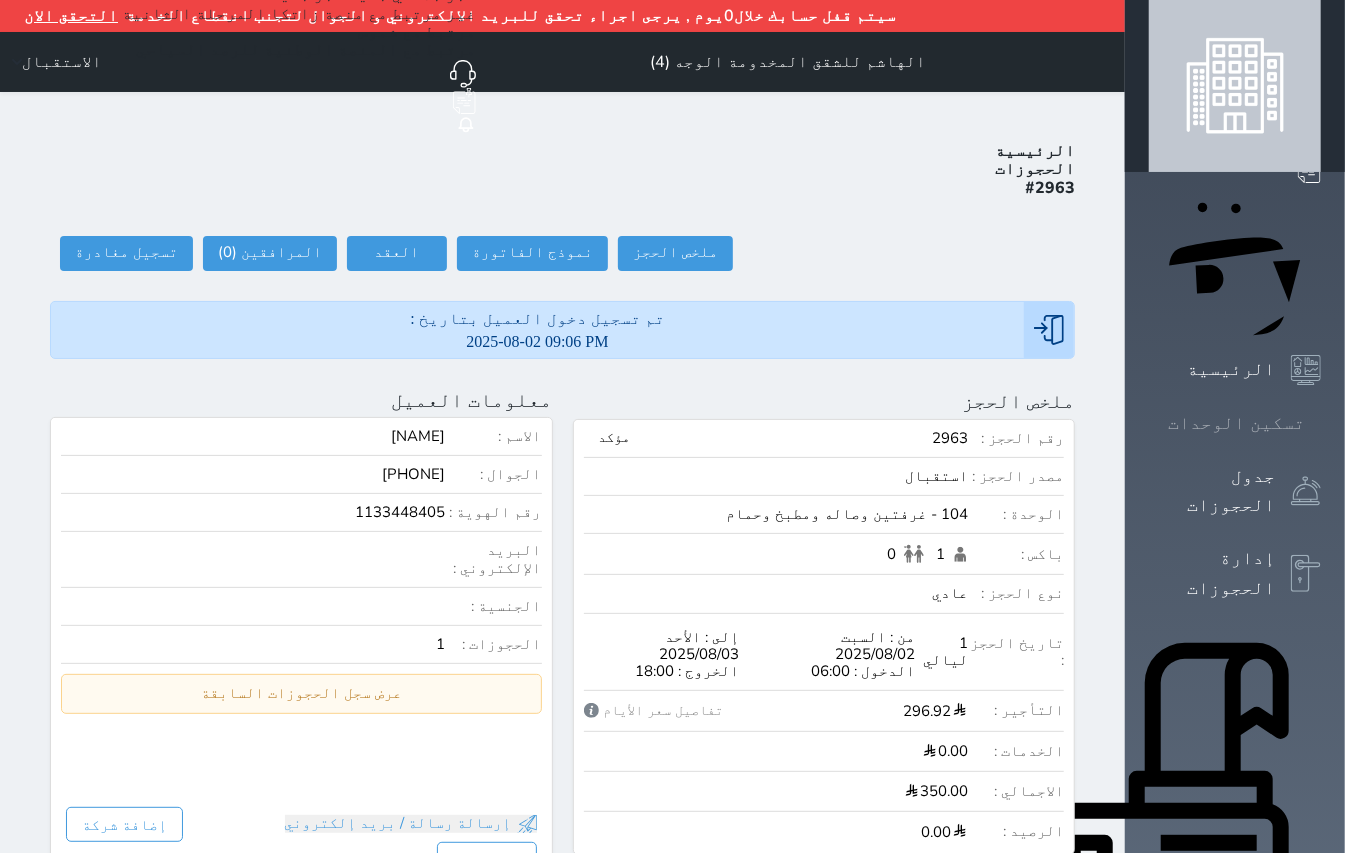click on "تسكين الوحدات" at bounding box center [1235, 423] 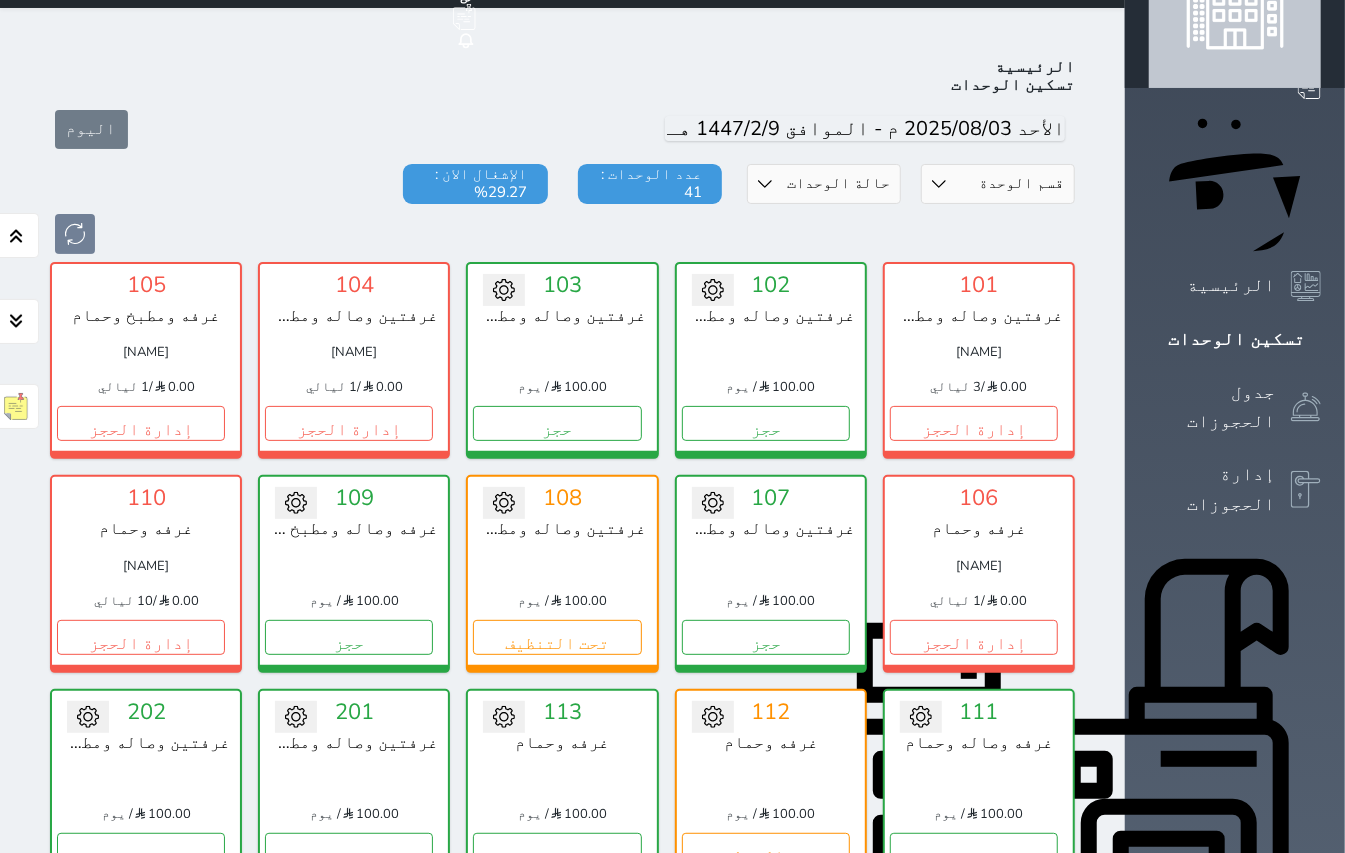 scroll, scrollTop: 82, scrollLeft: 0, axis: vertical 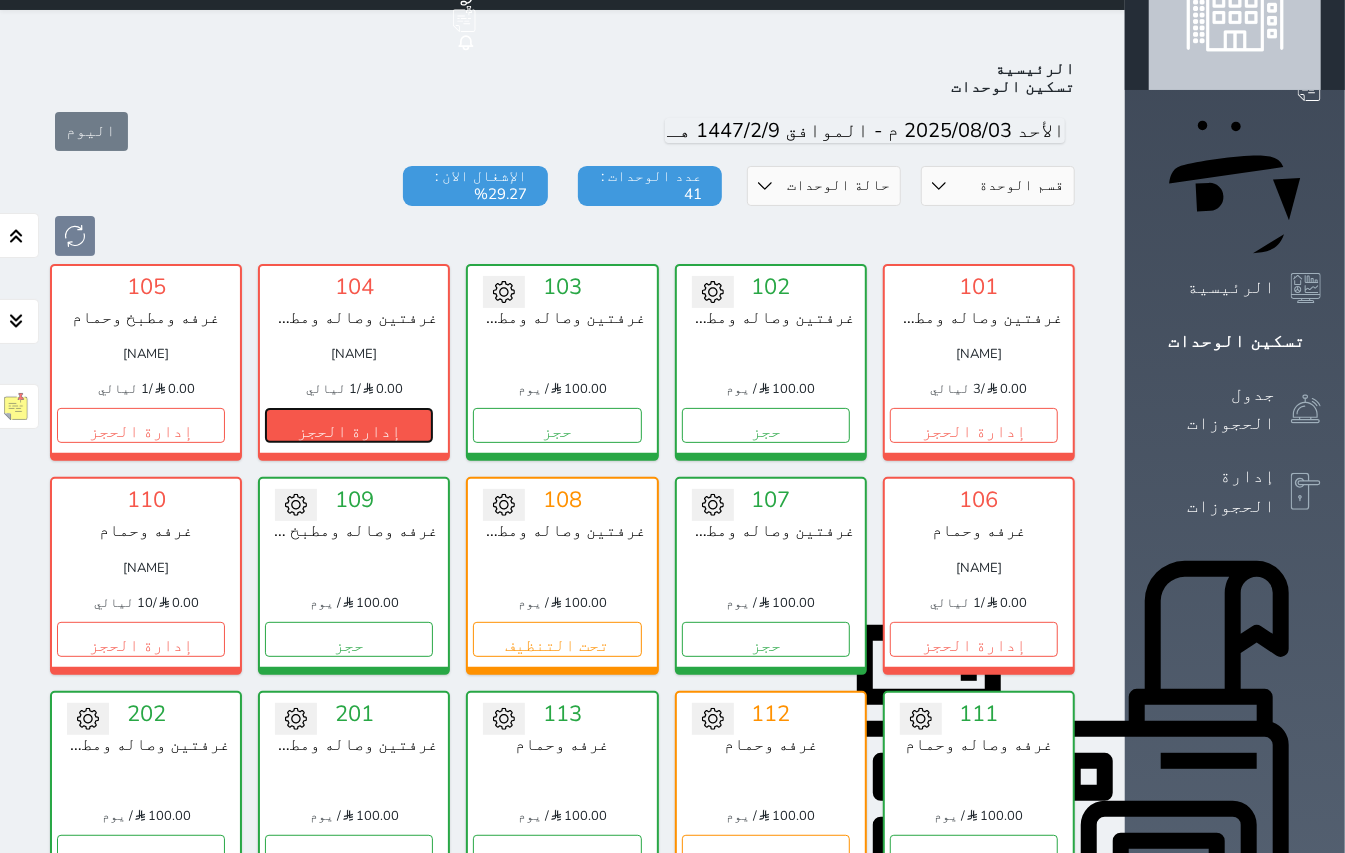 click on "إدارة الحجز" at bounding box center (349, 425) 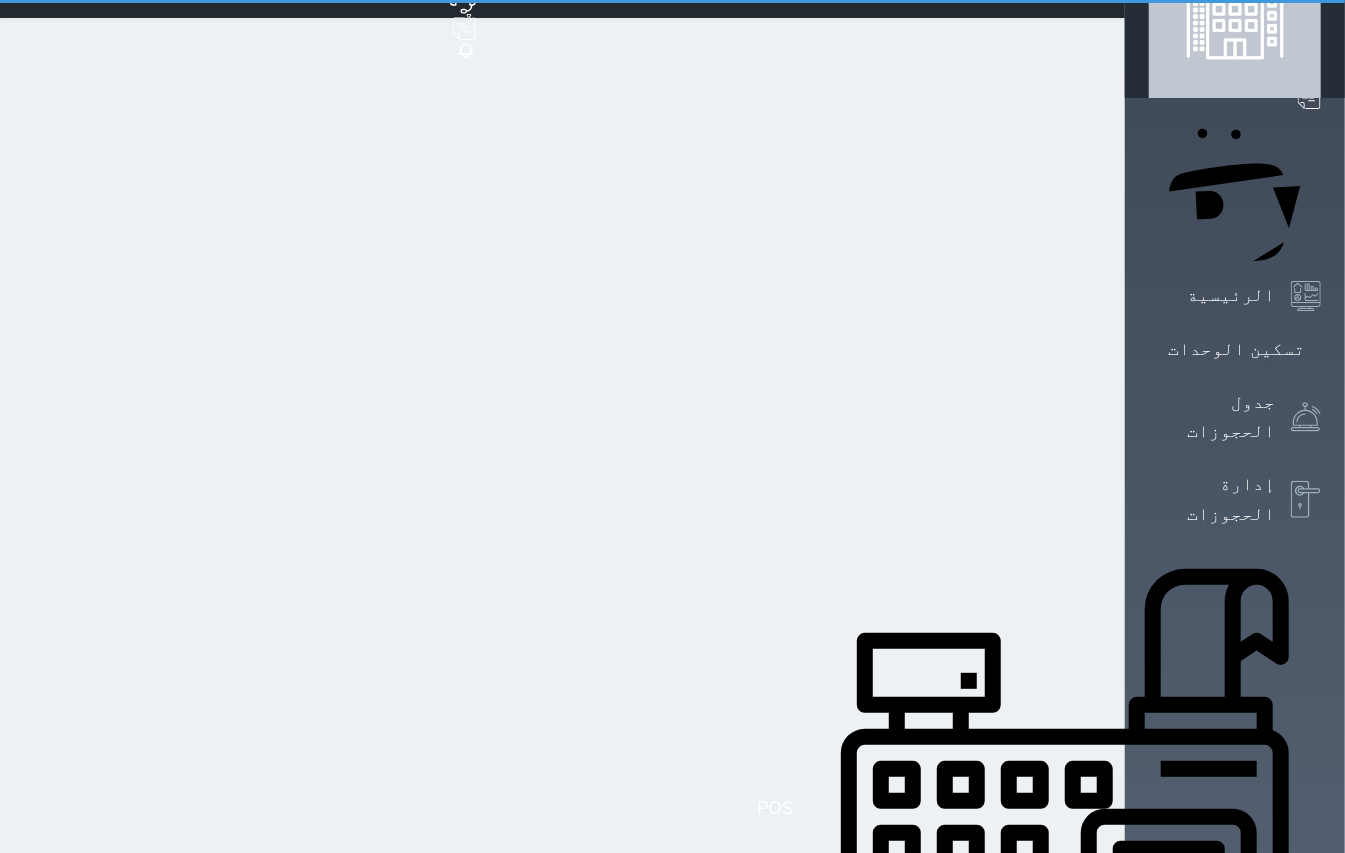 scroll, scrollTop: 0, scrollLeft: 0, axis: both 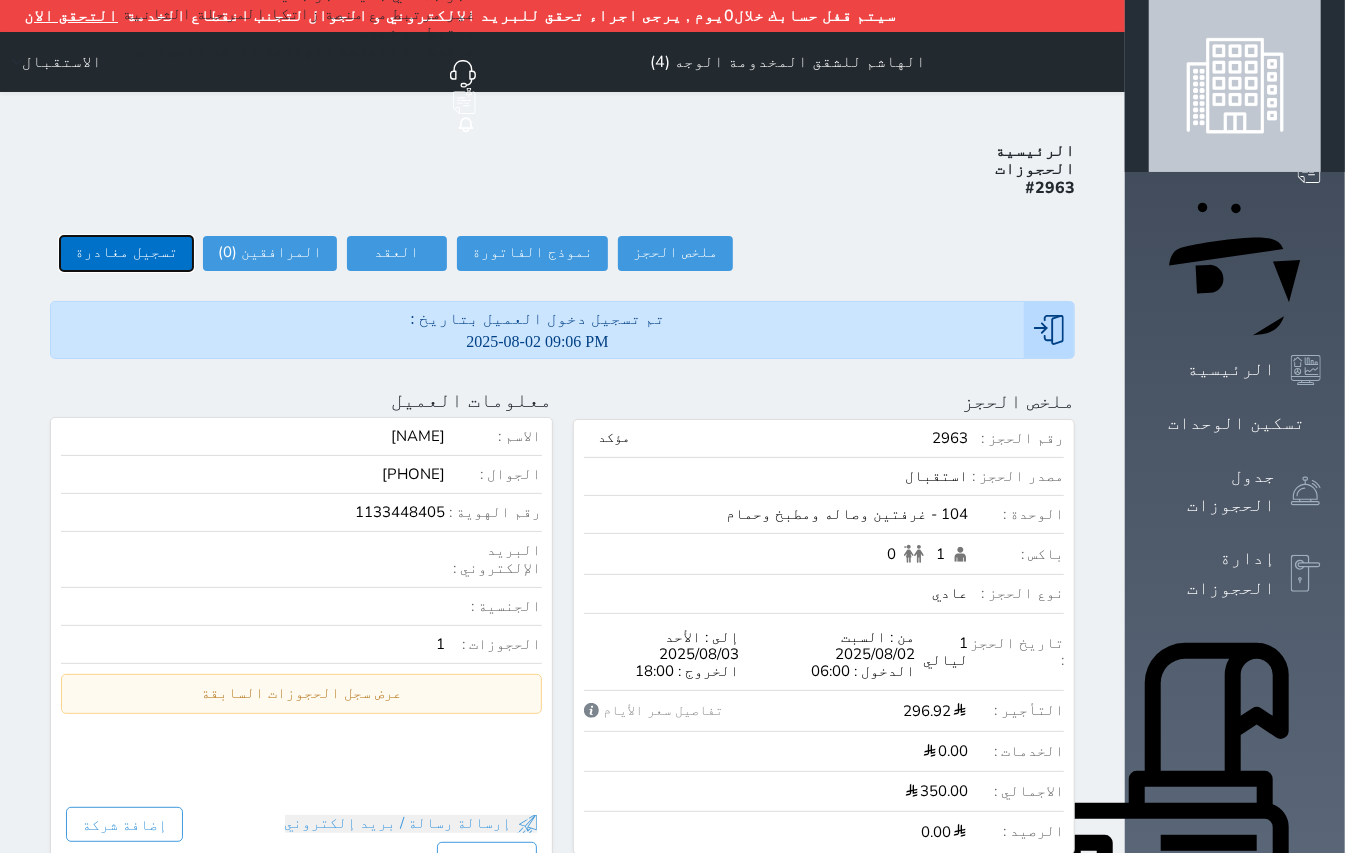 click on "تسجيل مغادرة" at bounding box center [126, 253] 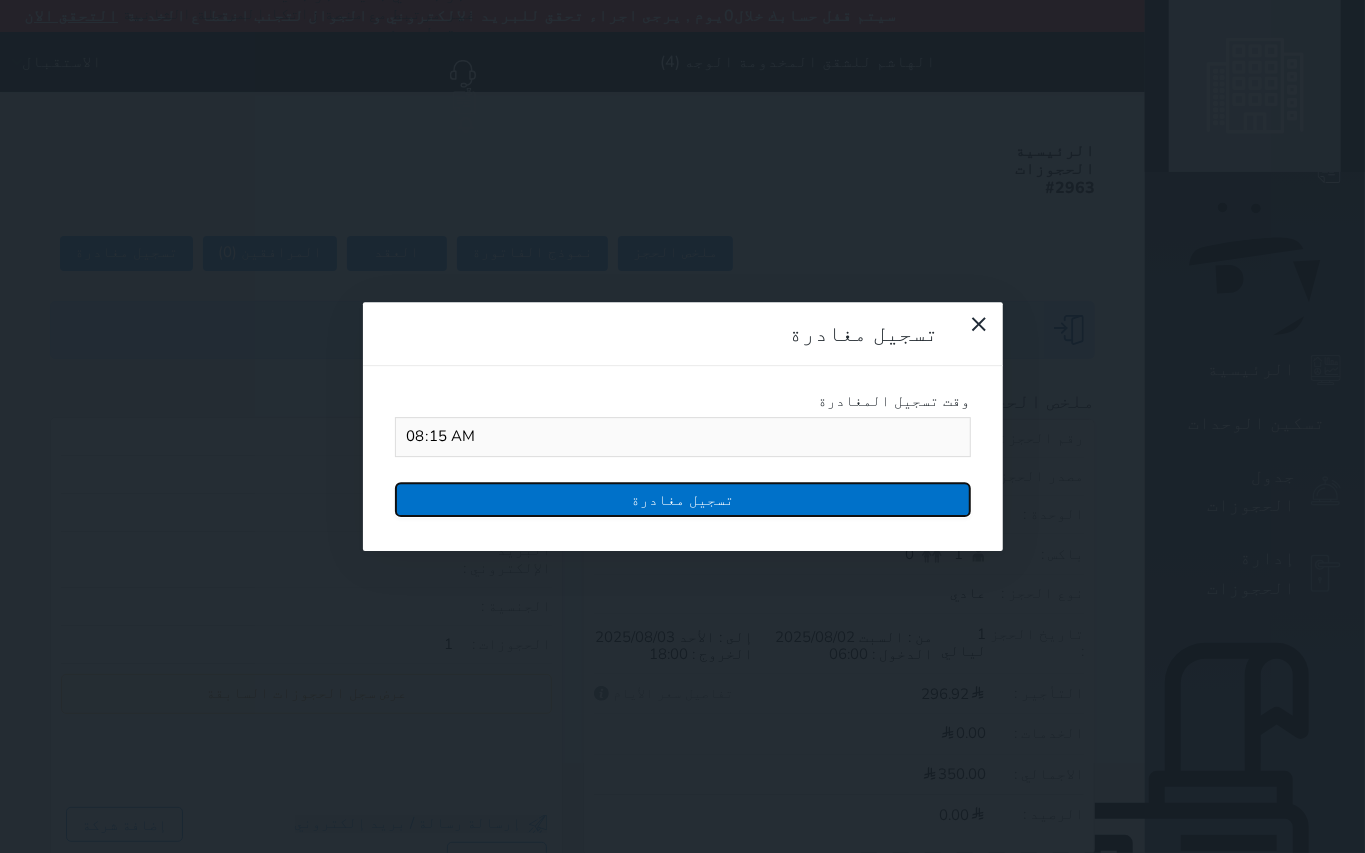 click on "تسجيل مغادرة" at bounding box center (683, 499) 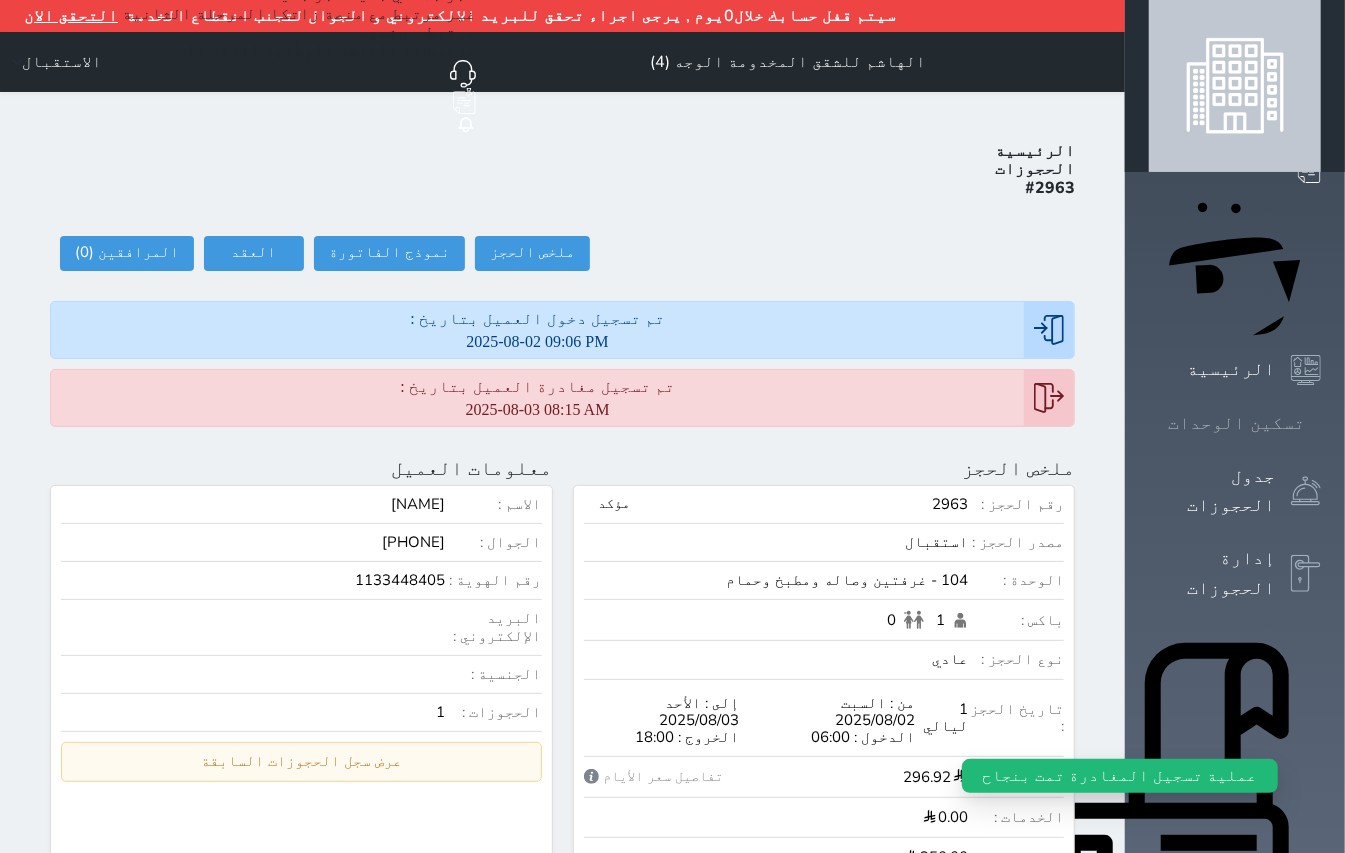 click 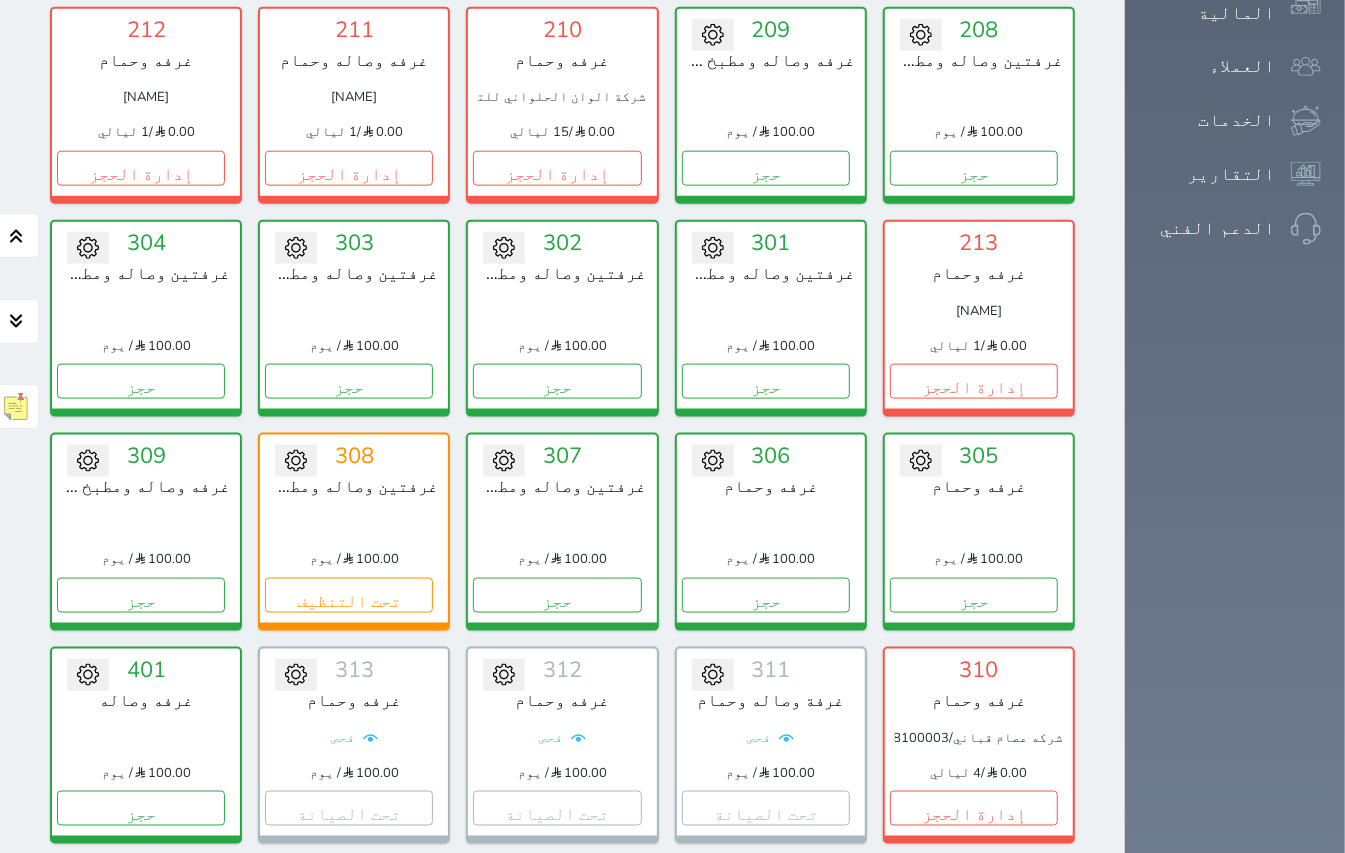 scroll, scrollTop: 1149, scrollLeft: 0, axis: vertical 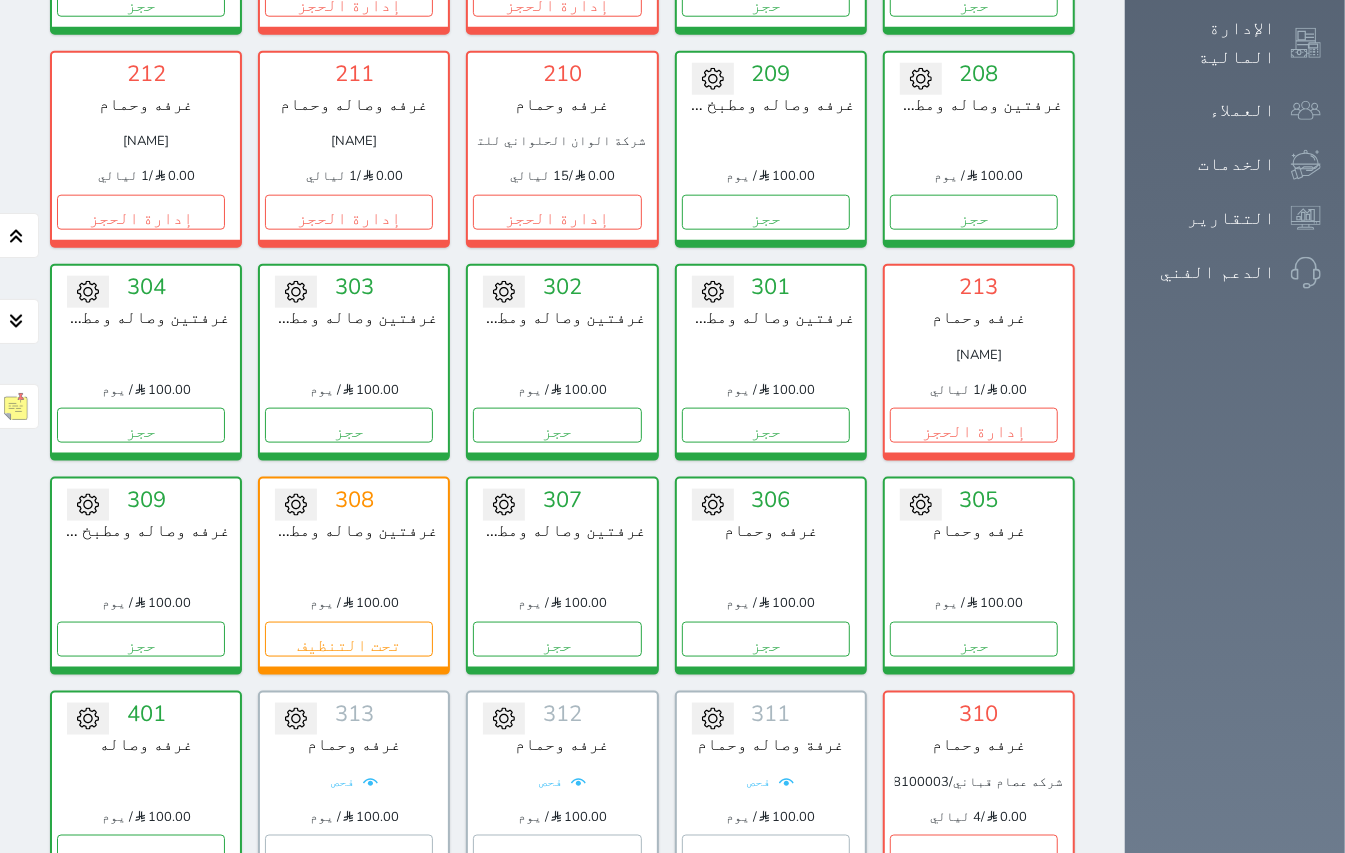 click on "عرض رصيد الصندوق" at bounding box center [303, 1183] 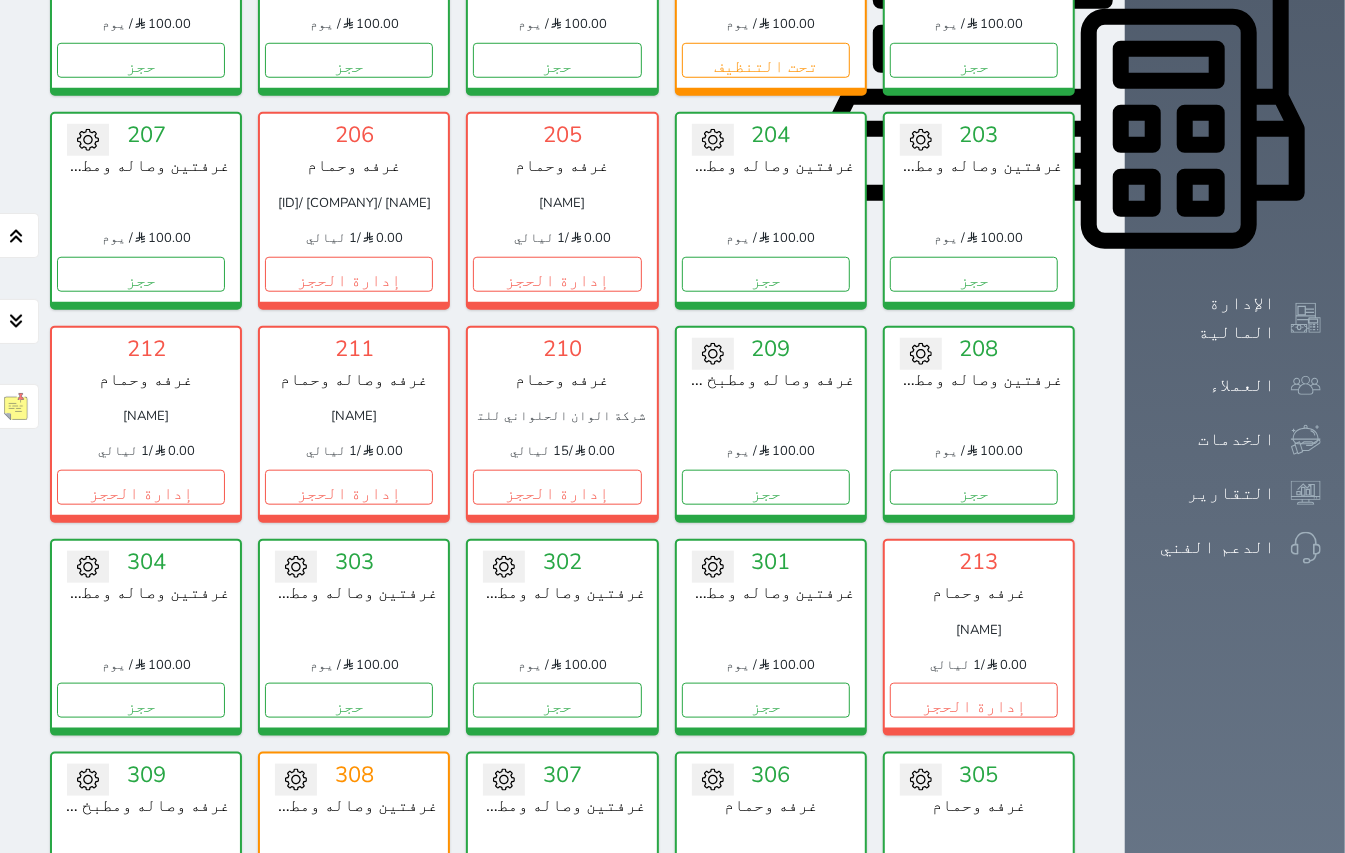 scroll, scrollTop: 882, scrollLeft: 0, axis: vertical 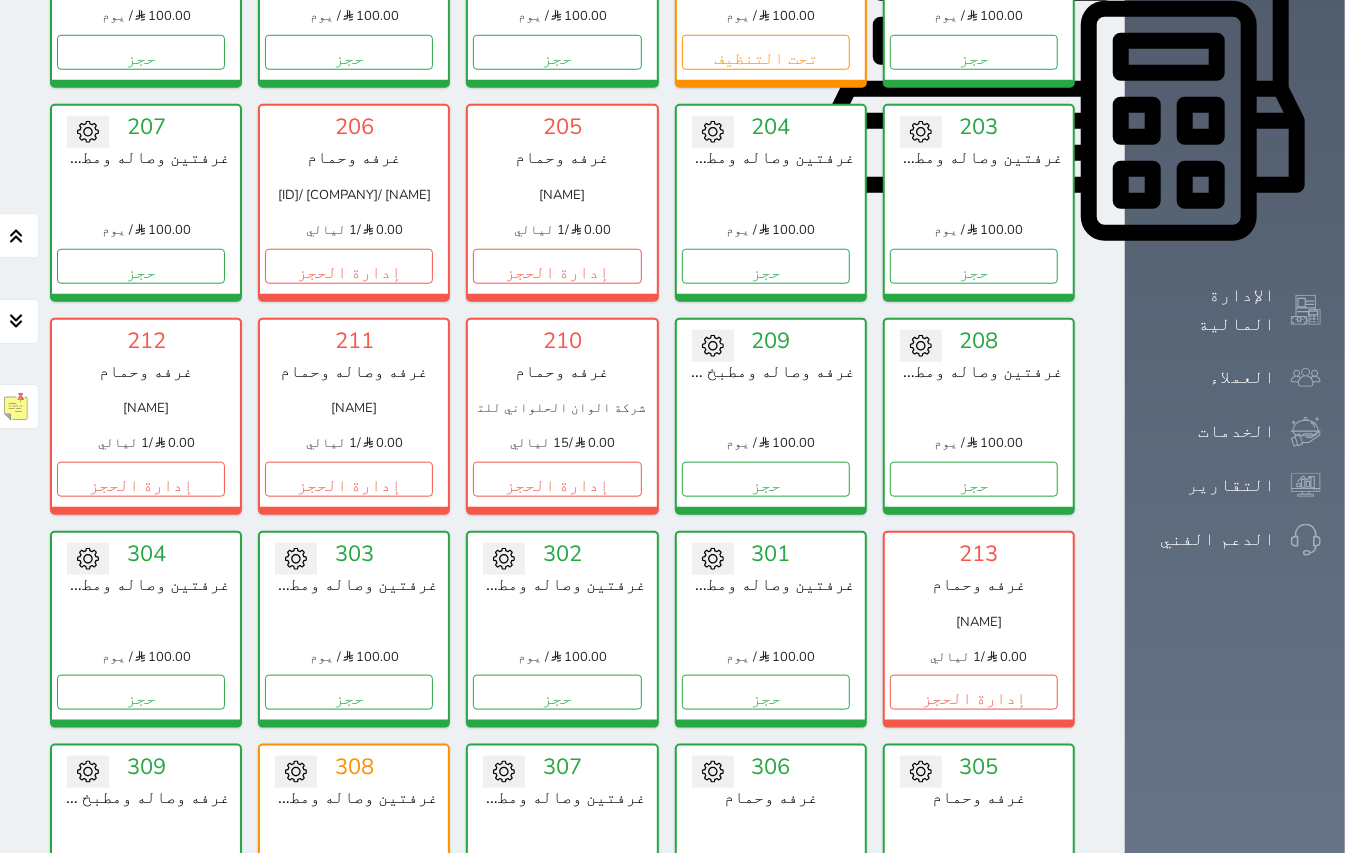 click on "إدارة الحجز" at bounding box center (974, 1119) 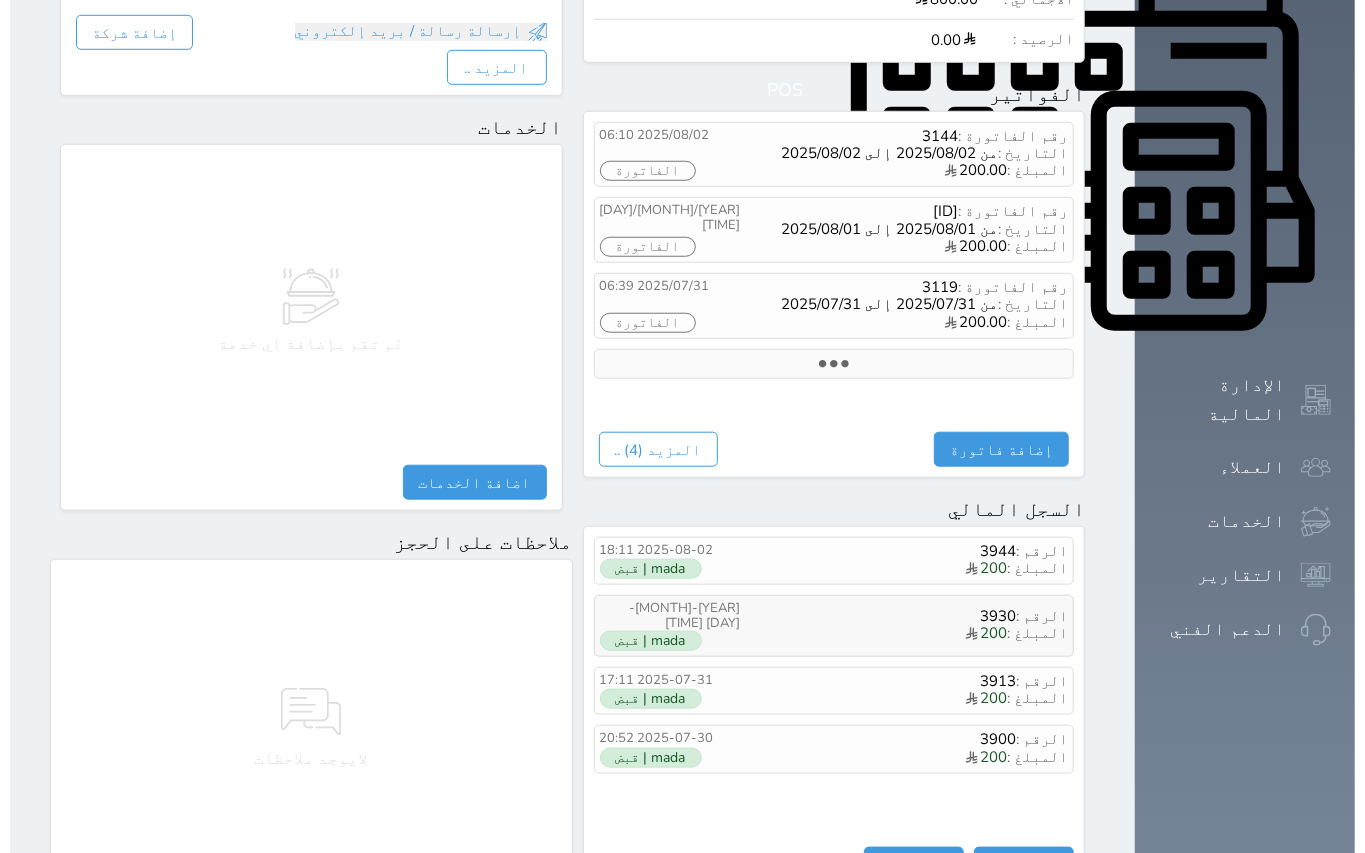 scroll, scrollTop: 800, scrollLeft: 0, axis: vertical 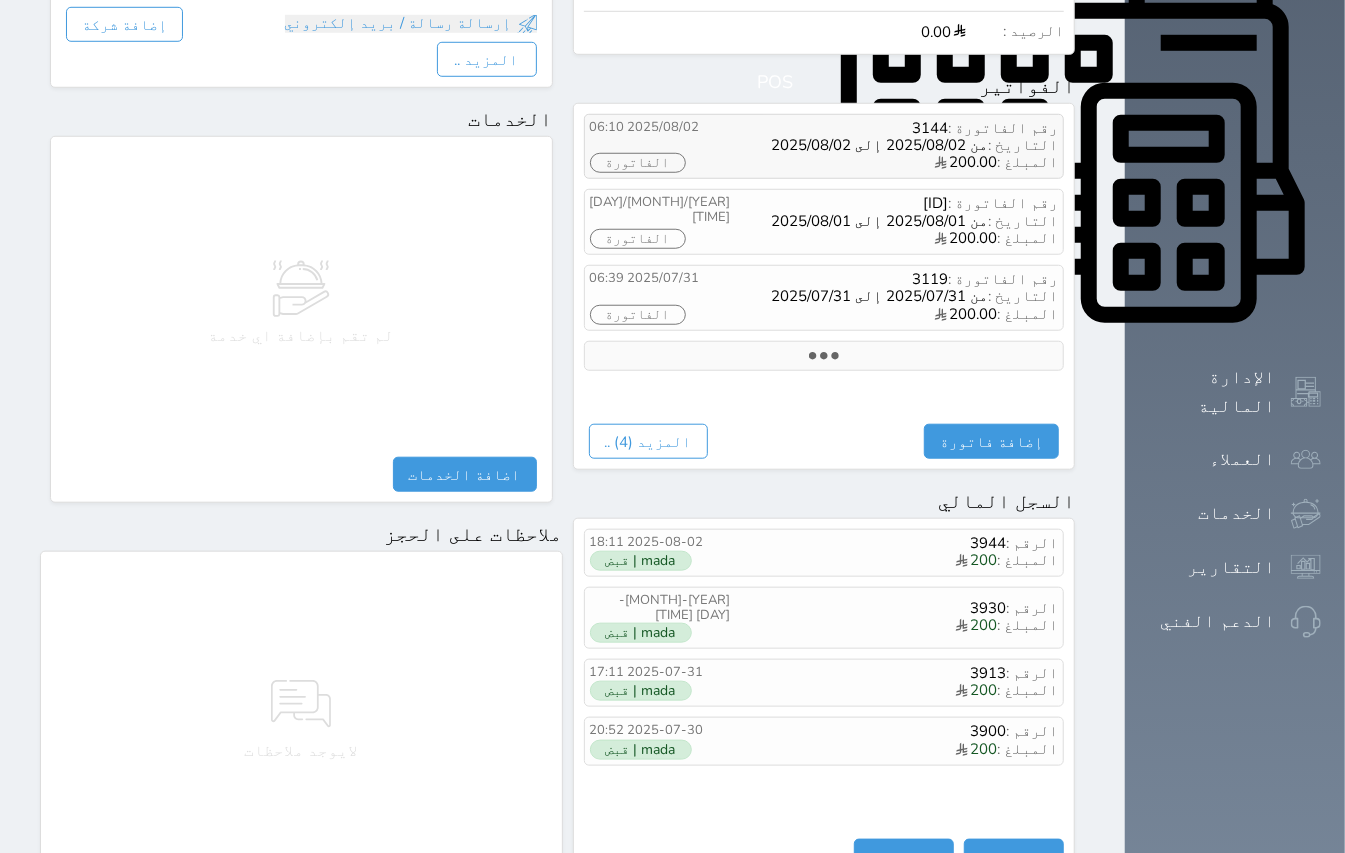 click on "الفاتورة" at bounding box center (638, 163) 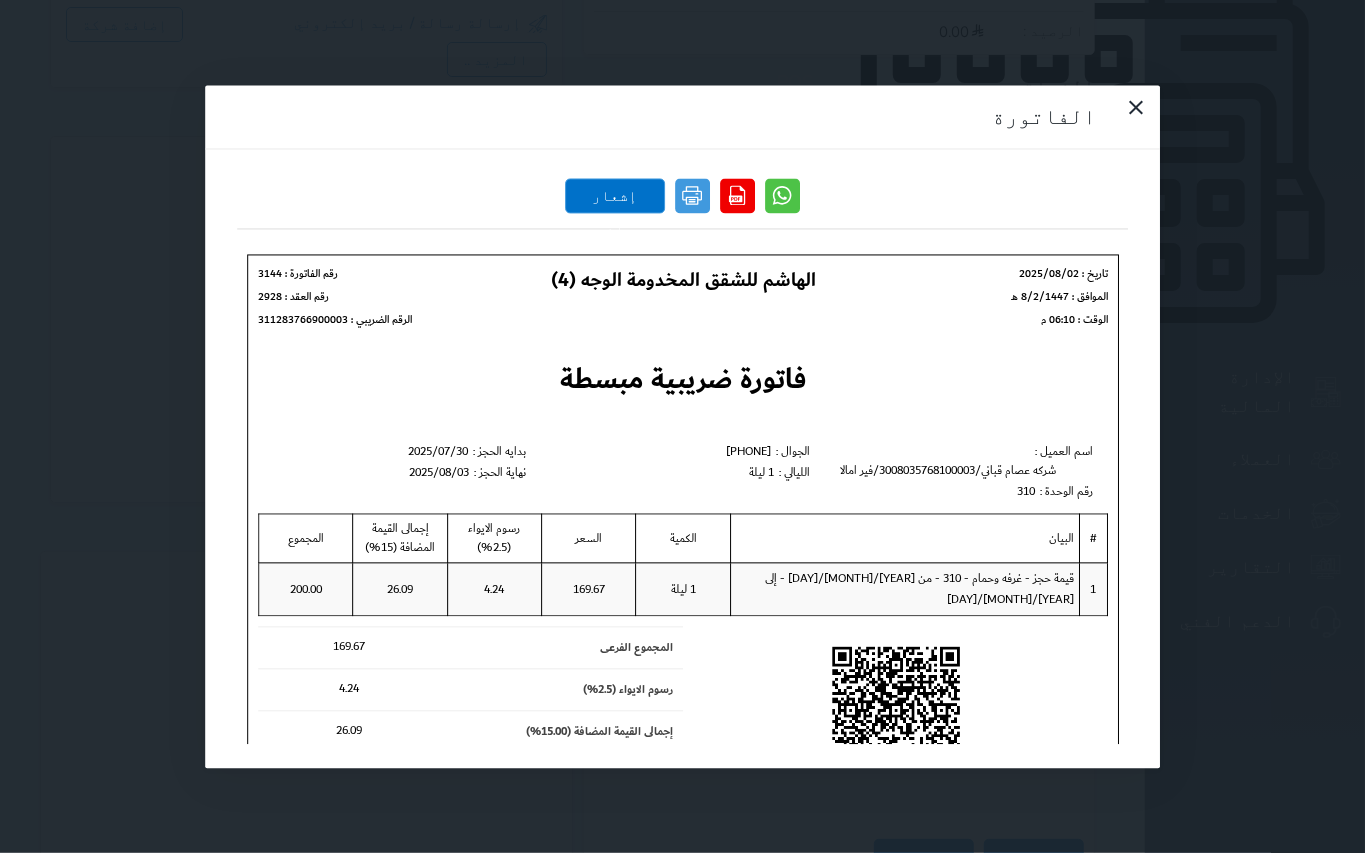 scroll, scrollTop: 0, scrollLeft: 0, axis: both 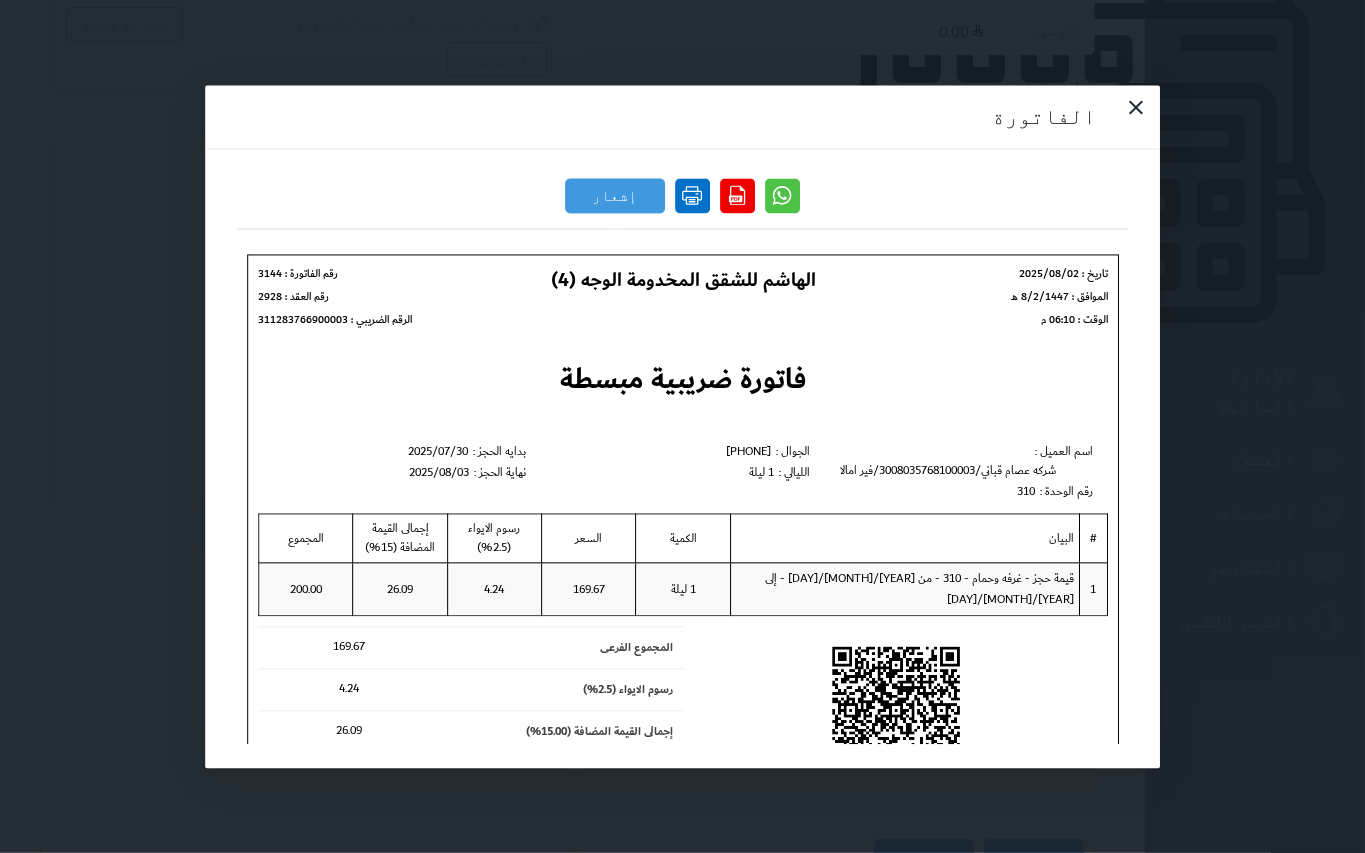 click at bounding box center [692, 195] 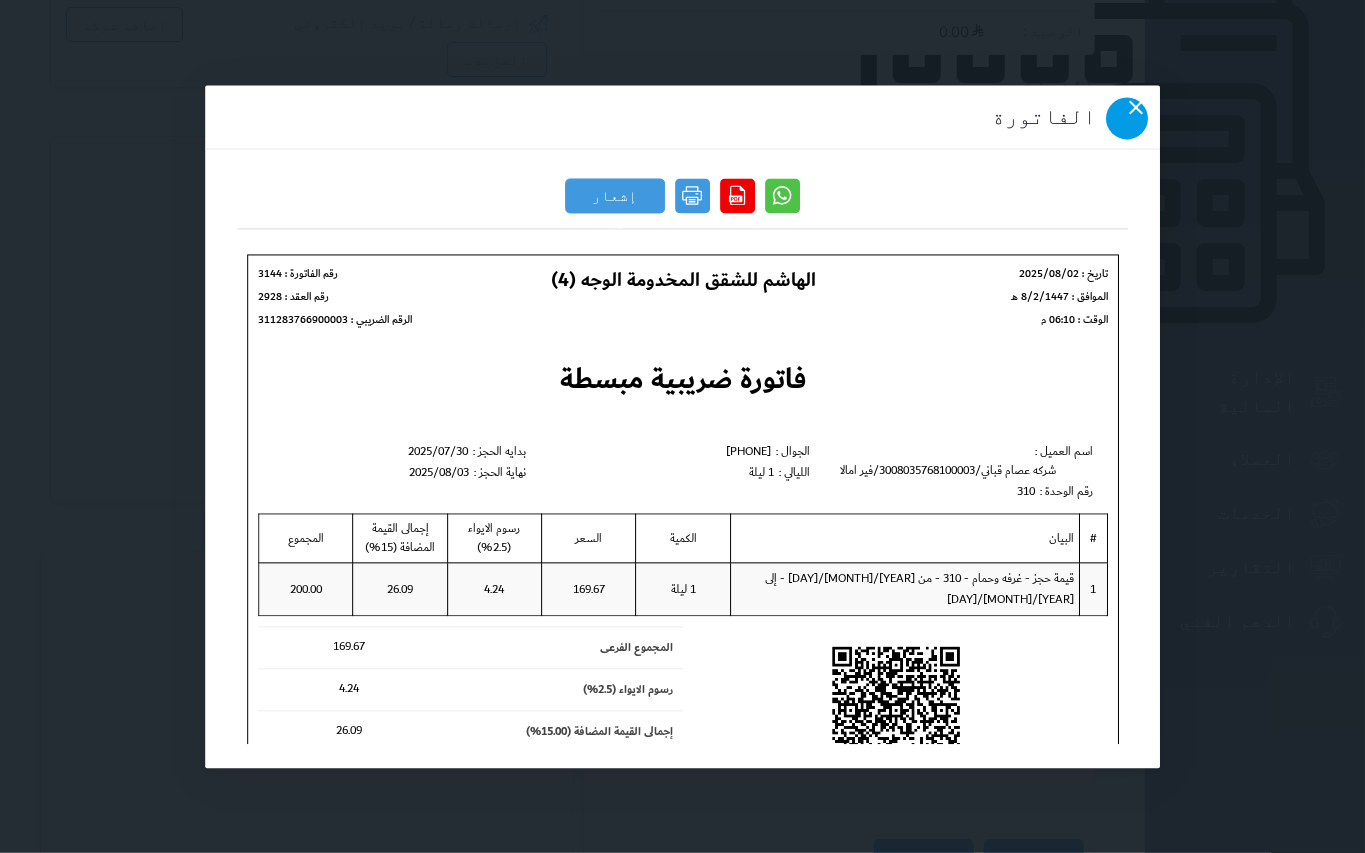 click at bounding box center [1127, 118] 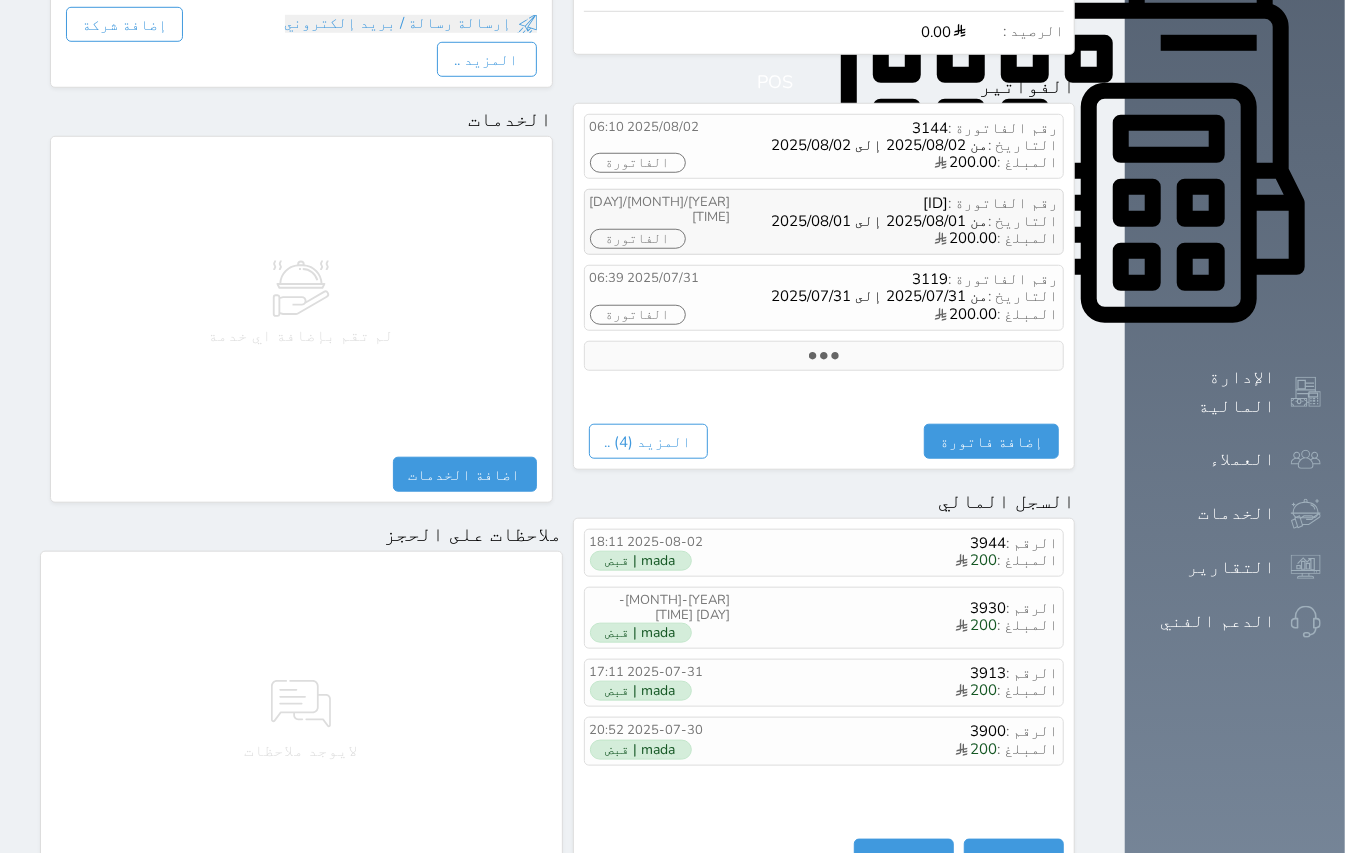 click on "الفاتورة" at bounding box center (638, 239) 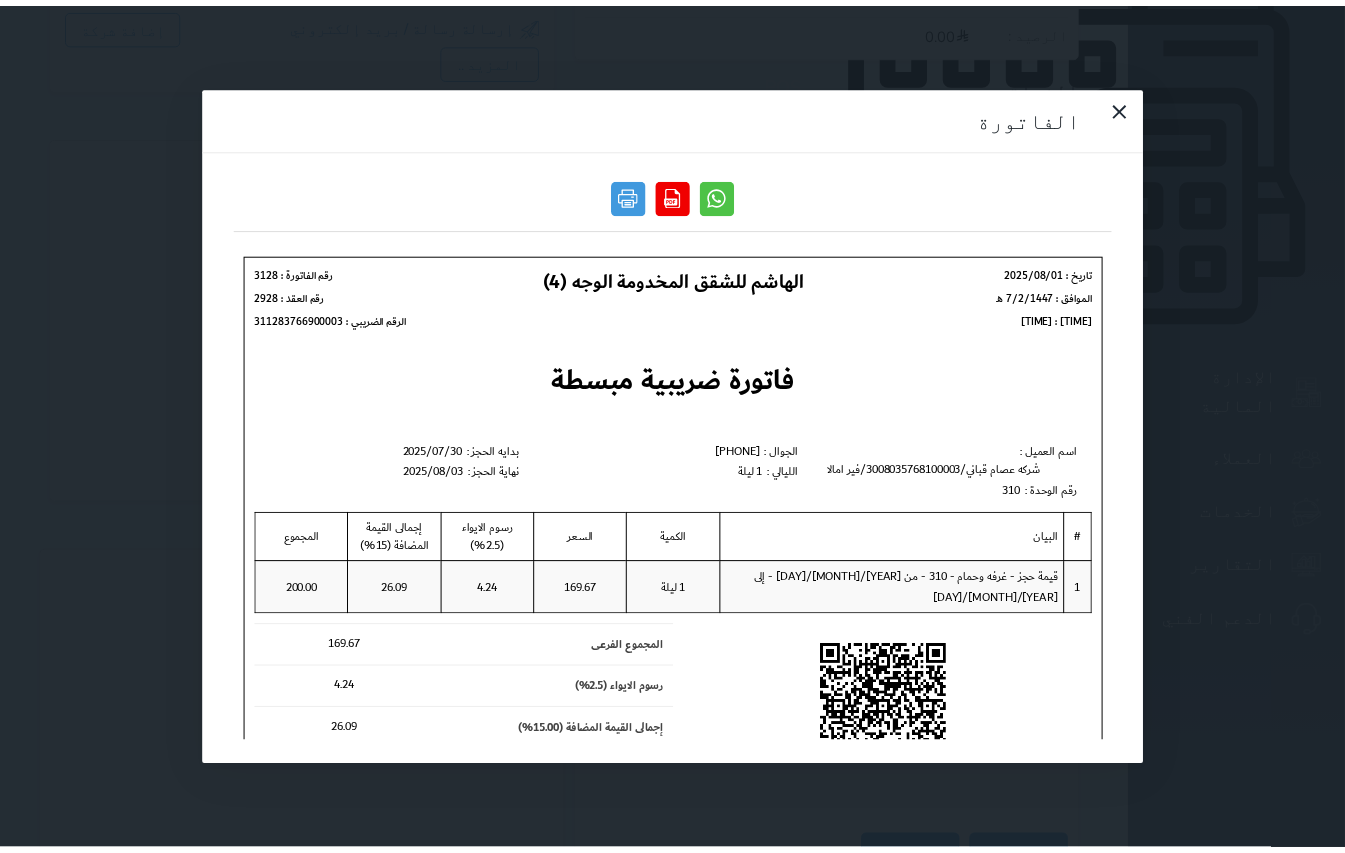 scroll, scrollTop: 0, scrollLeft: 0, axis: both 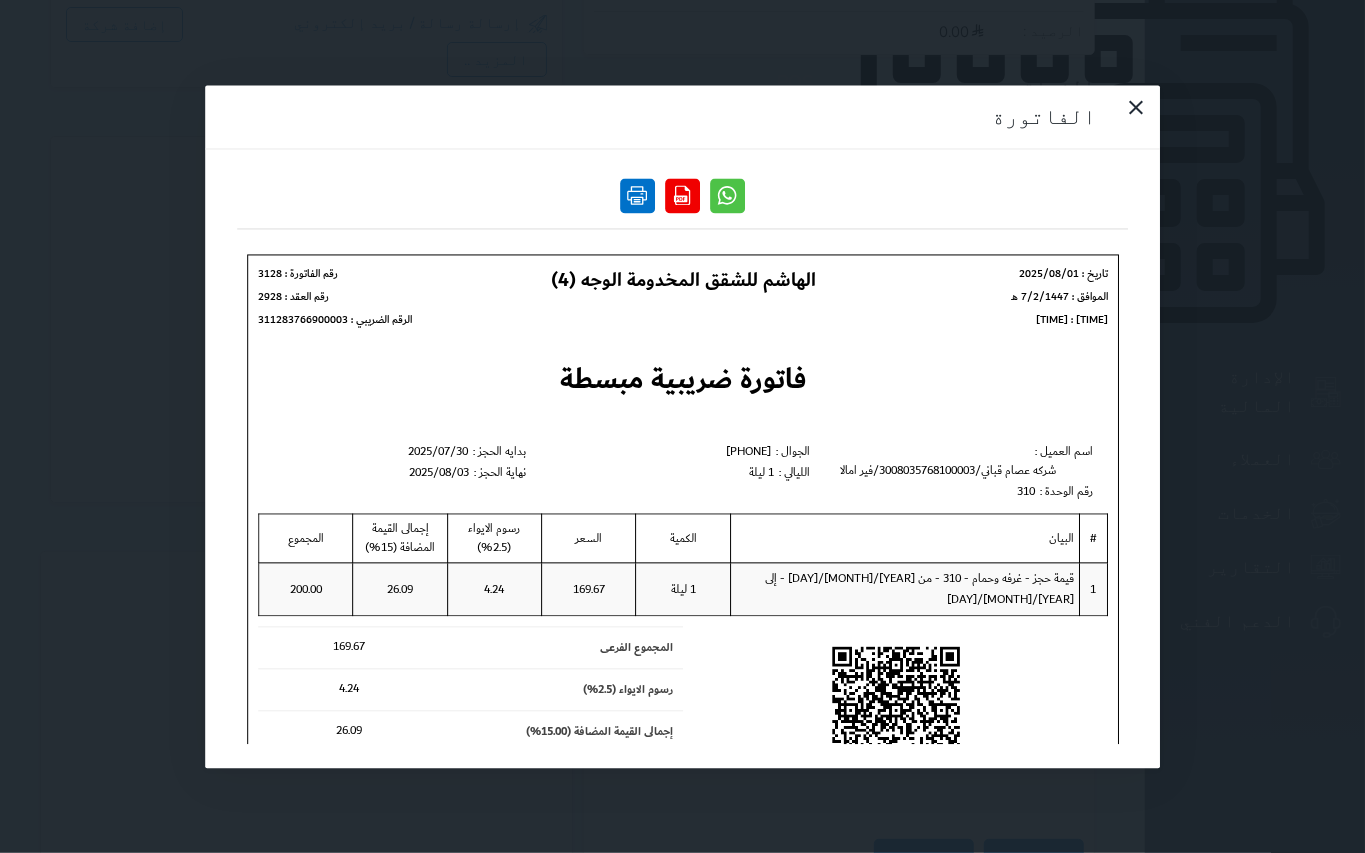 click at bounding box center [637, 195] 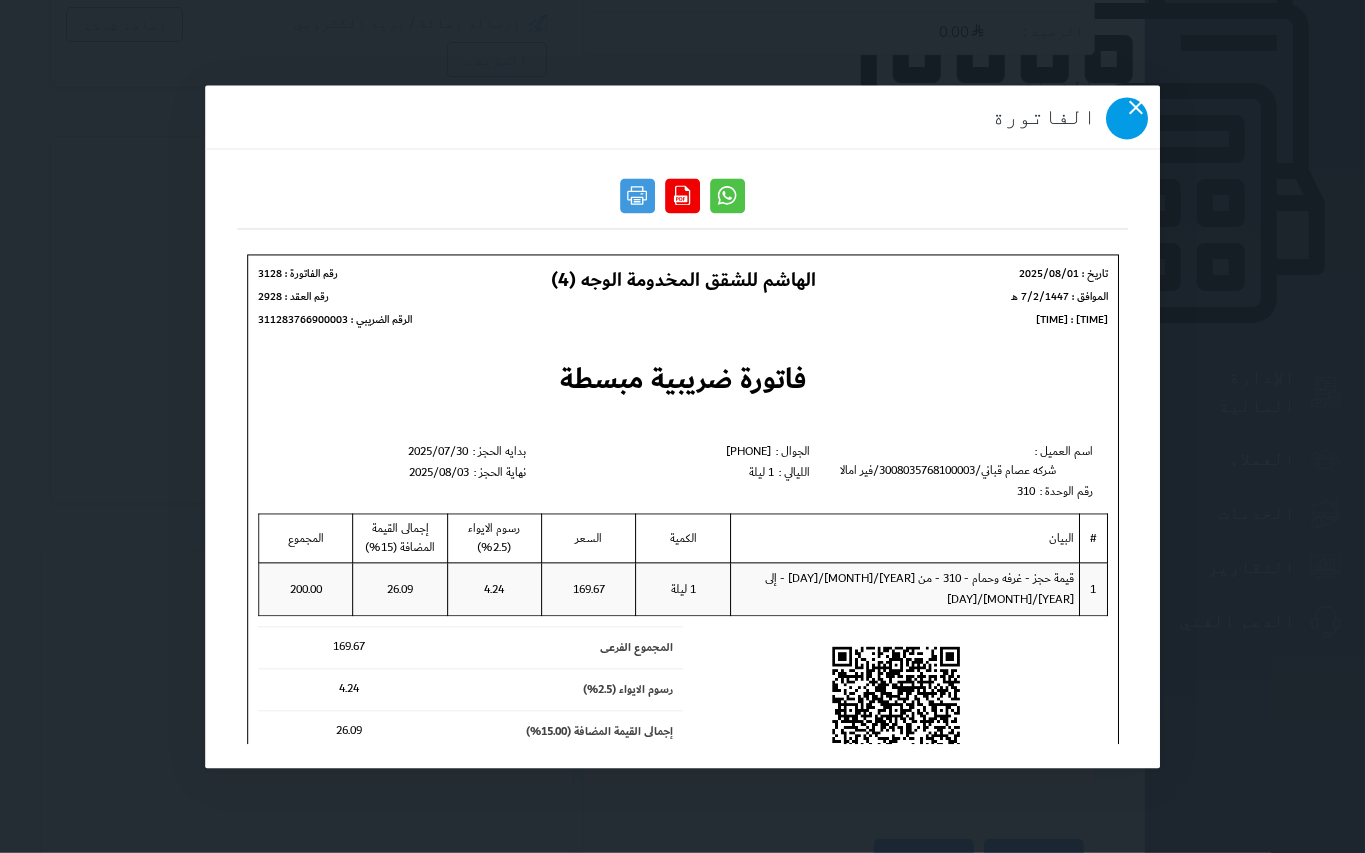 click 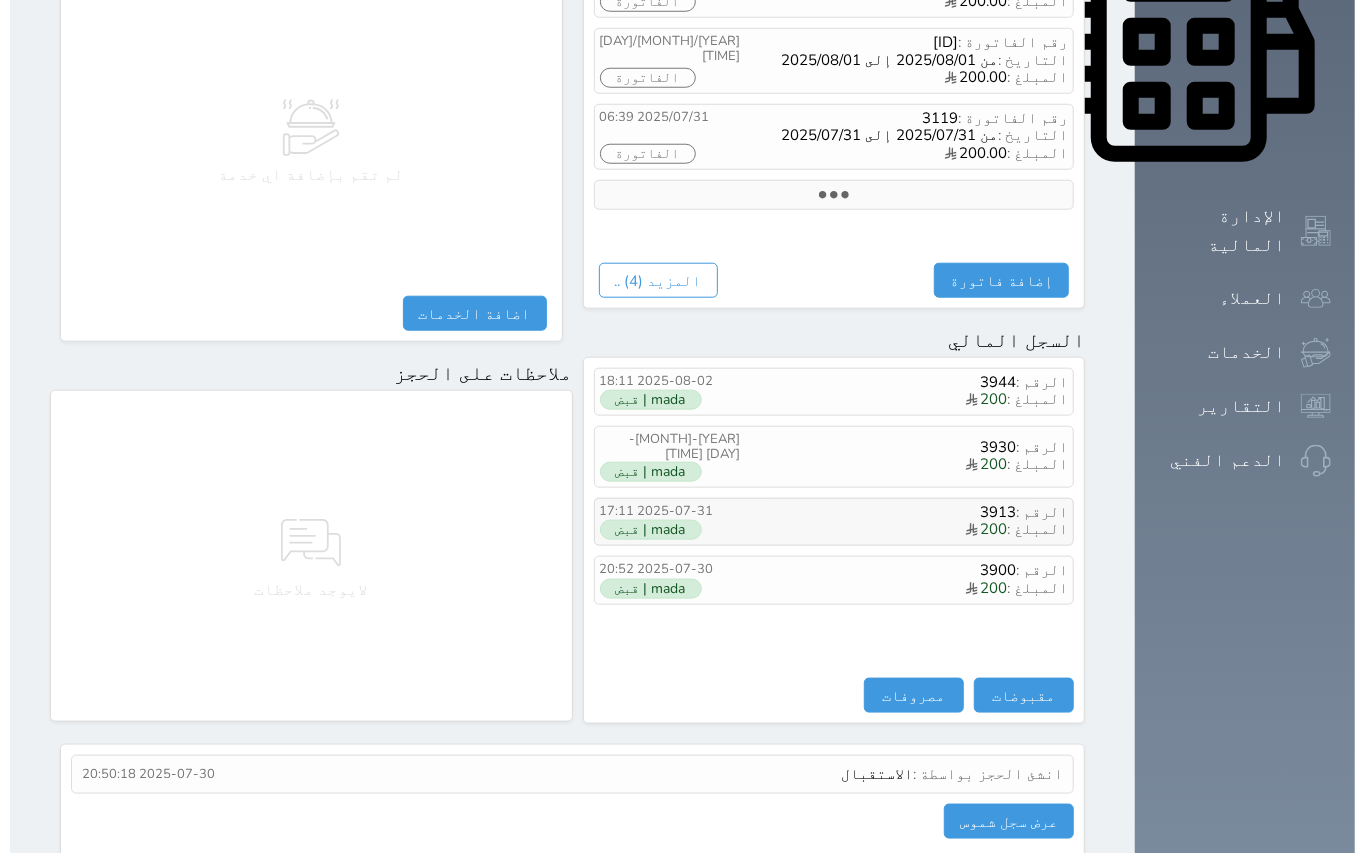 scroll, scrollTop: 962, scrollLeft: 0, axis: vertical 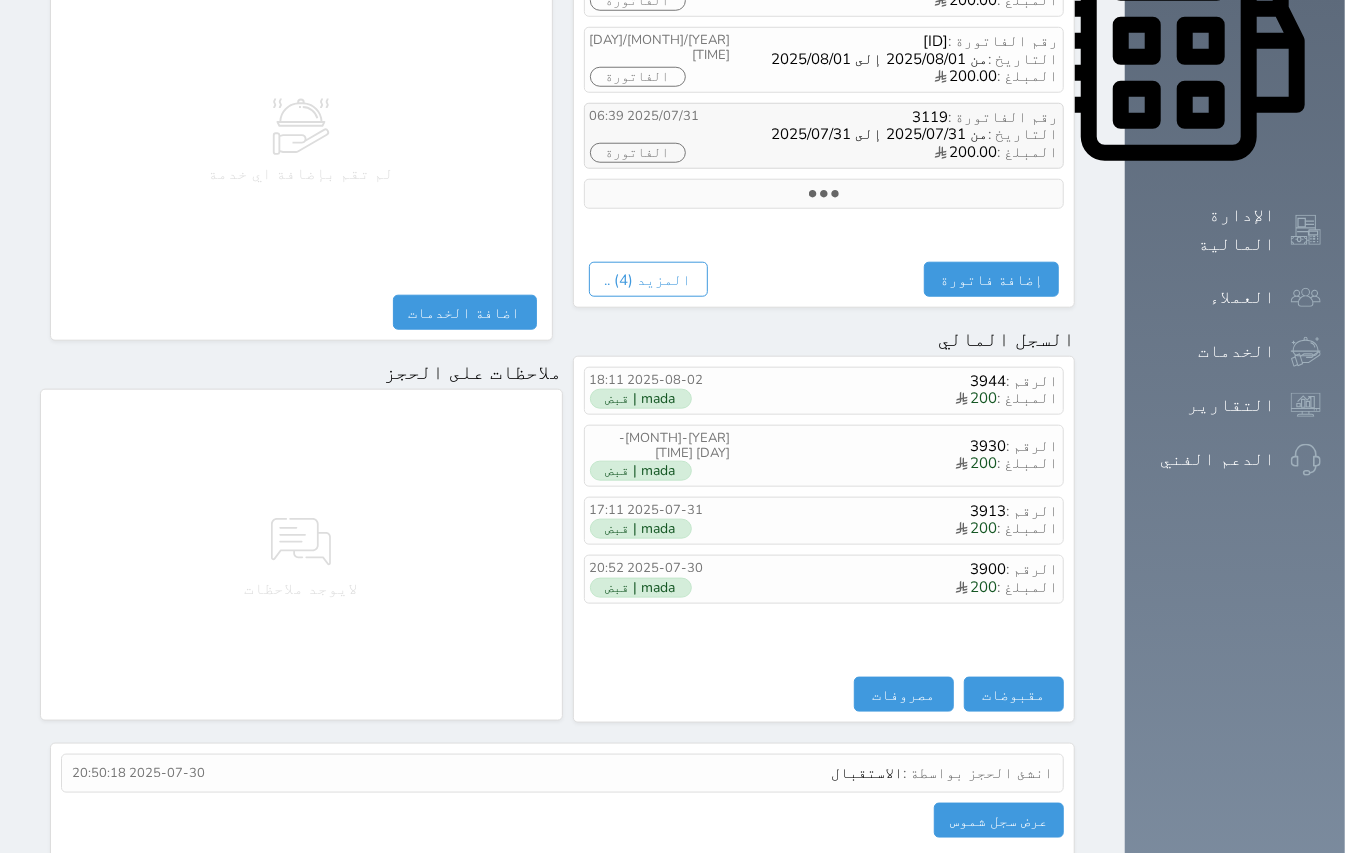 click on "الفاتورة" at bounding box center [638, 153] 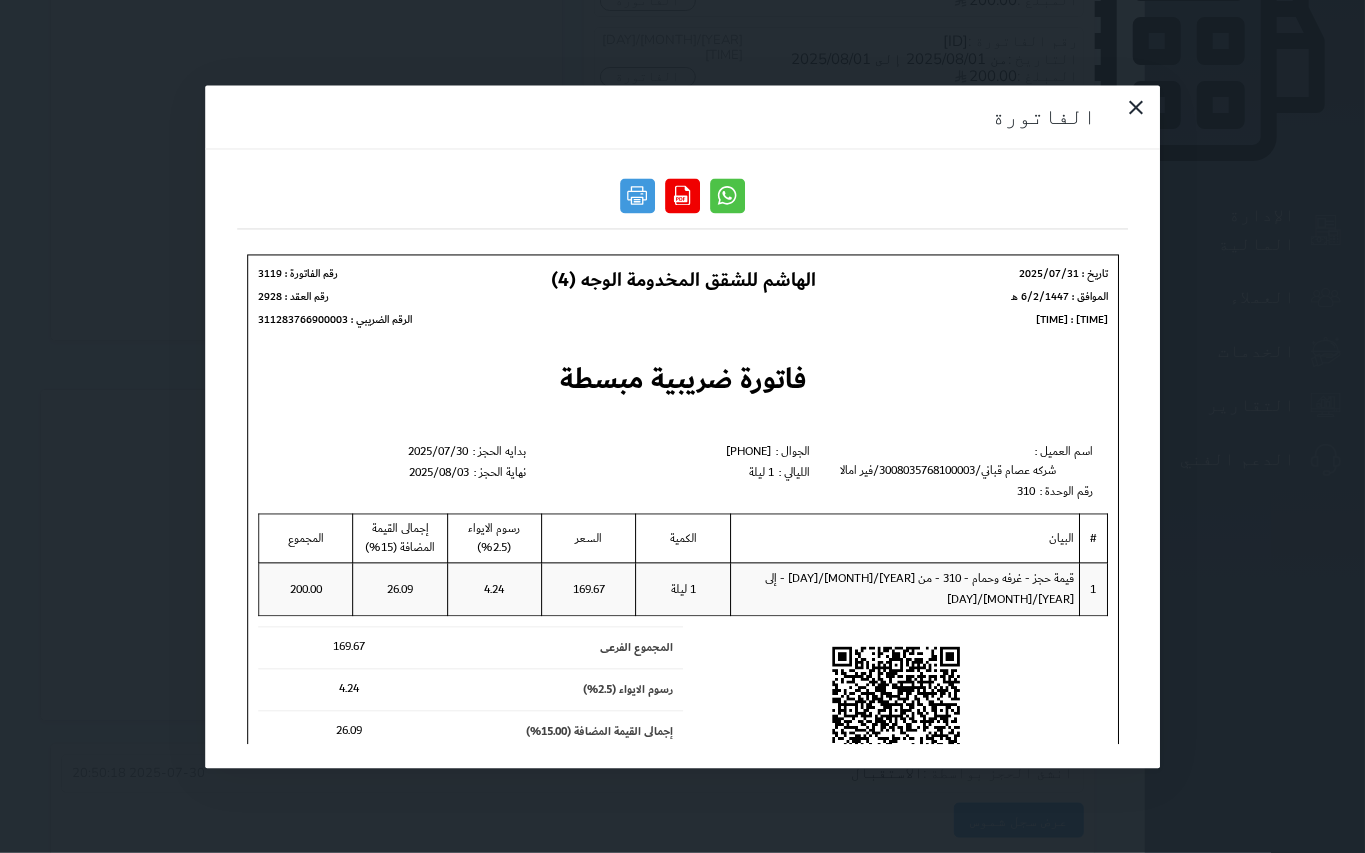 scroll, scrollTop: 0, scrollLeft: 0, axis: both 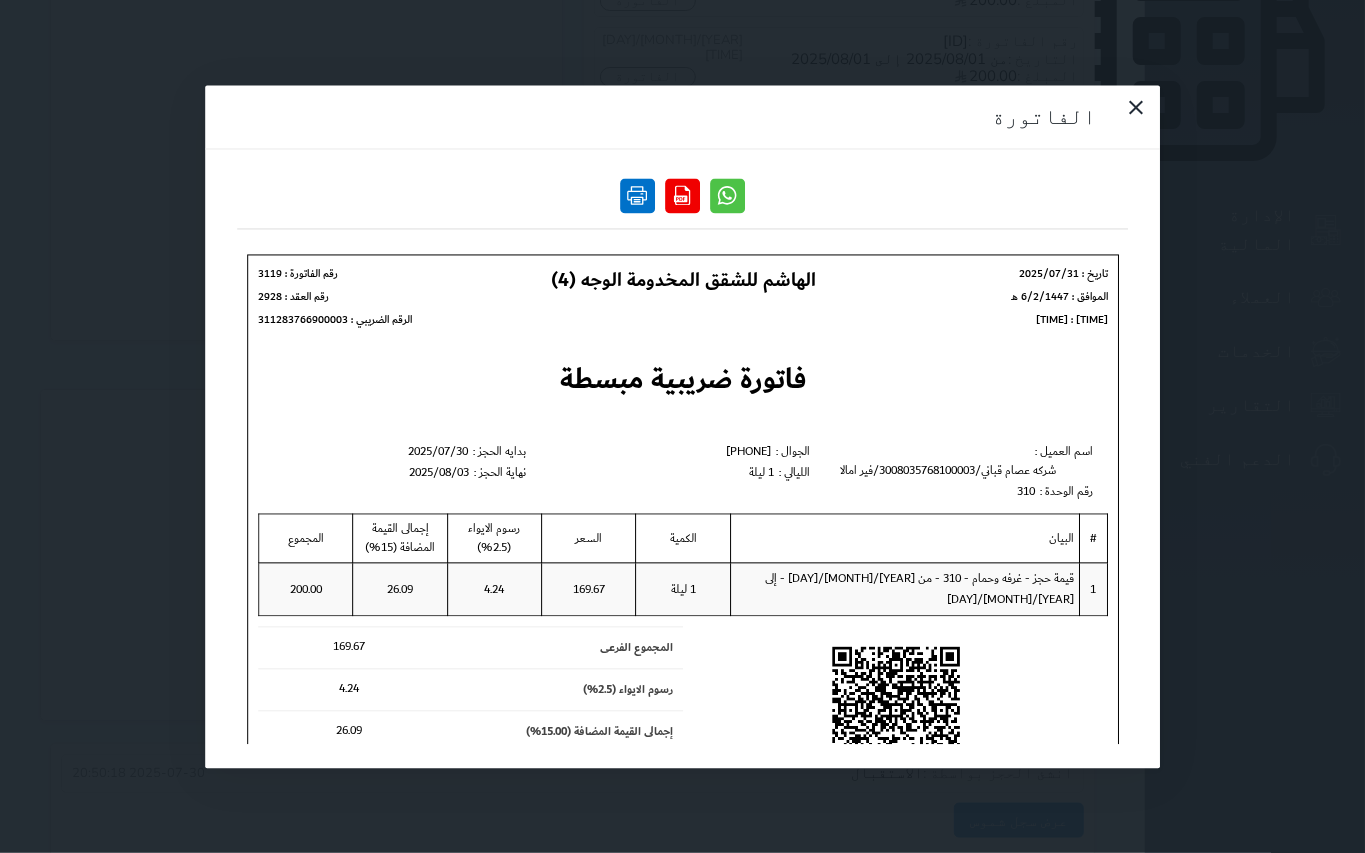 click at bounding box center [637, 195] 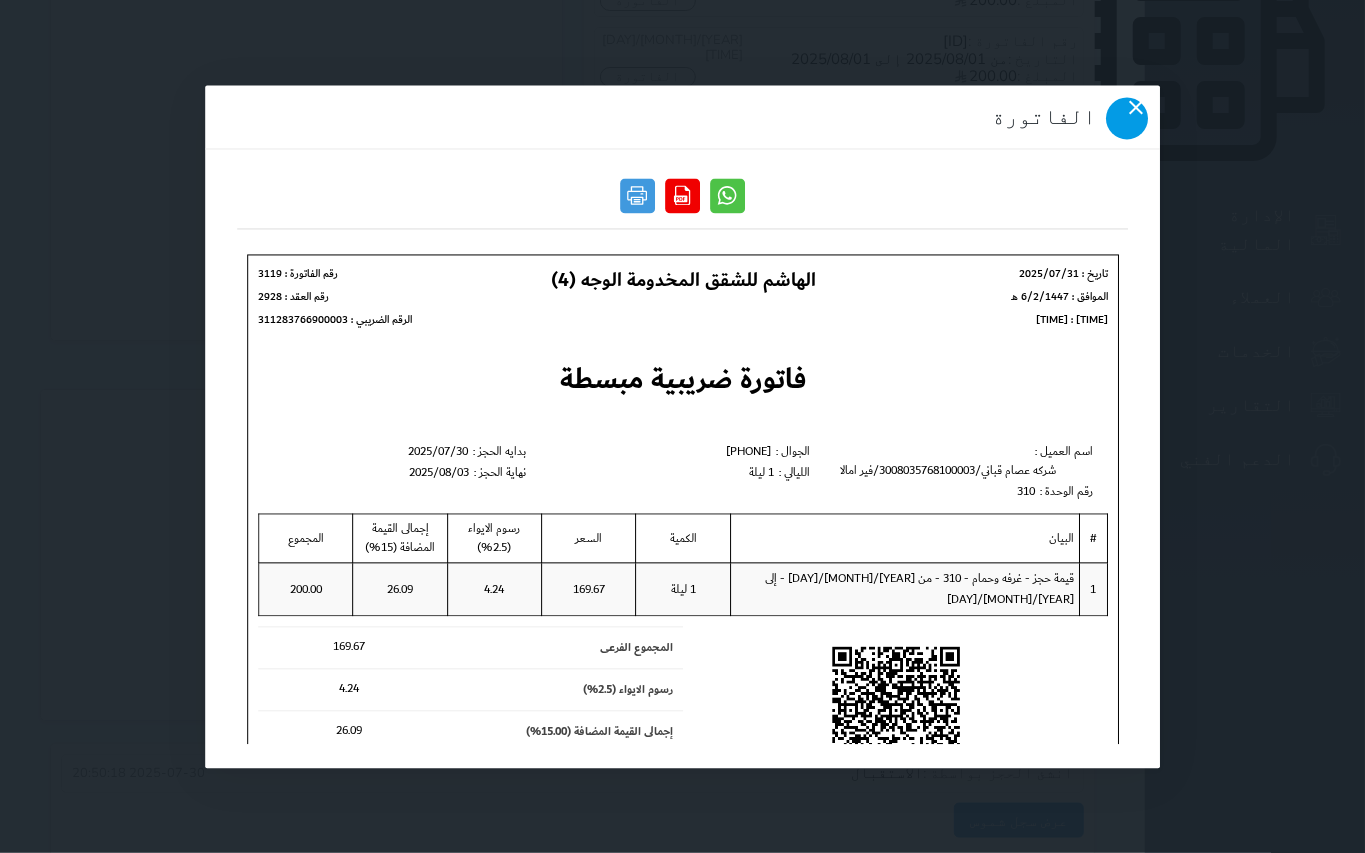 click at bounding box center [1127, 118] 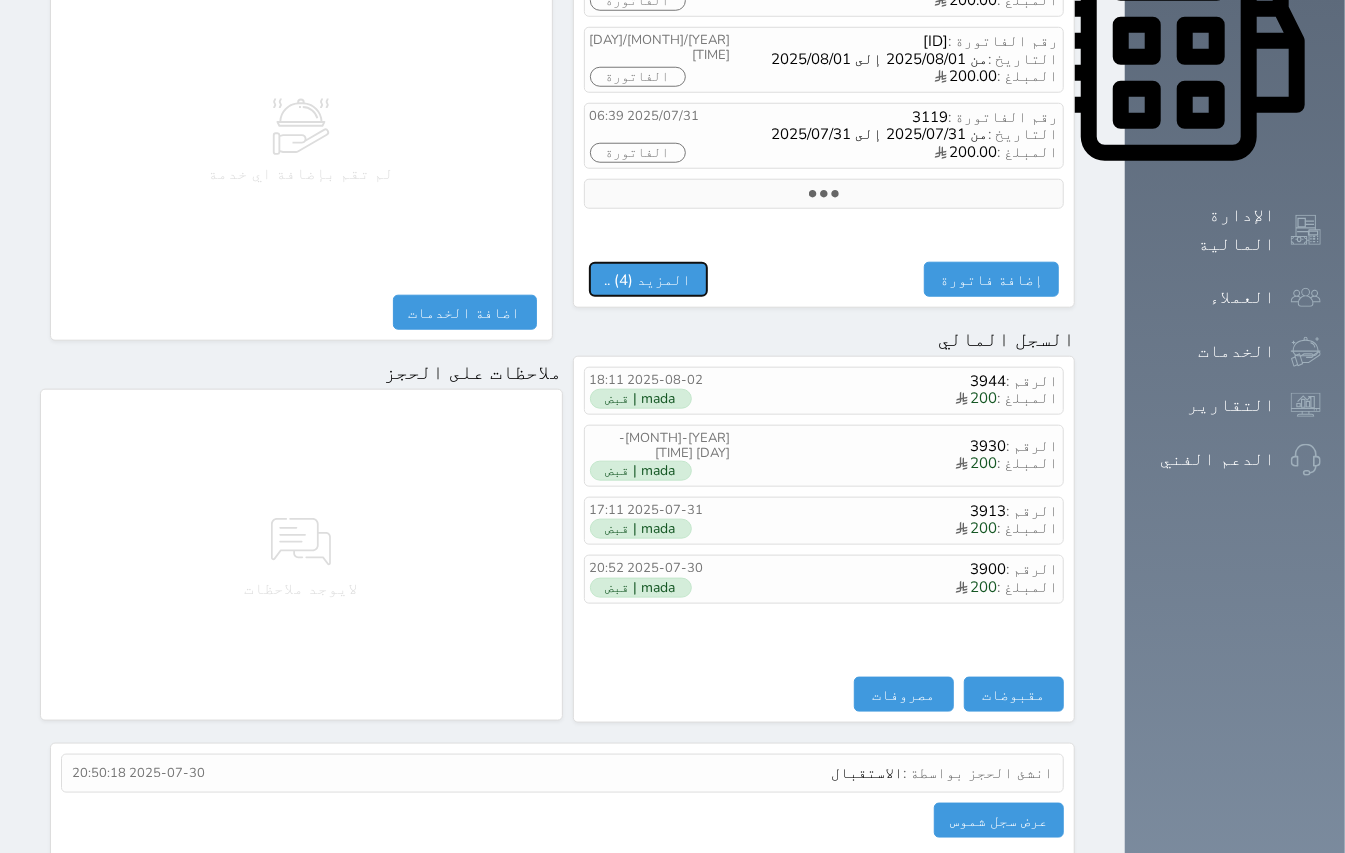 click on "المزيد (4) .." at bounding box center (648, 279) 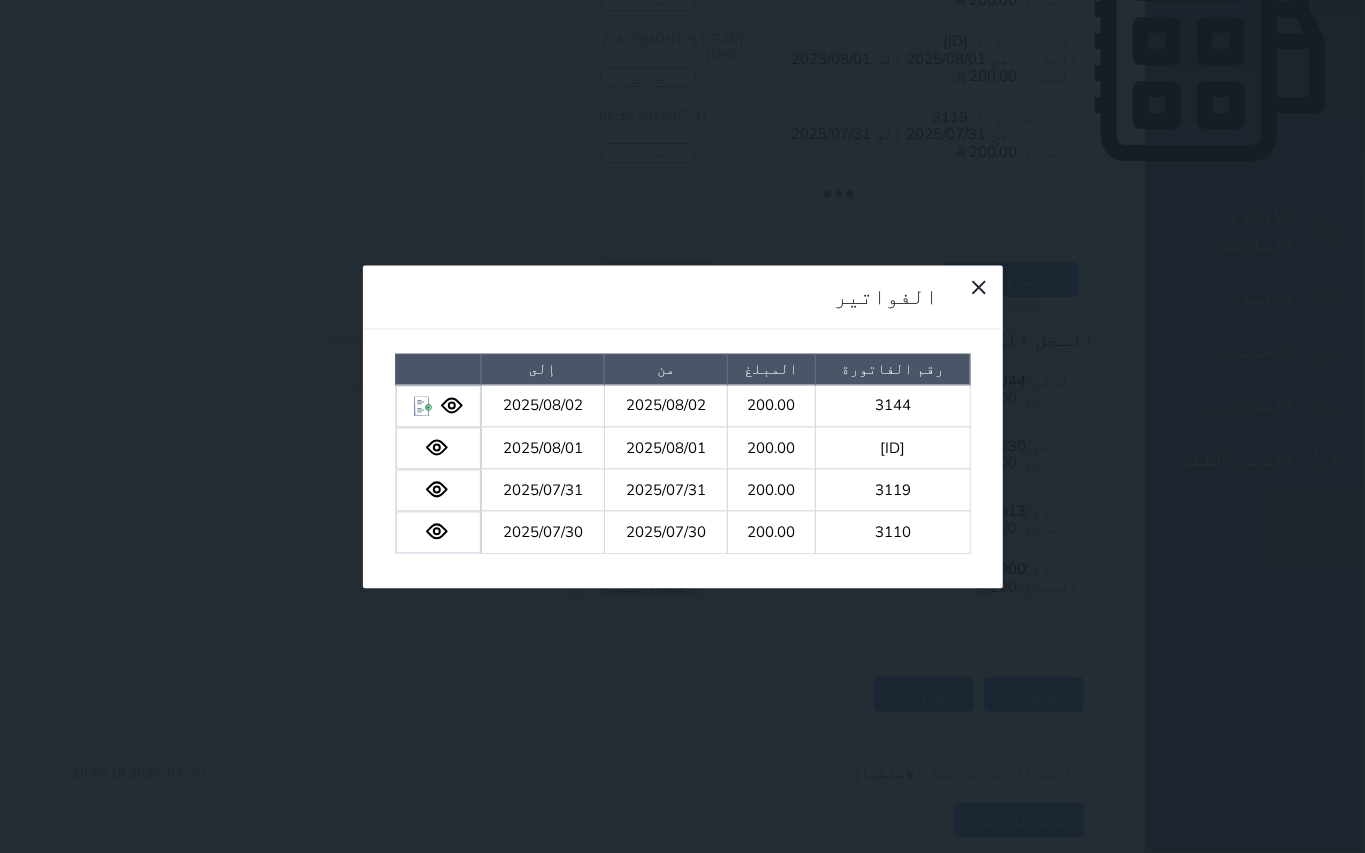 click 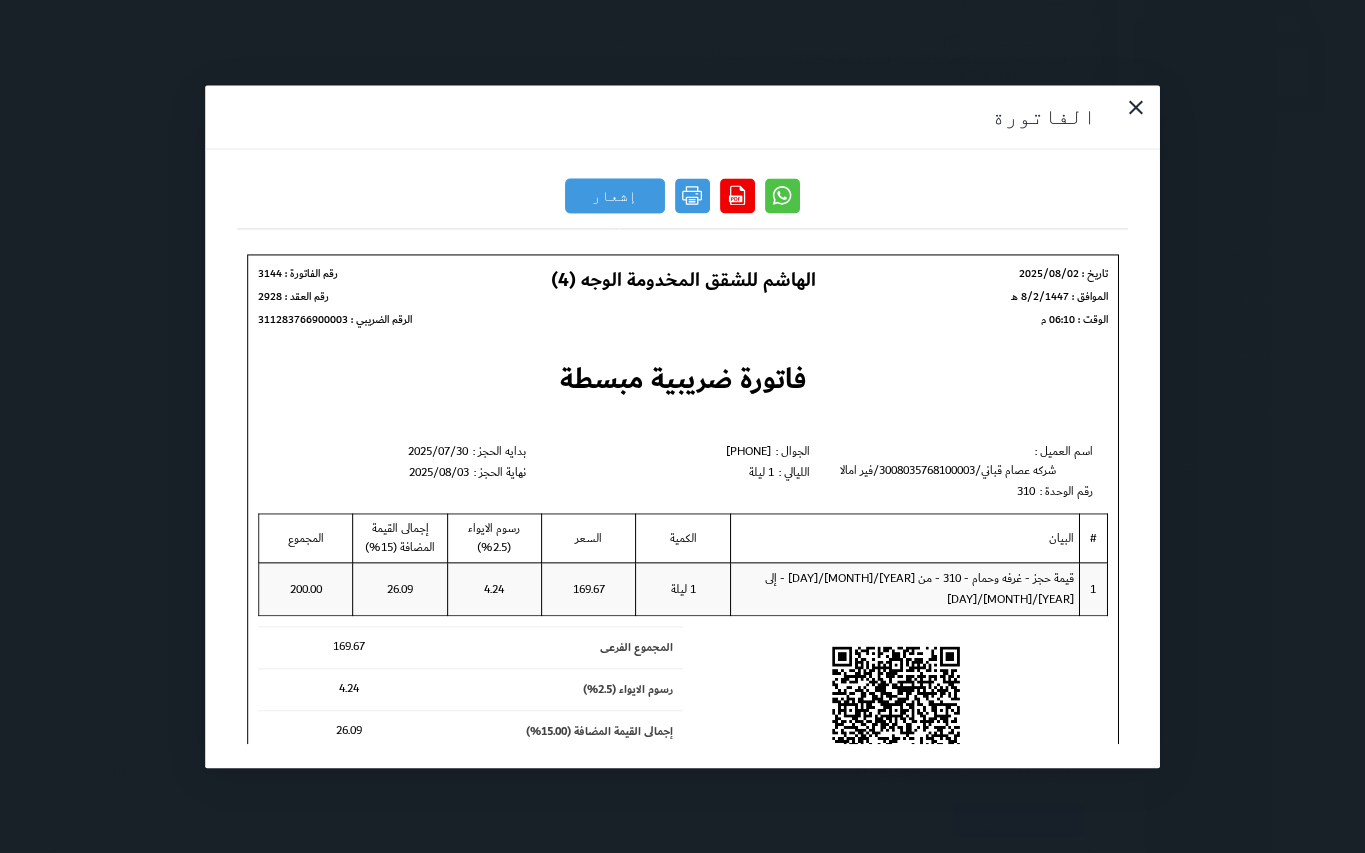 scroll, scrollTop: 0, scrollLeft: 0, axis: both 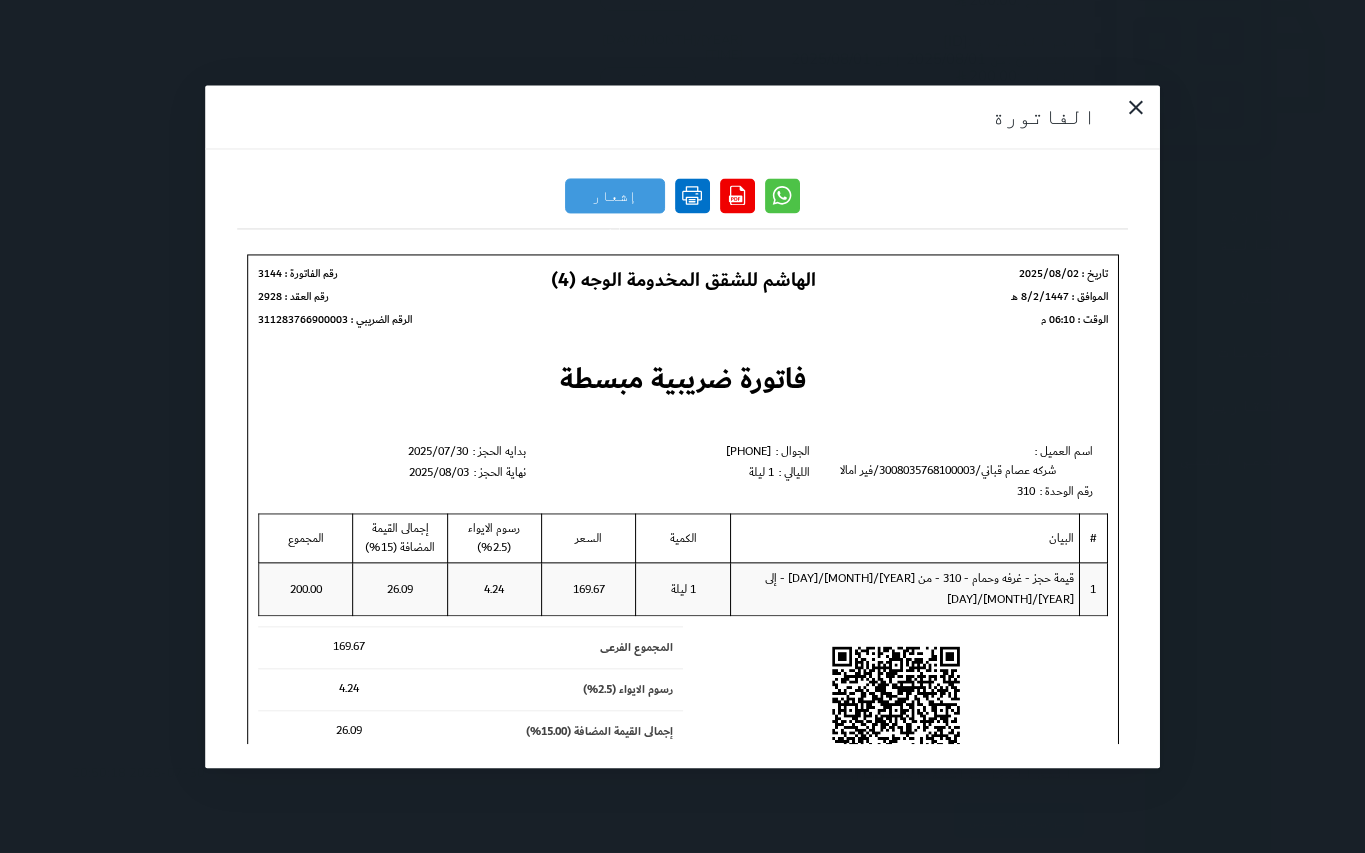 click at bounding box center [692, 195] 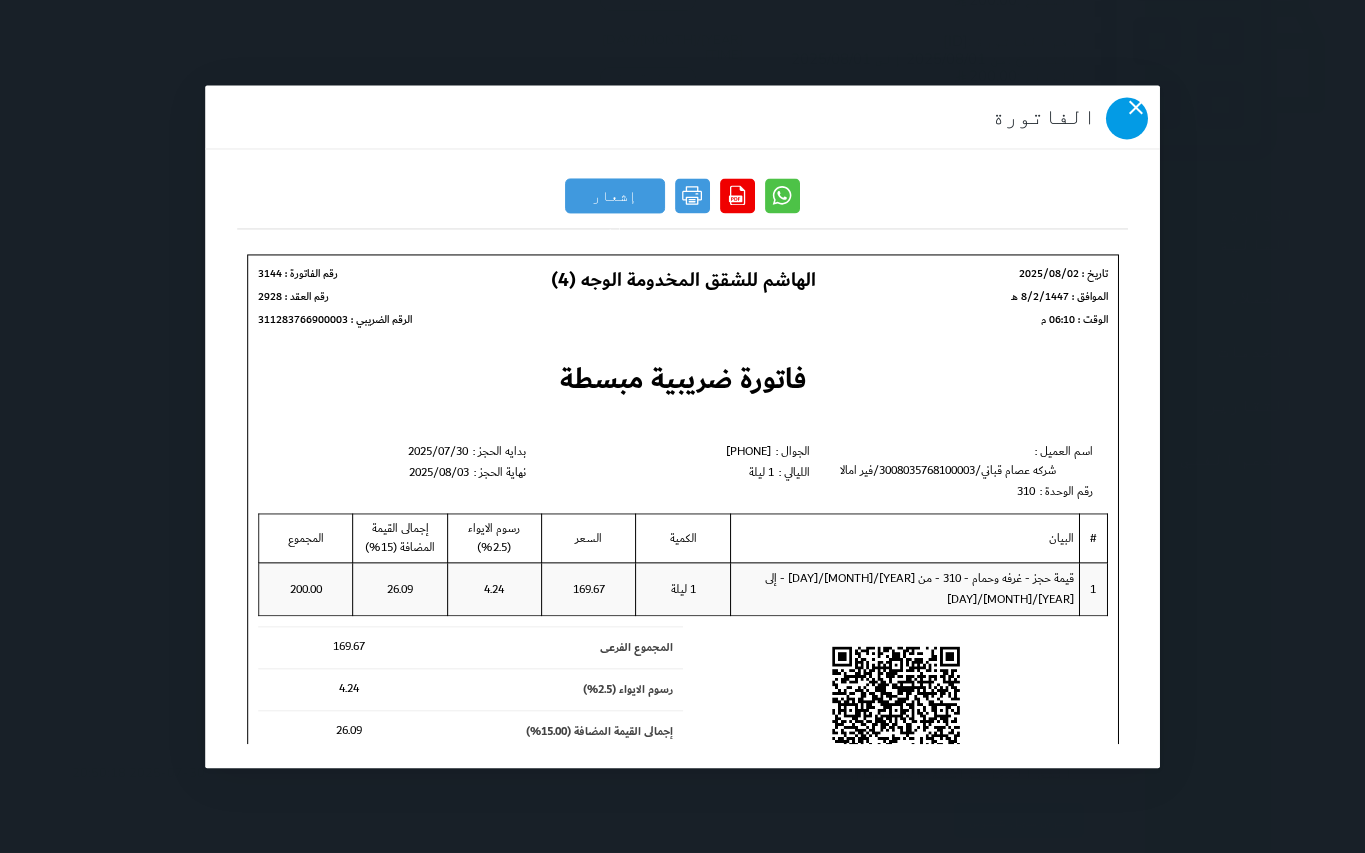 click 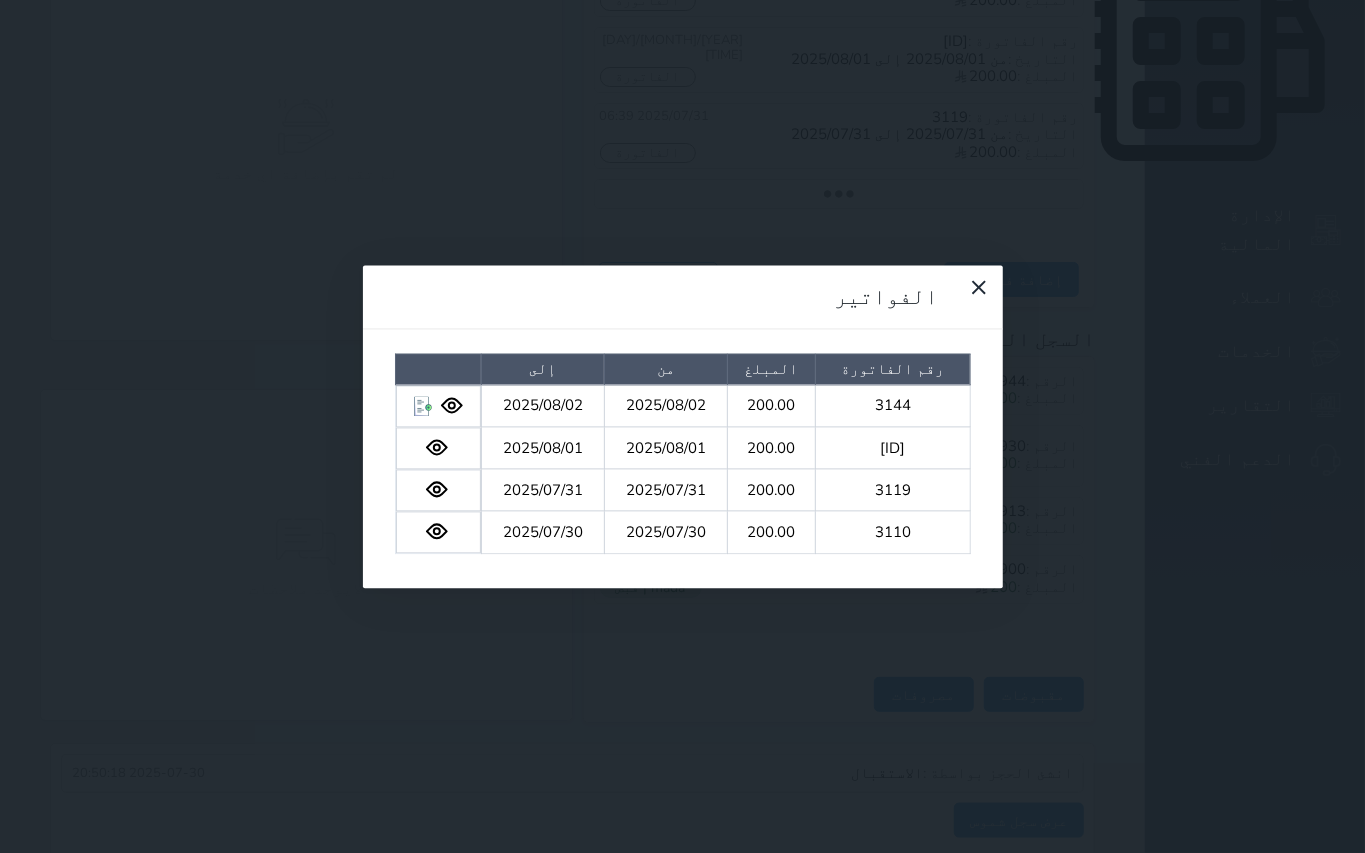 click 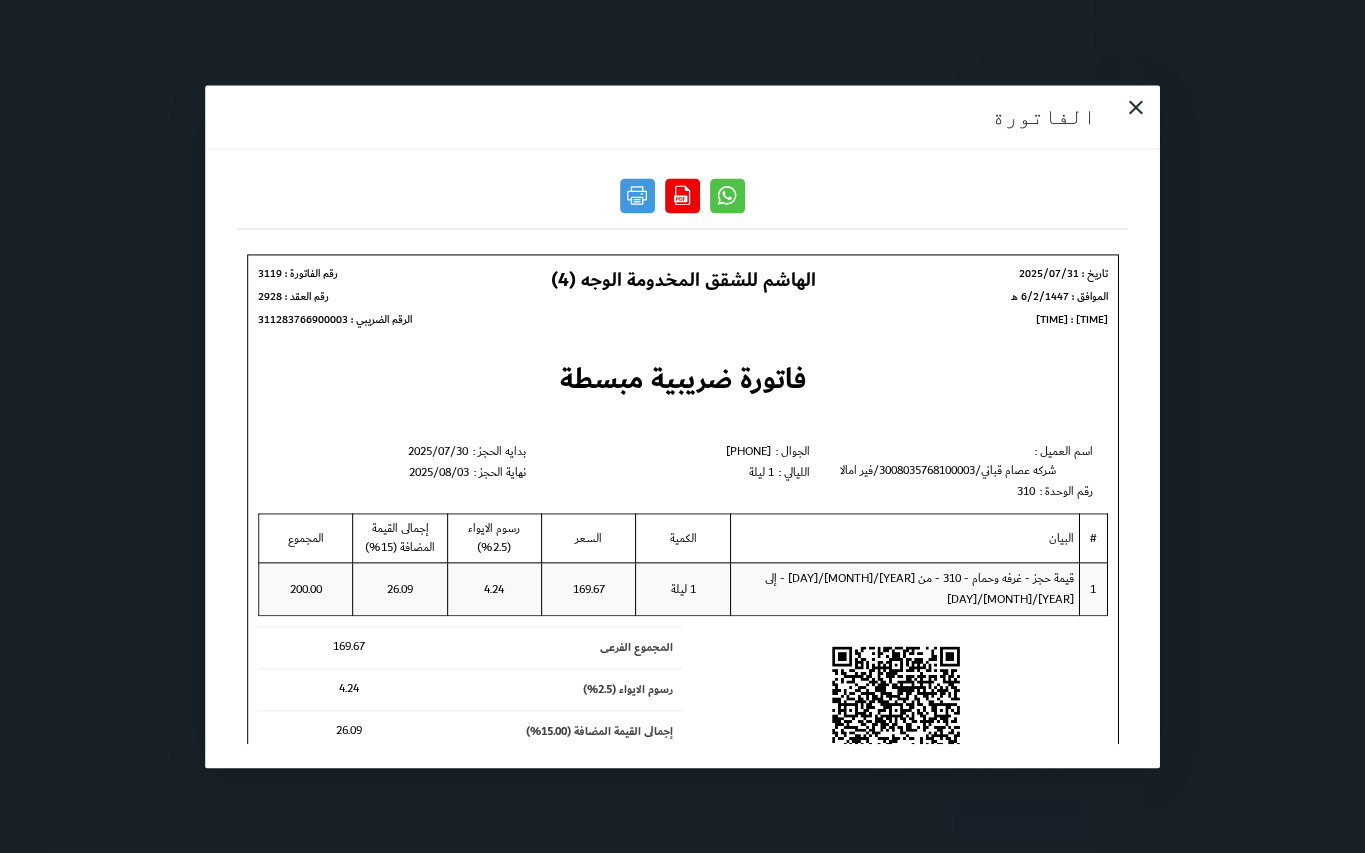 scroll, scrollTop: 0, scrollLeft: 0, axis: both 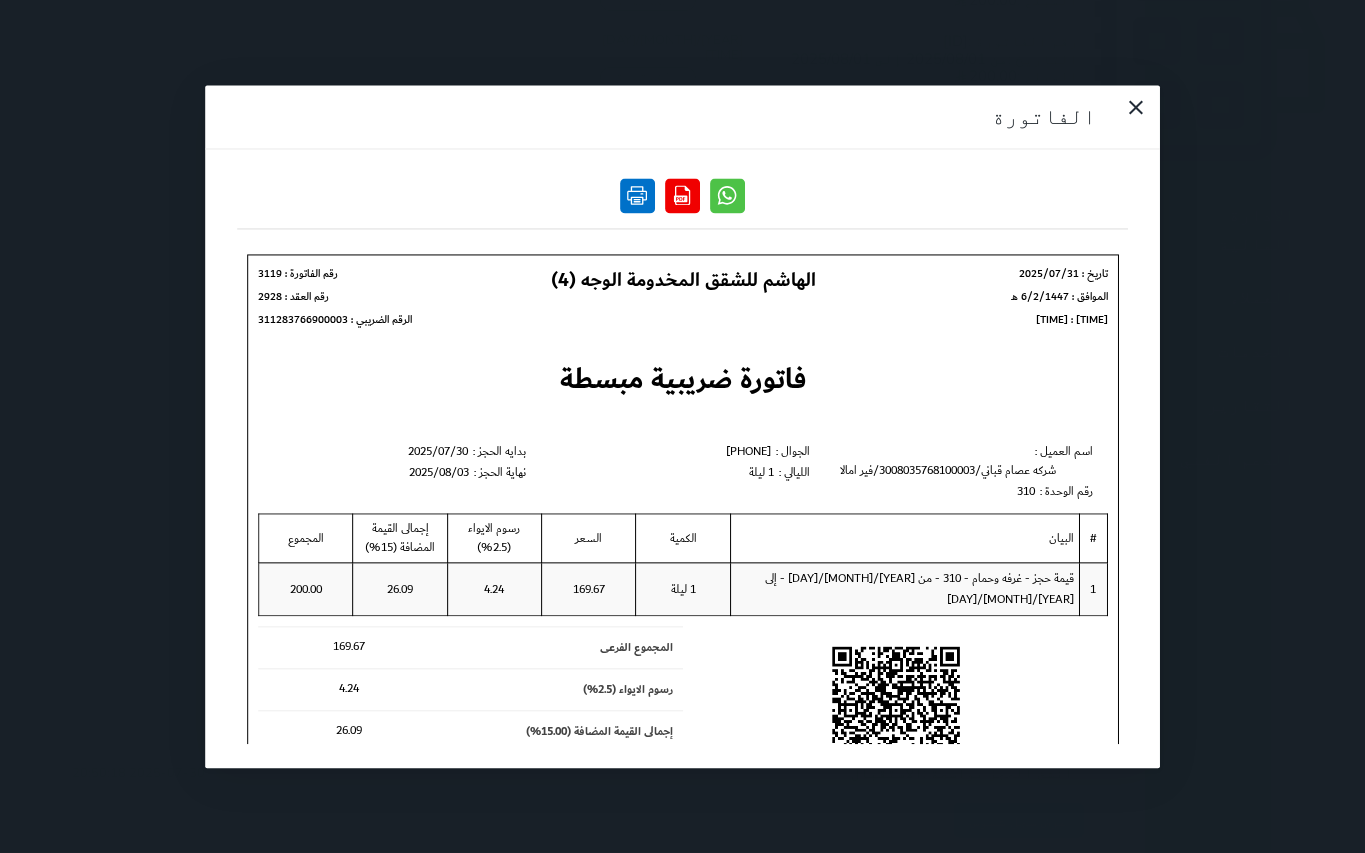 click at bounding box center [637, 195] 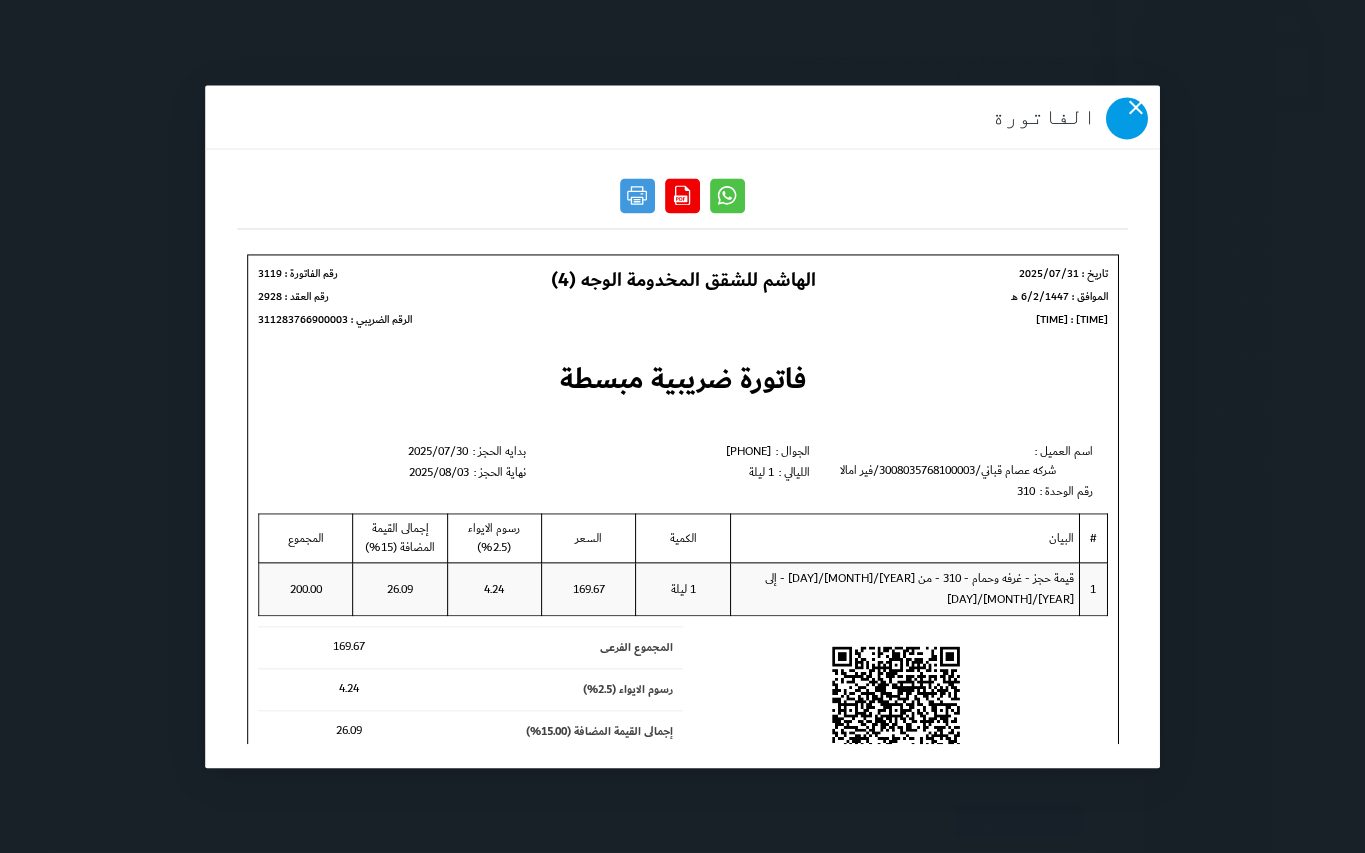 click 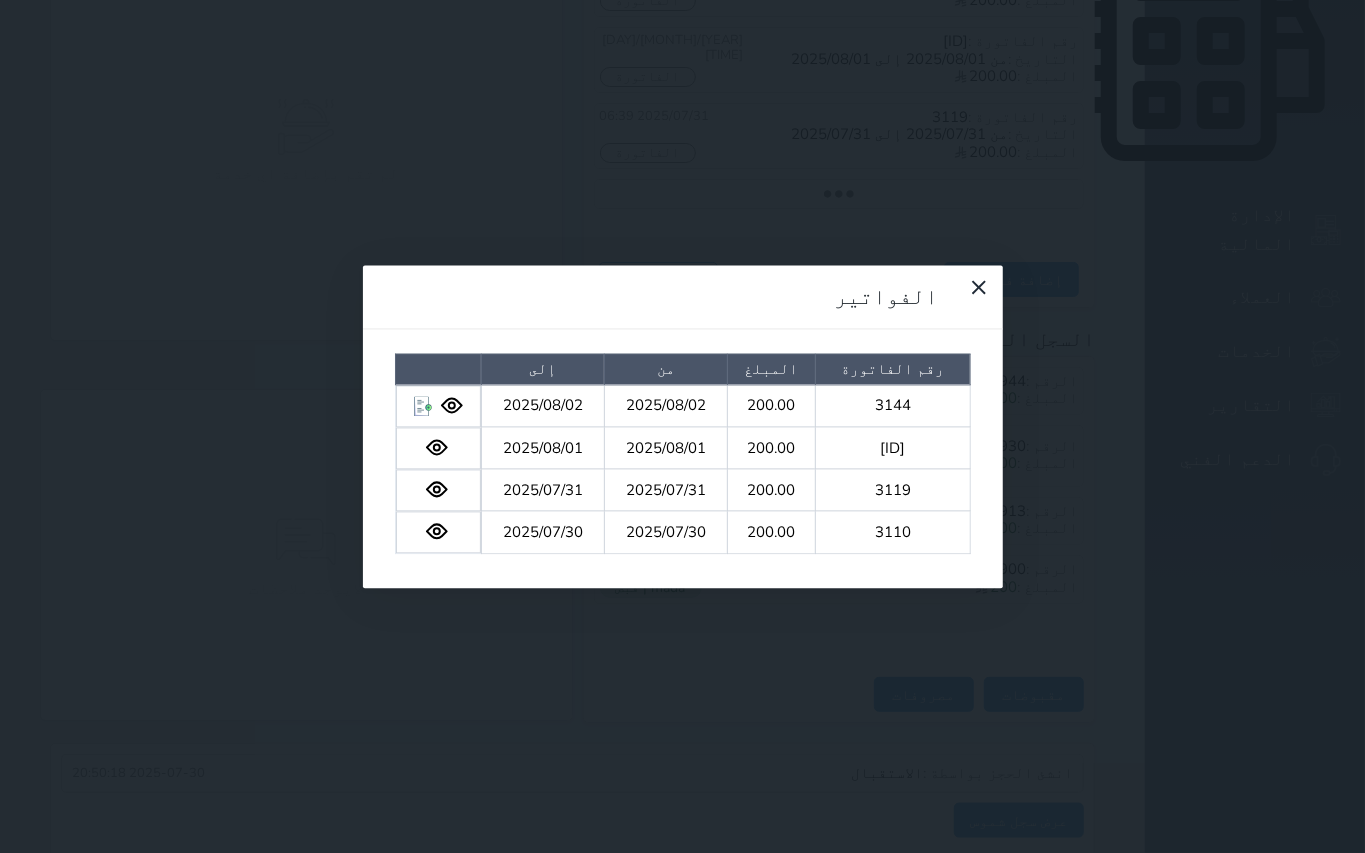 click 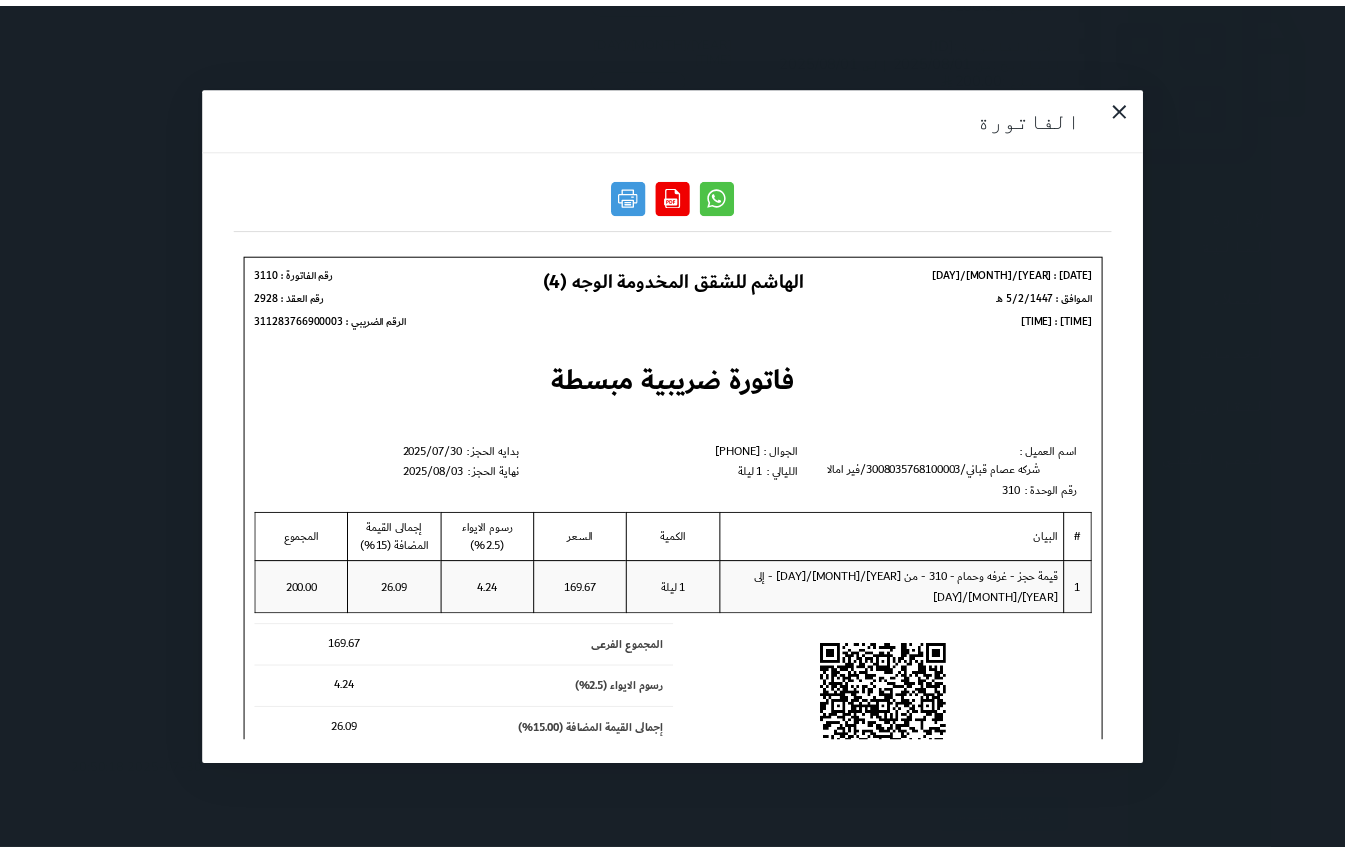 scroll, scrollTop: 0, scrollLeft: 0, axis: both 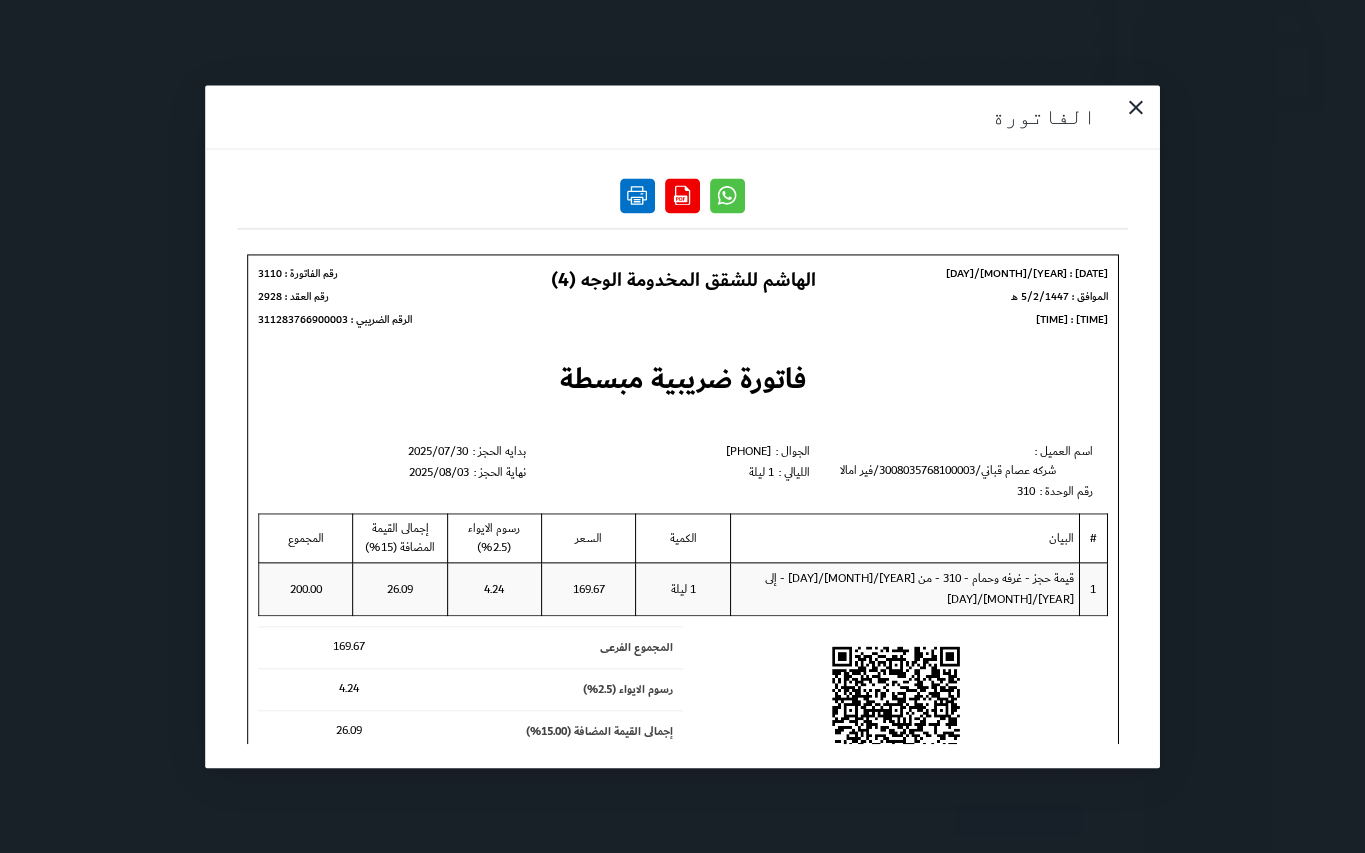 click at bounding box center [637, 195] 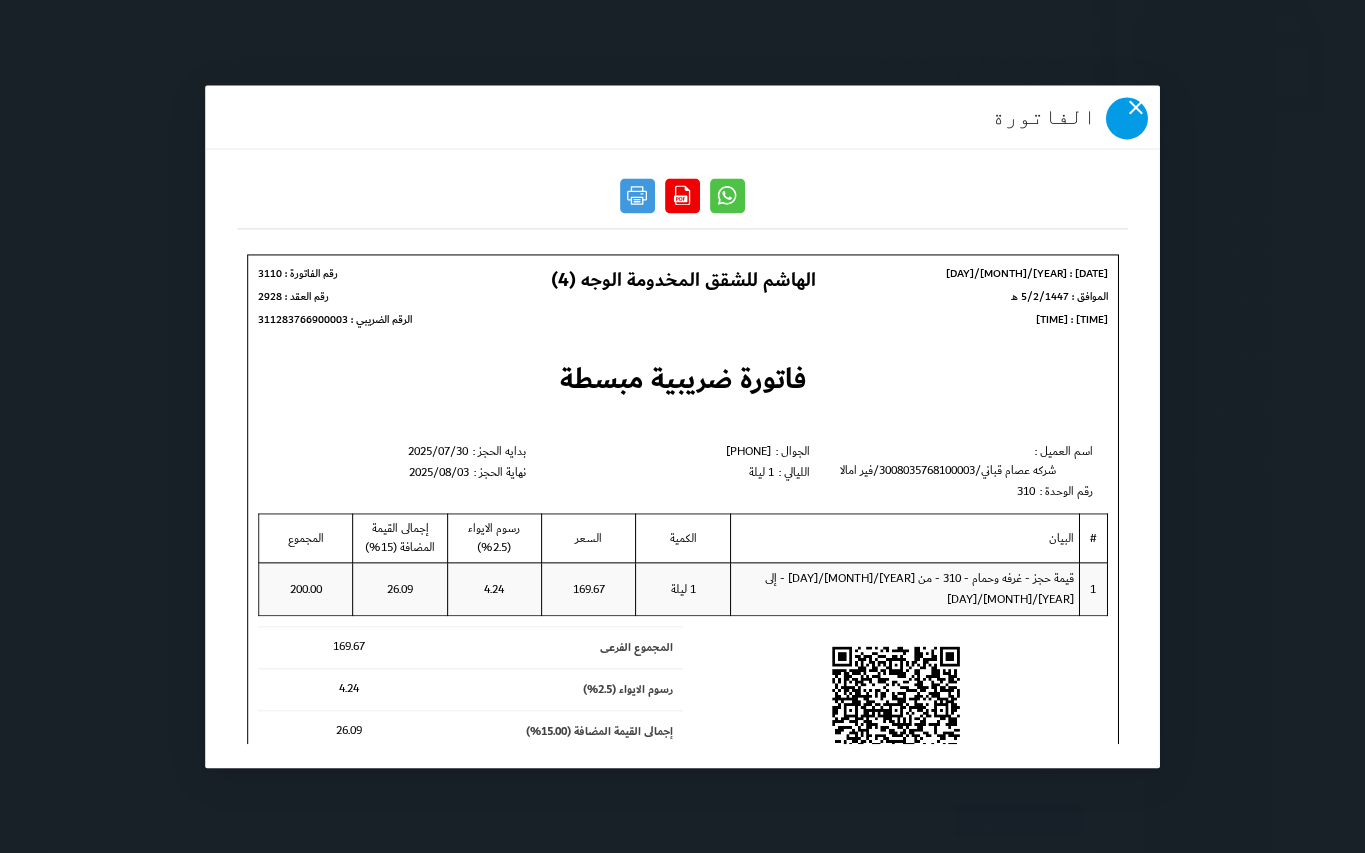 click 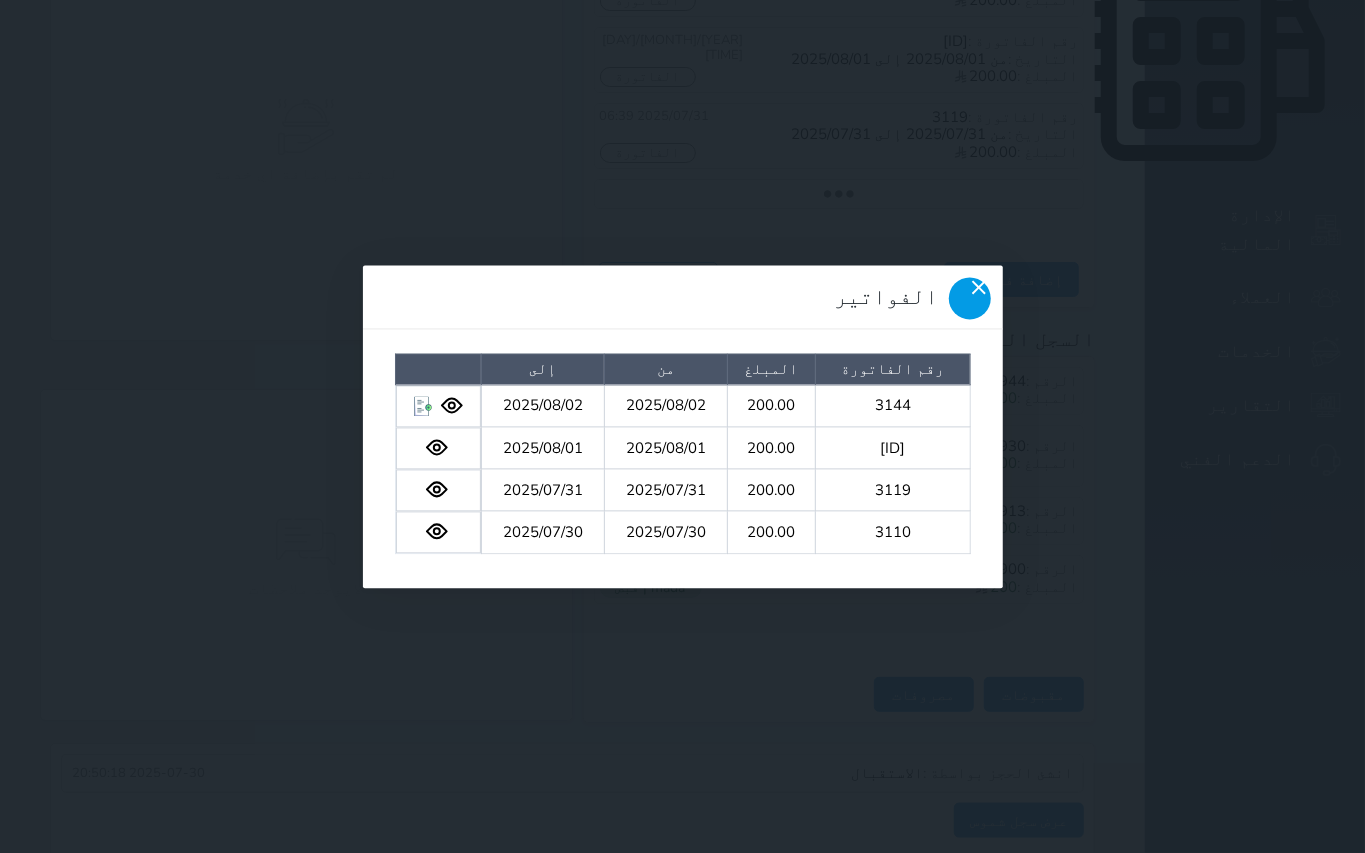 click at bounding box center (970, 298) 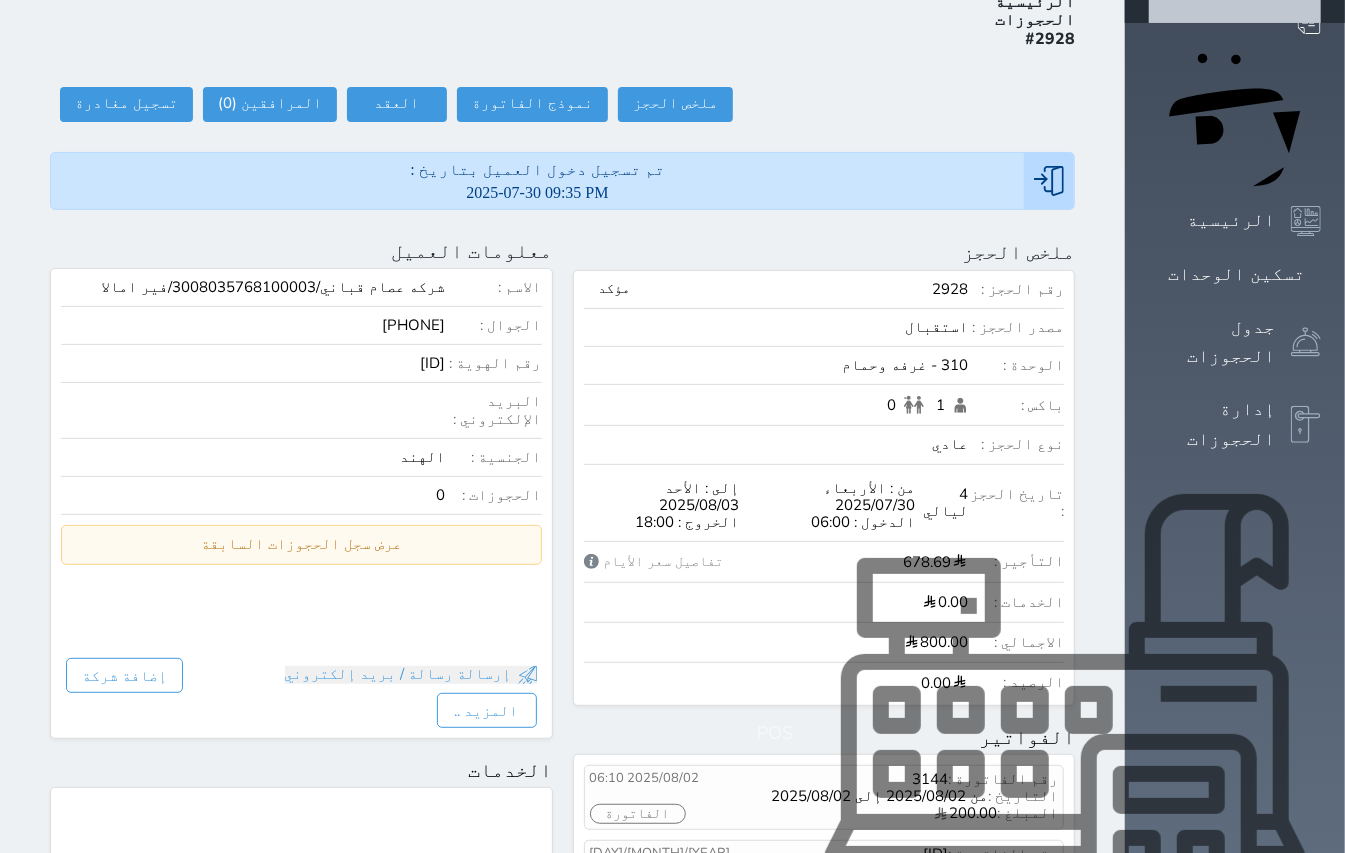 scroll, scrollTop: 0, scrollLeft: 0, axis: both 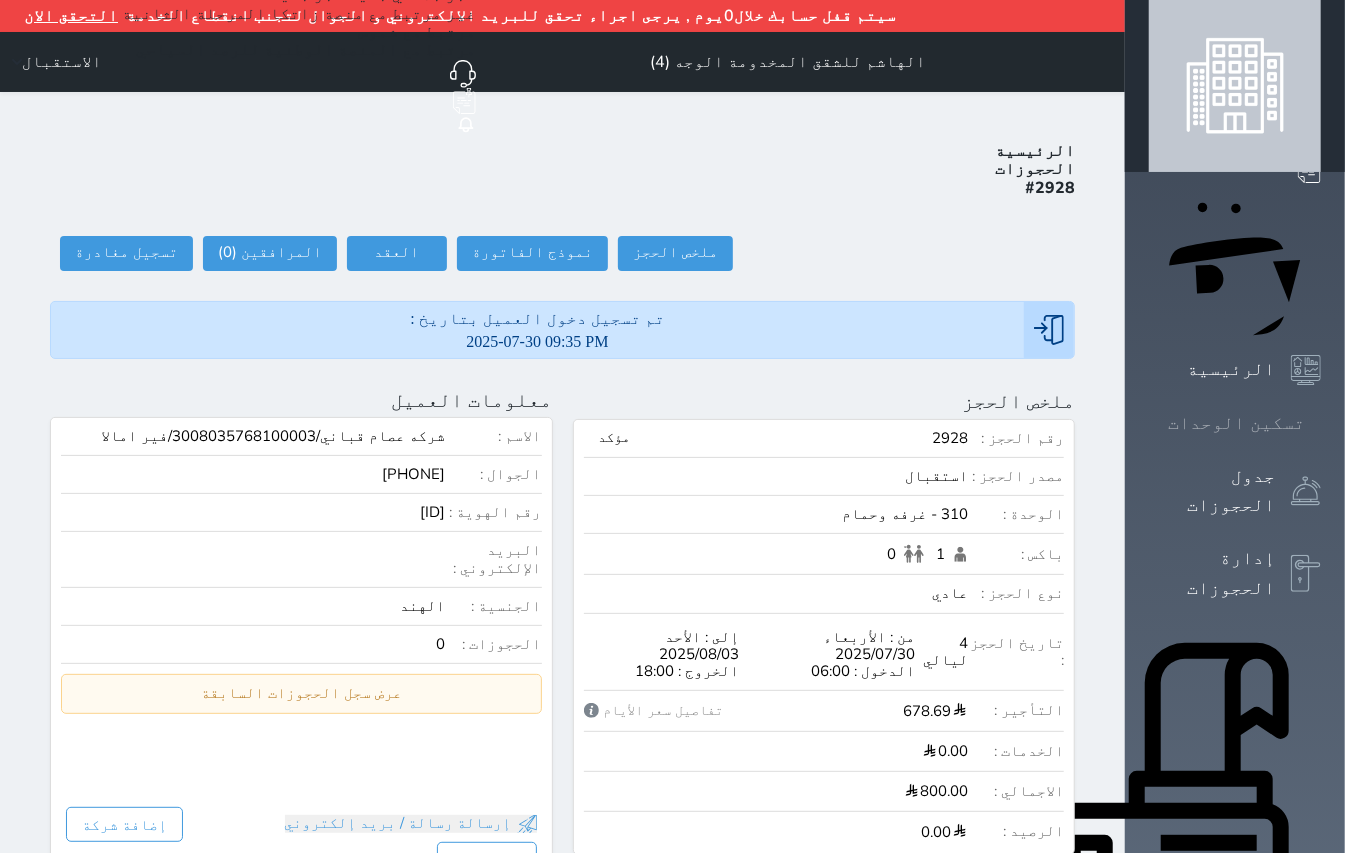 click on "تسكين الوحدات" at bounding box center (1236, 423) 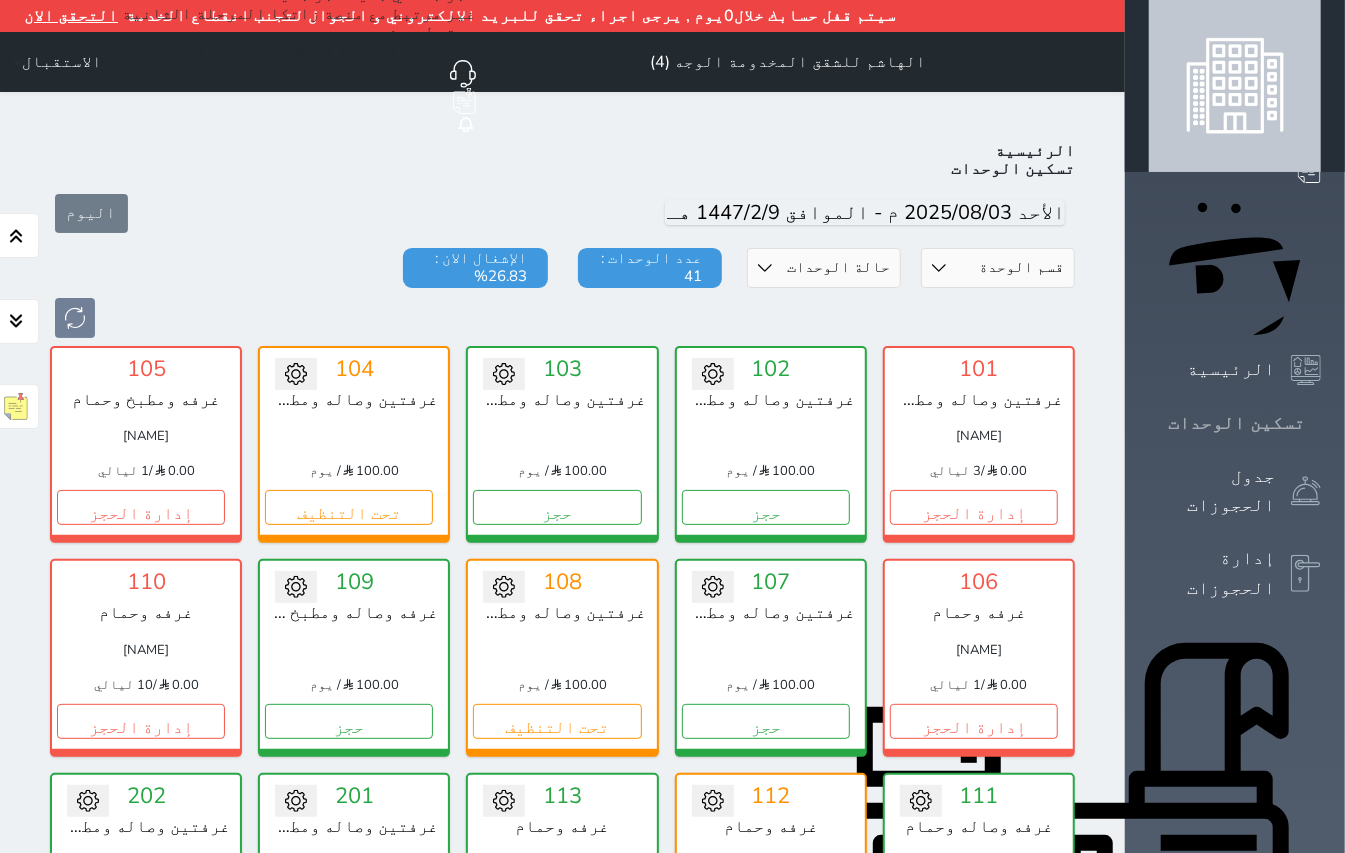 scroll, scrollTop: 82, scrollLeft: 0, axis: vertical 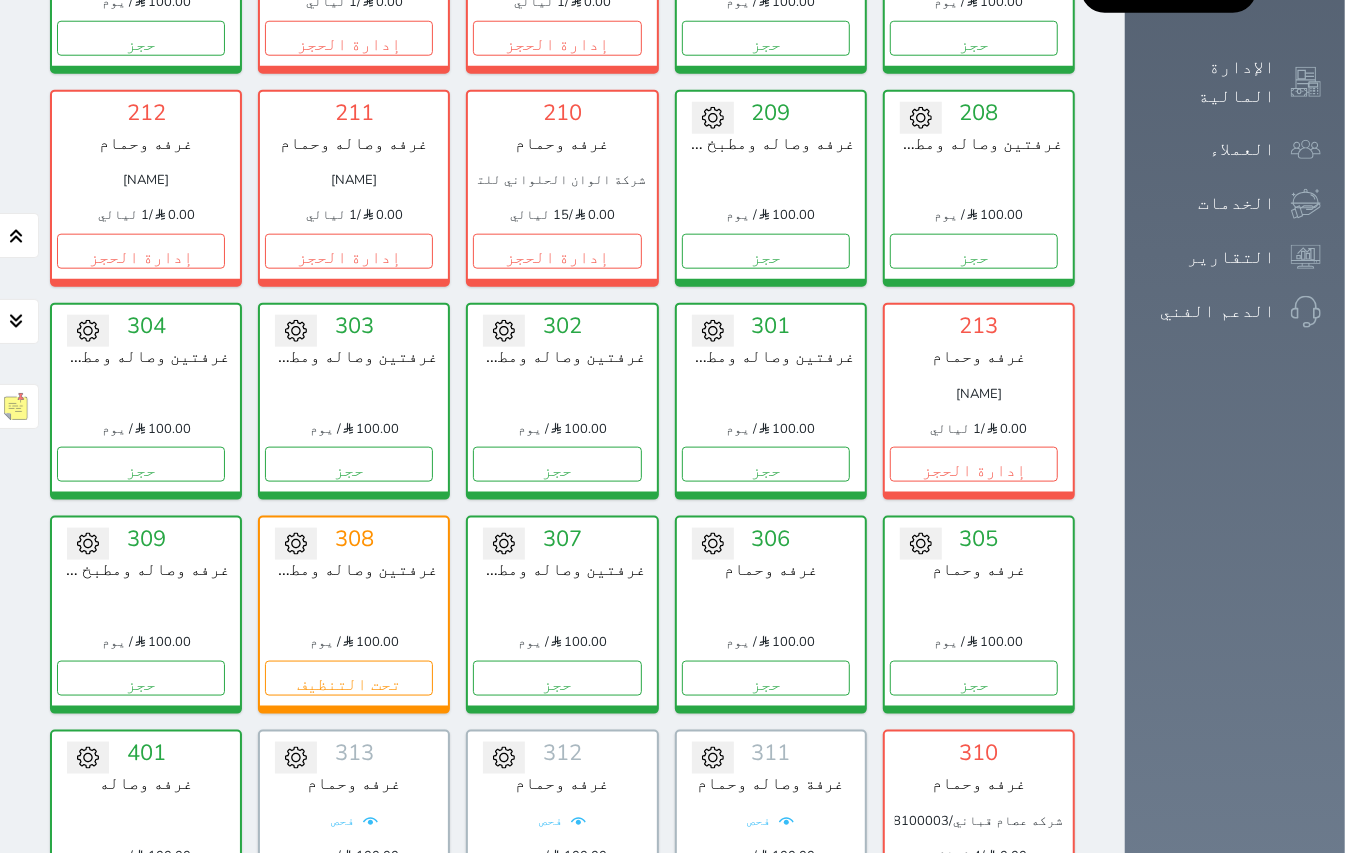click on "إدارة الحجز" at bounding box center (974, 891) 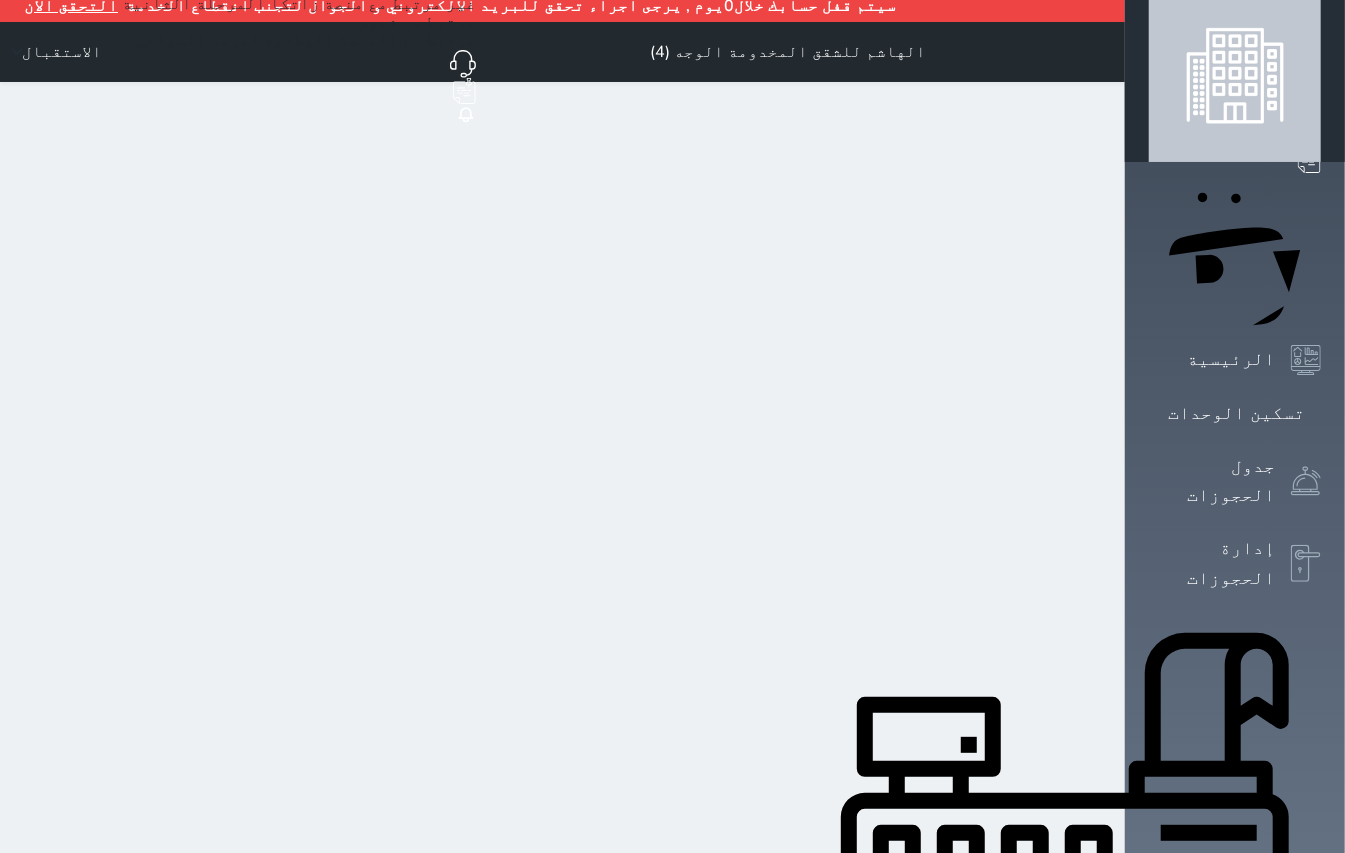 scroll, scrollTop: 0, scrollLeft: 0, axis: both 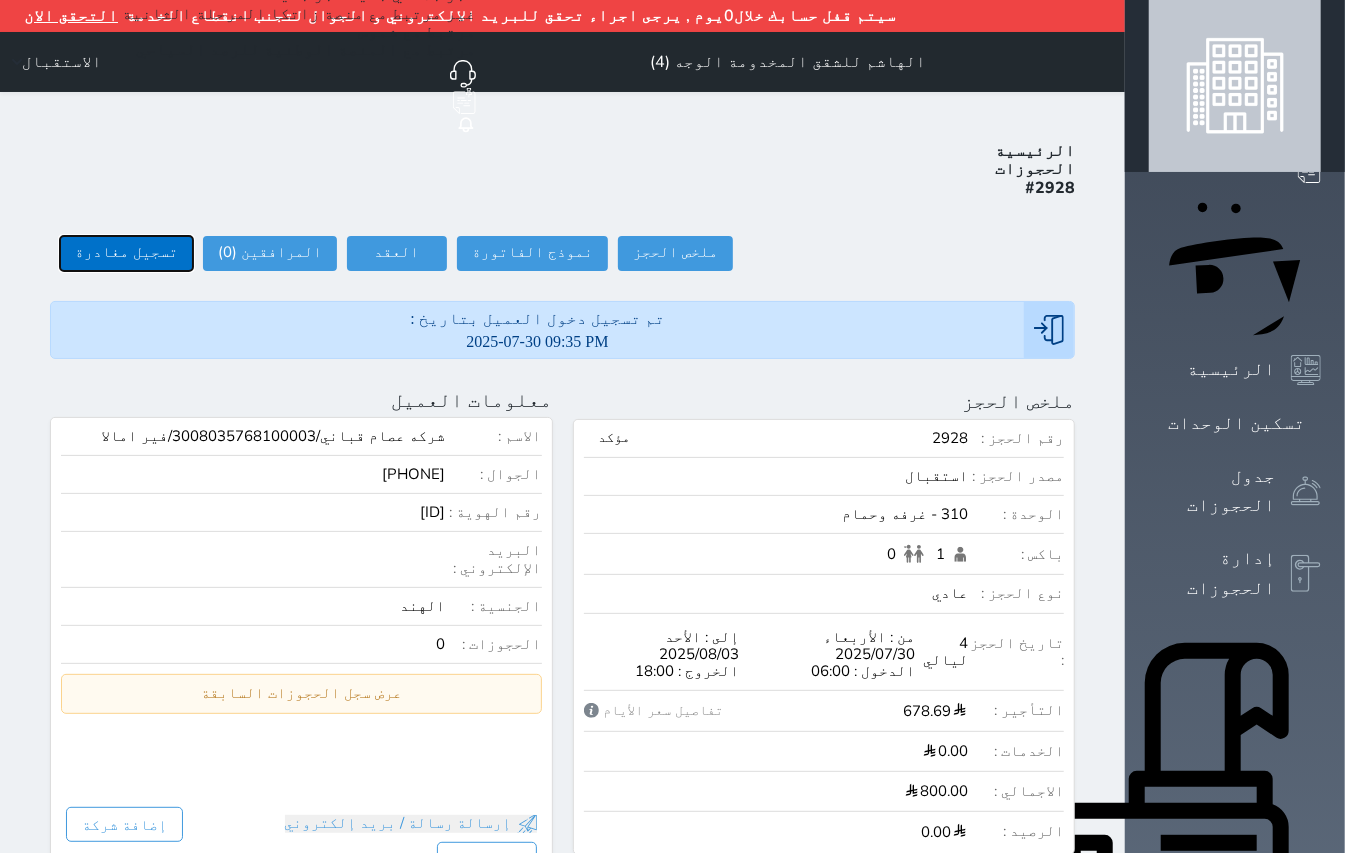 click on "تسجيل مغادرة" at bounding box center (126, 253) 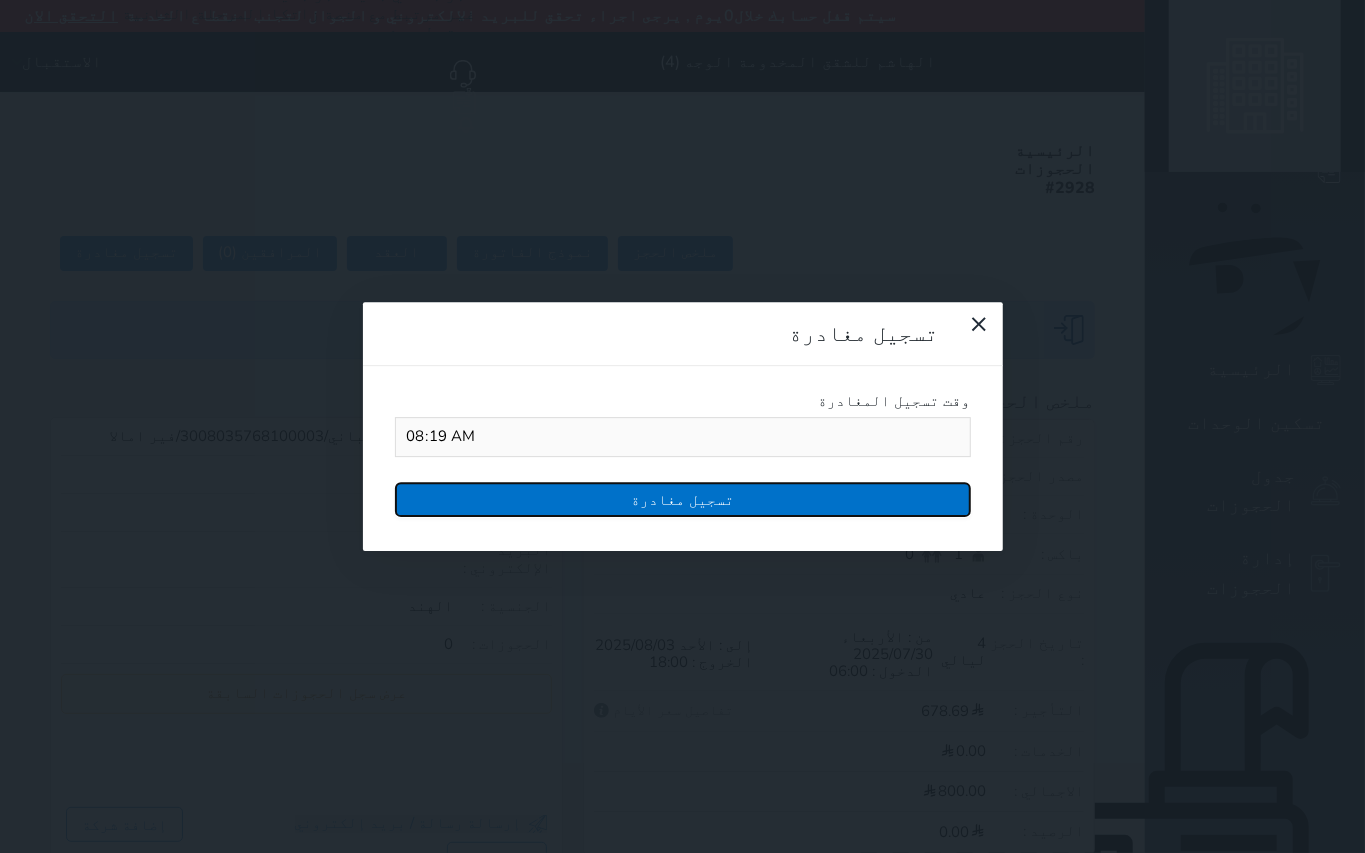 click on "تسجيل مغادرة" at bounding box center [683, 499] 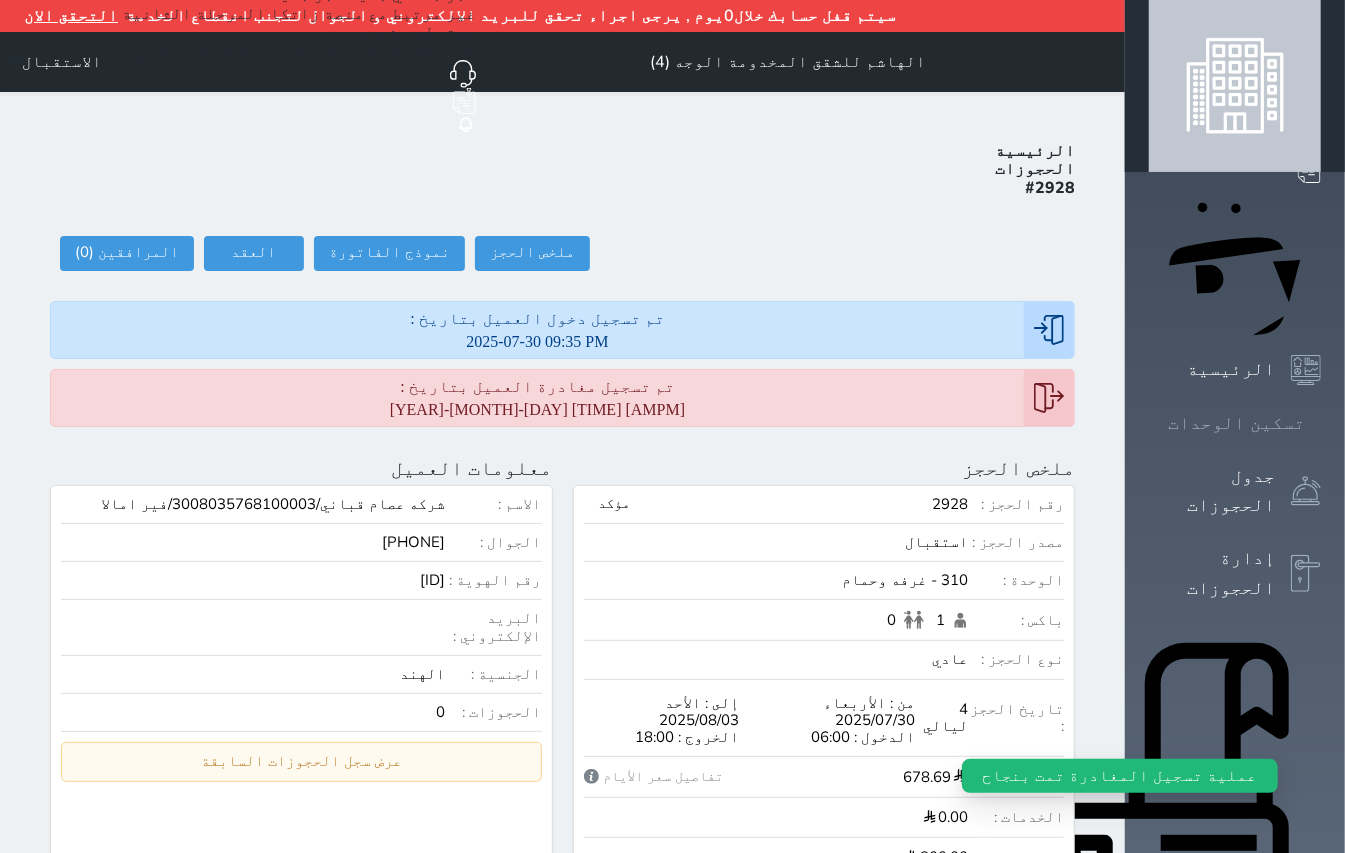 click on "تسكين الوحدات" at bounding box center (1235, 423) 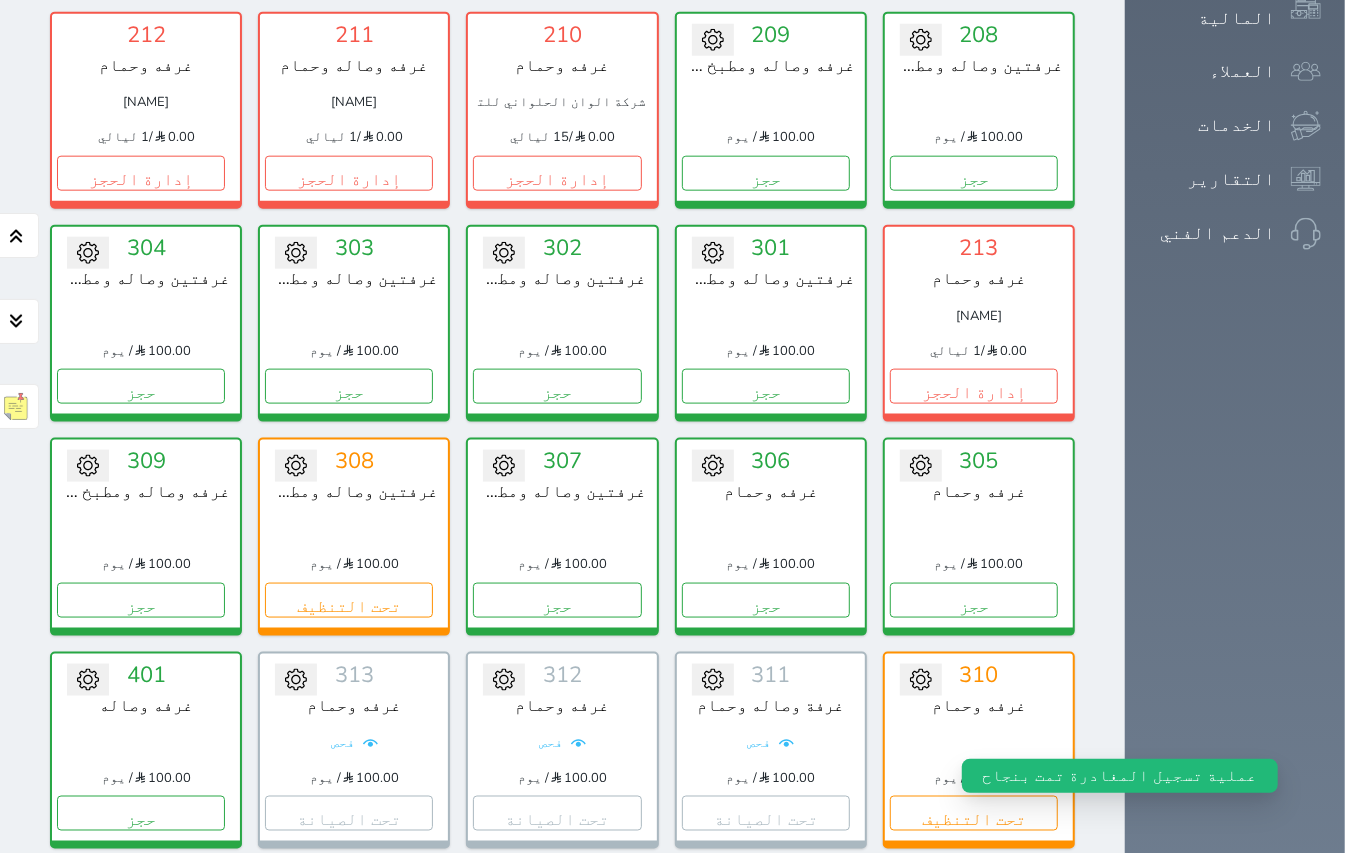 scroll, scrollTop: 1016, scrollLeft: 0, axis: vertical 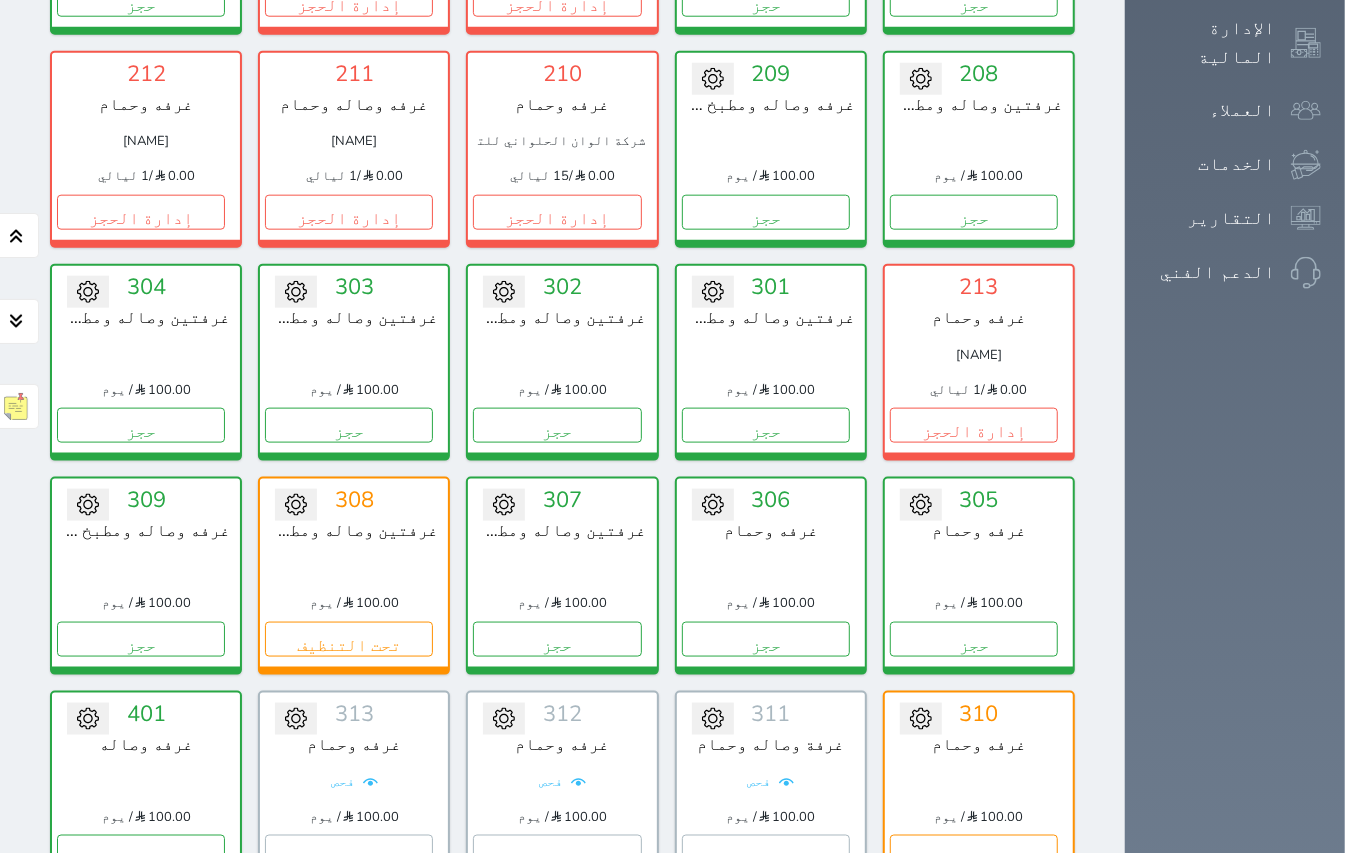 click on "عرض رصيد الصندوق" at bounding box center [303, 1183] 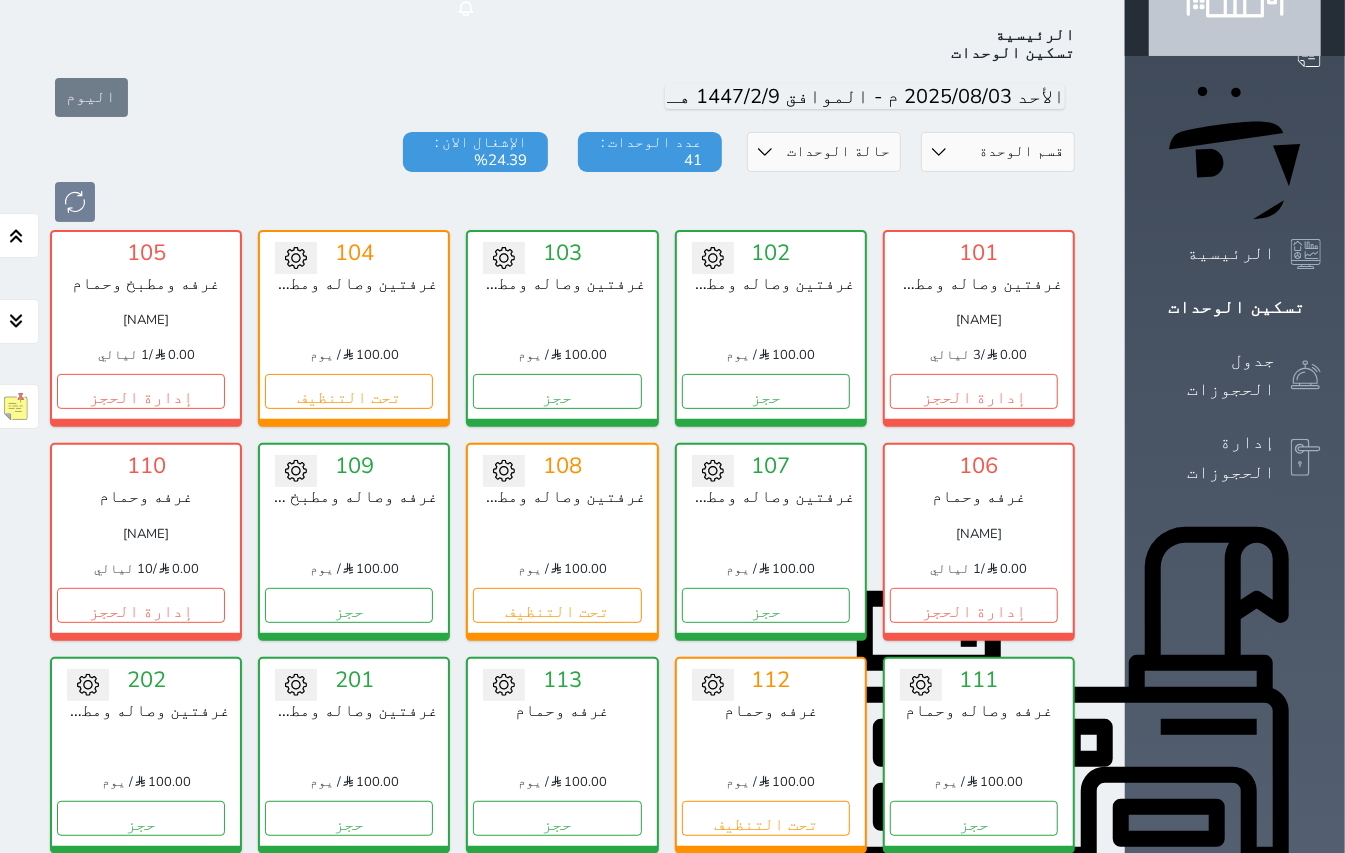 scroll, scrollTop: 0, scrollLeft: 0, axis: both 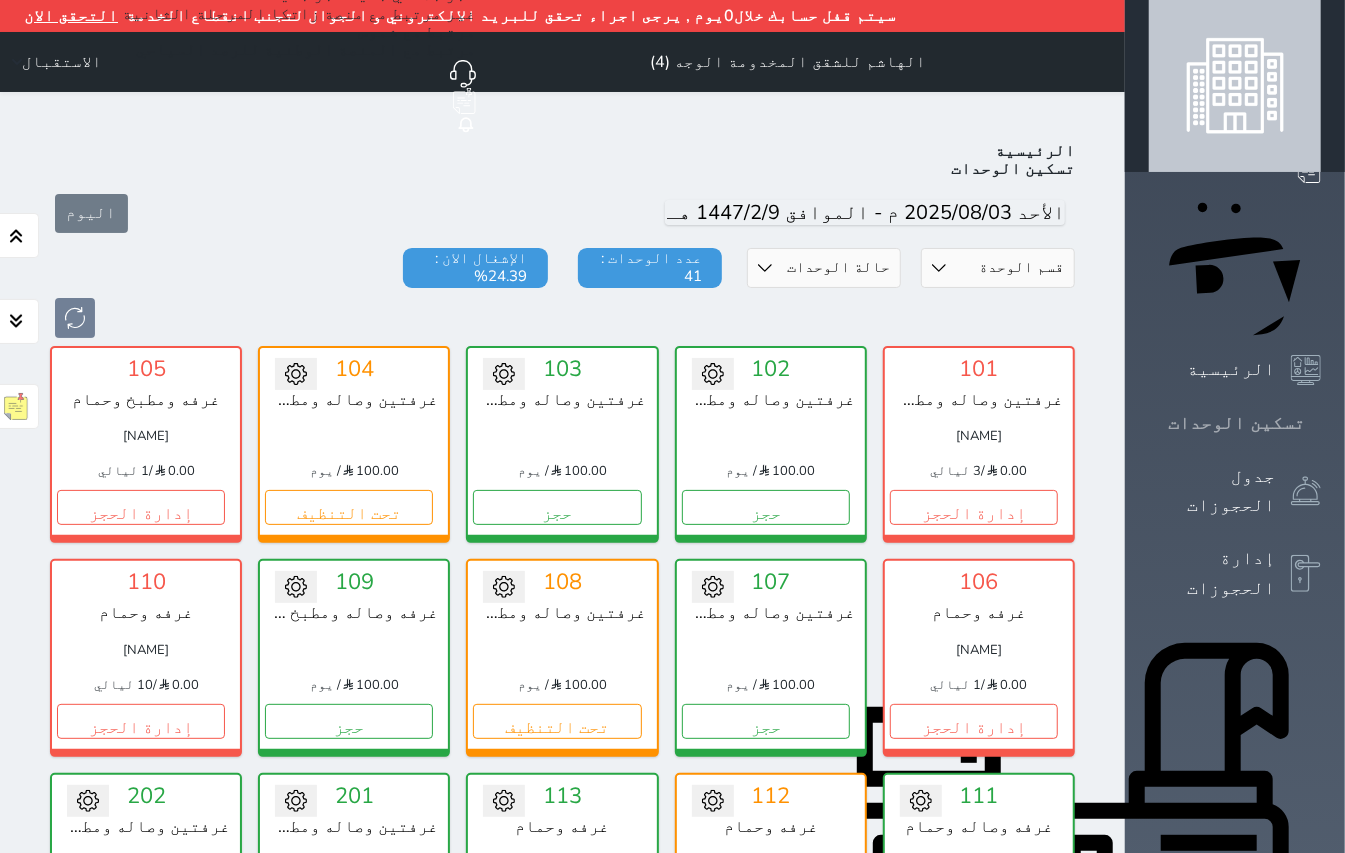 click 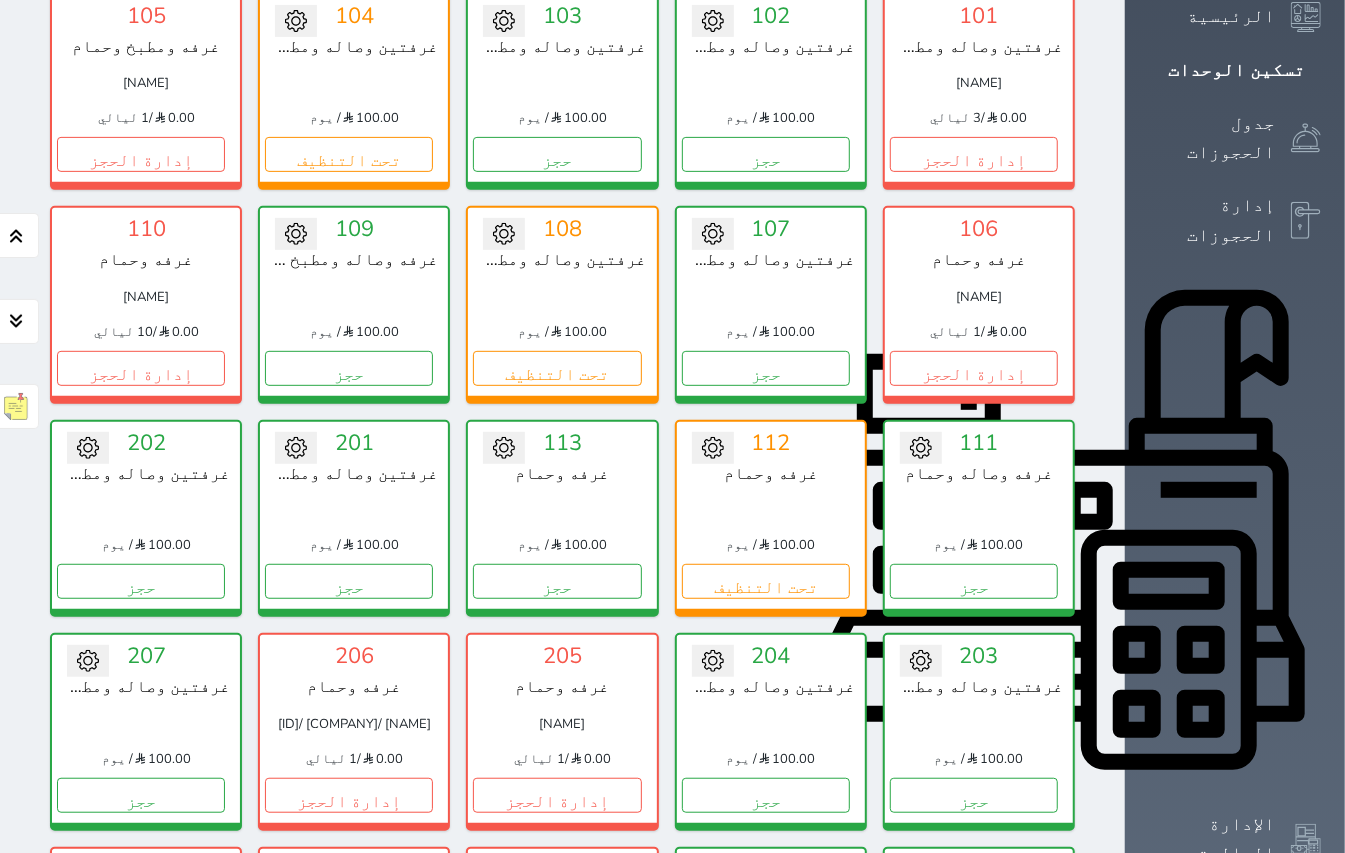 scroll, scrollTop: 400, scrollLeft: 0, axis: vertical 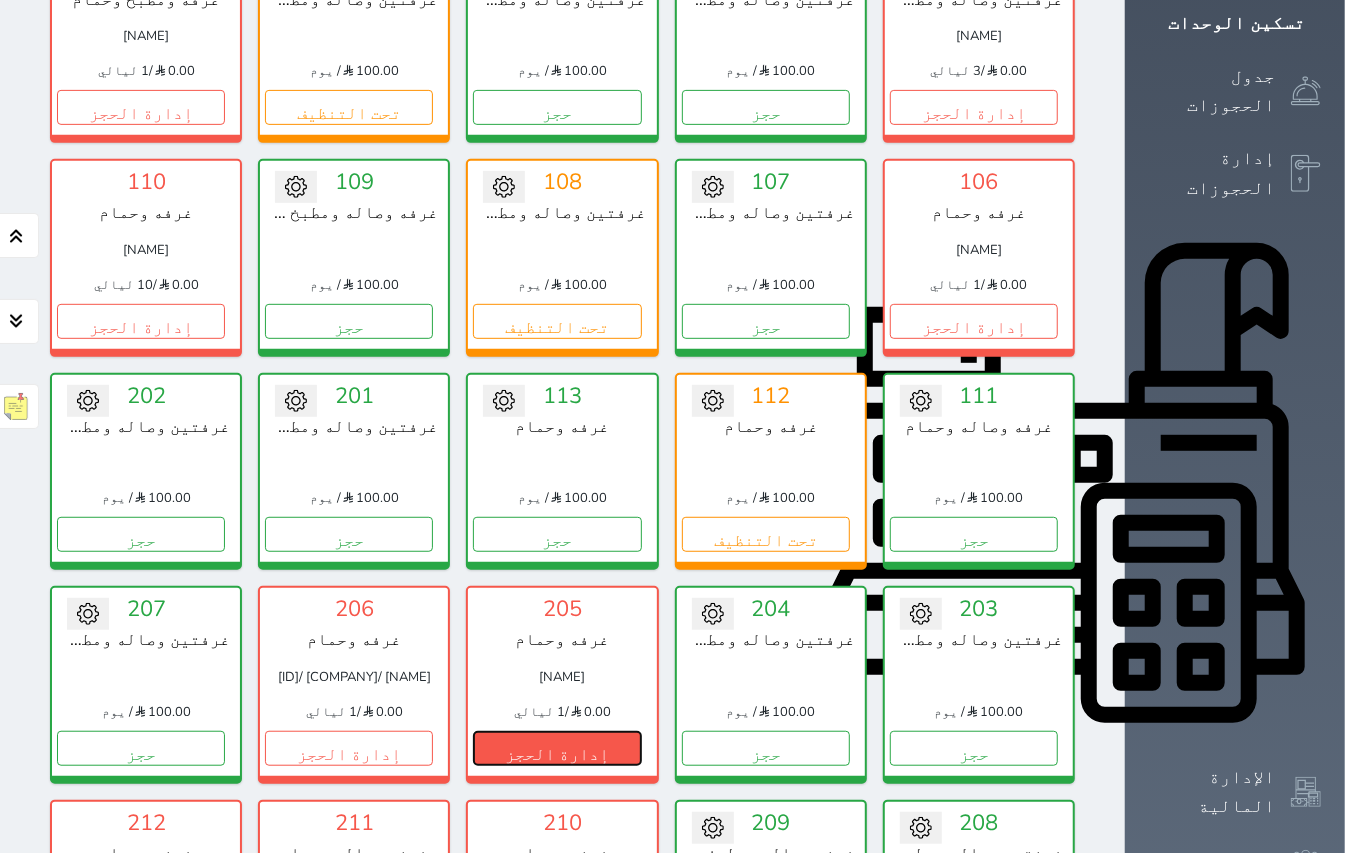 click on "إدارة الحجز" at bounding box center (557, 748) 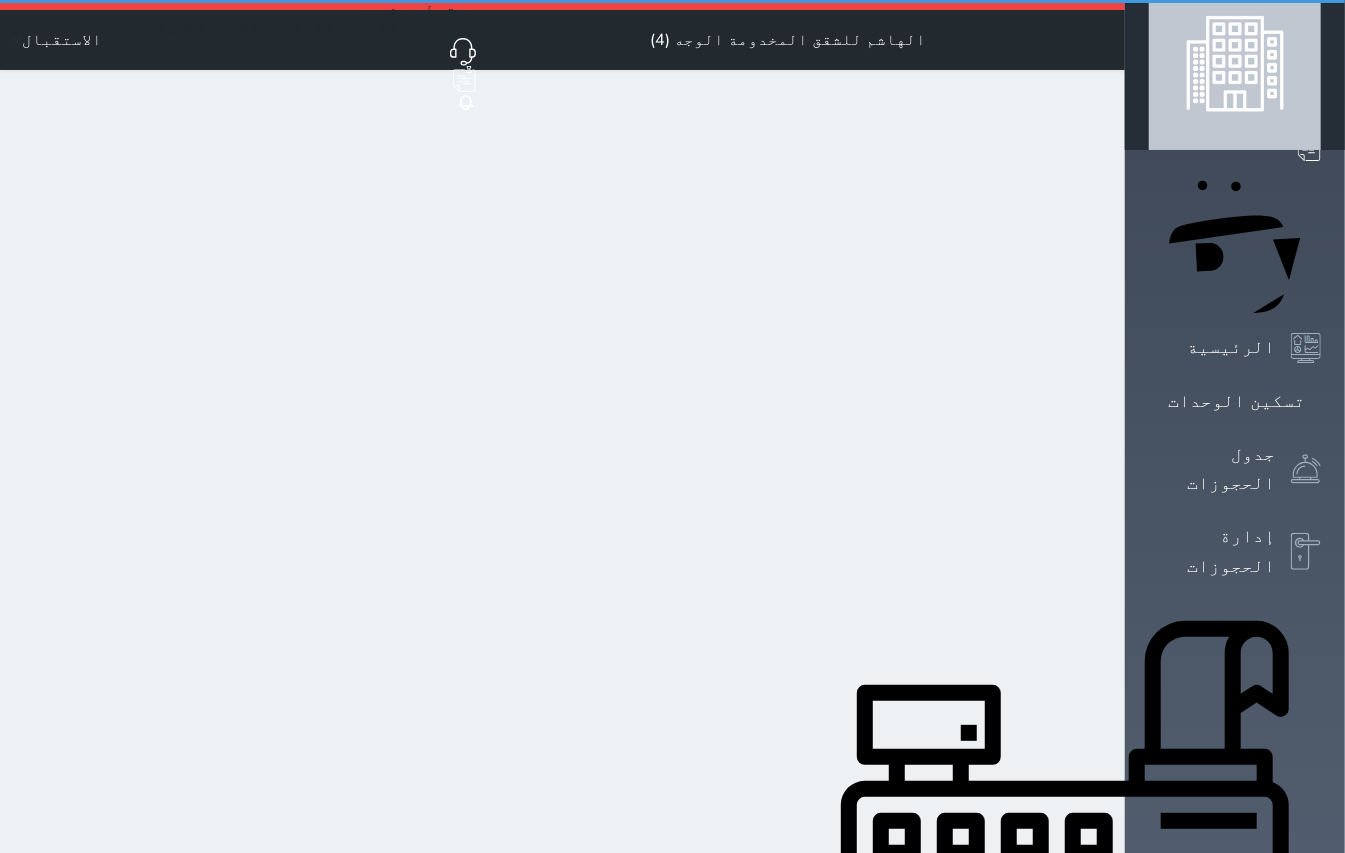 scroll, scrollTop: 0, scrollLeft: 0, axis: both 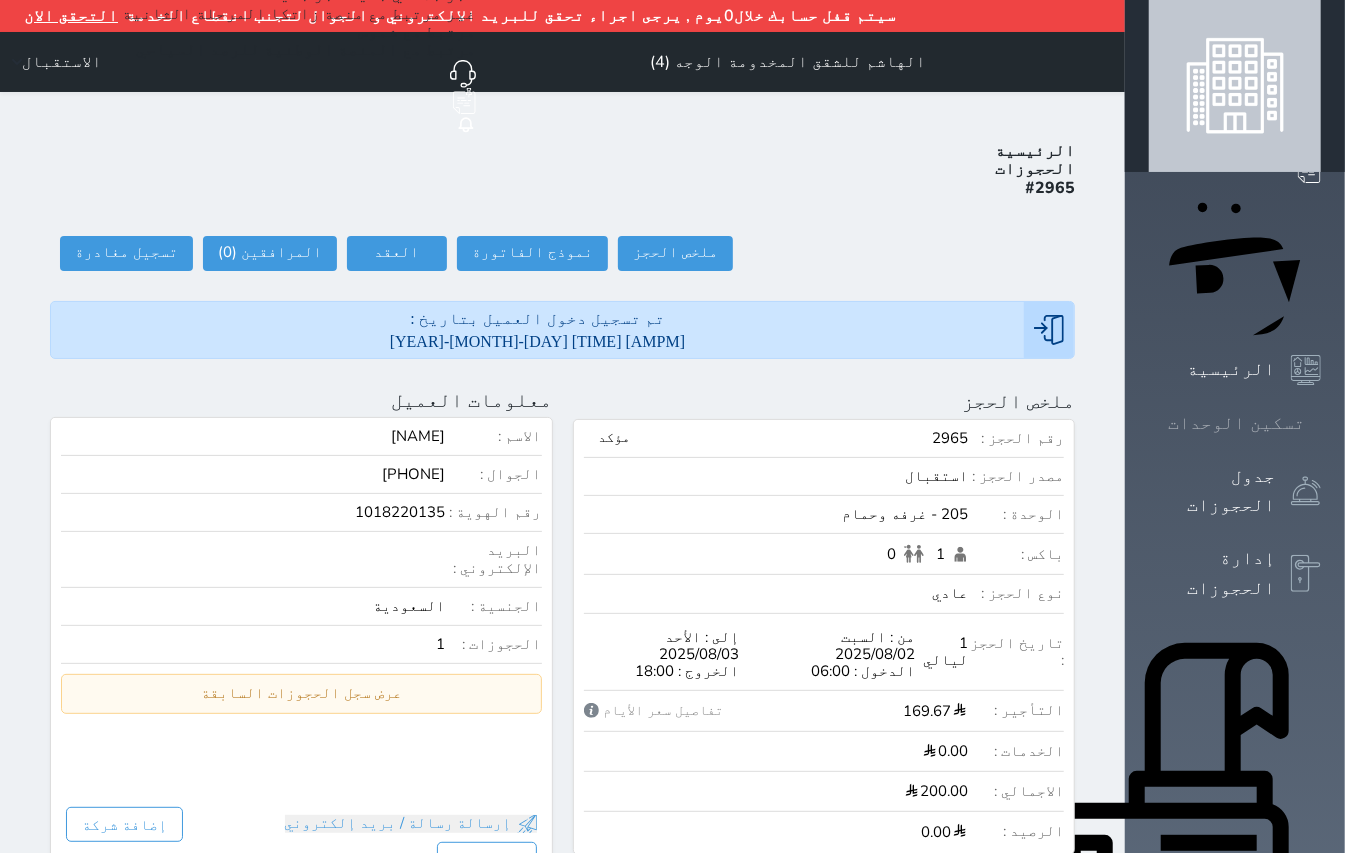 click on "تسكين الوحدات" at bounding box center (1236, 423) 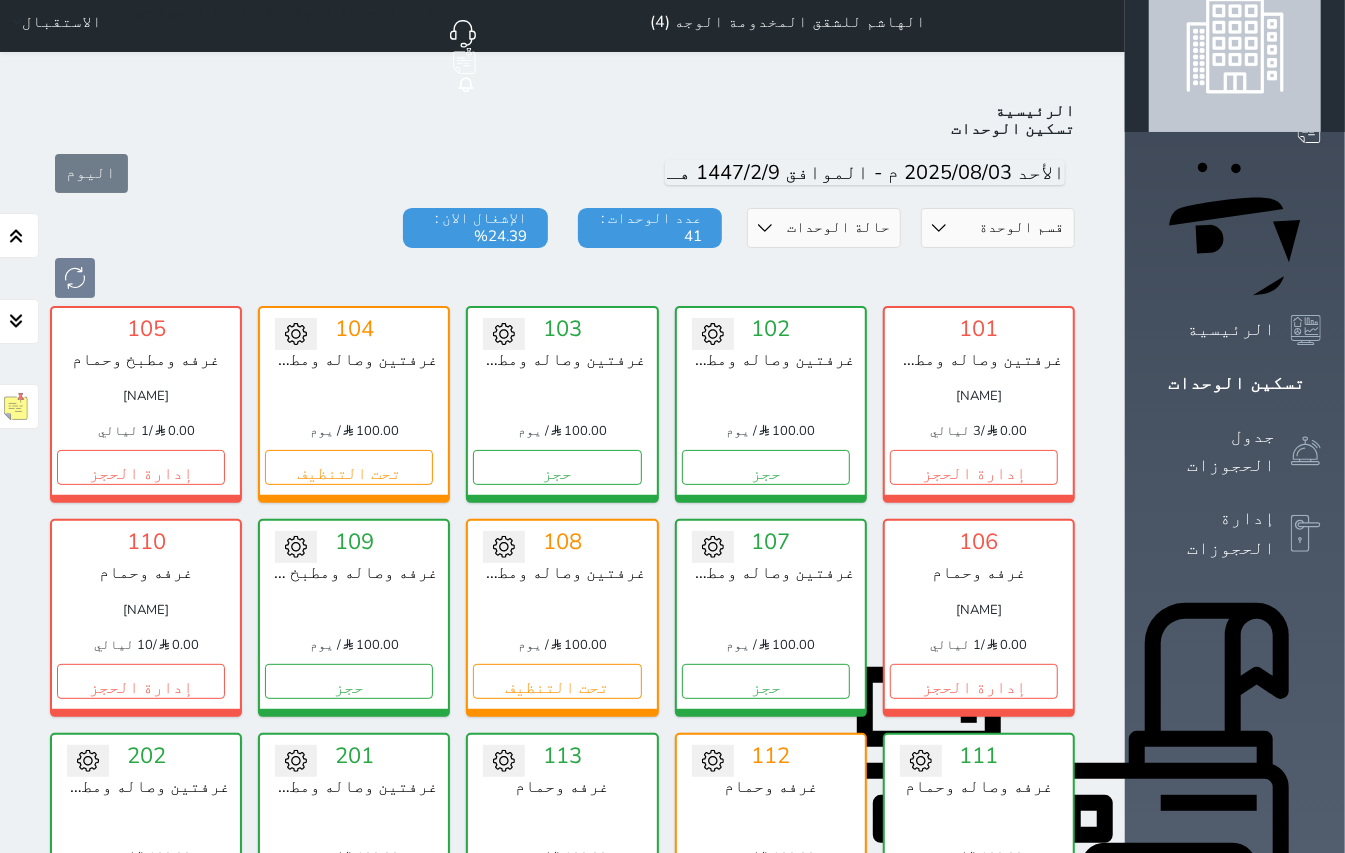 scroll, scrollTop: 0, scrollLeft: 0, axis: both 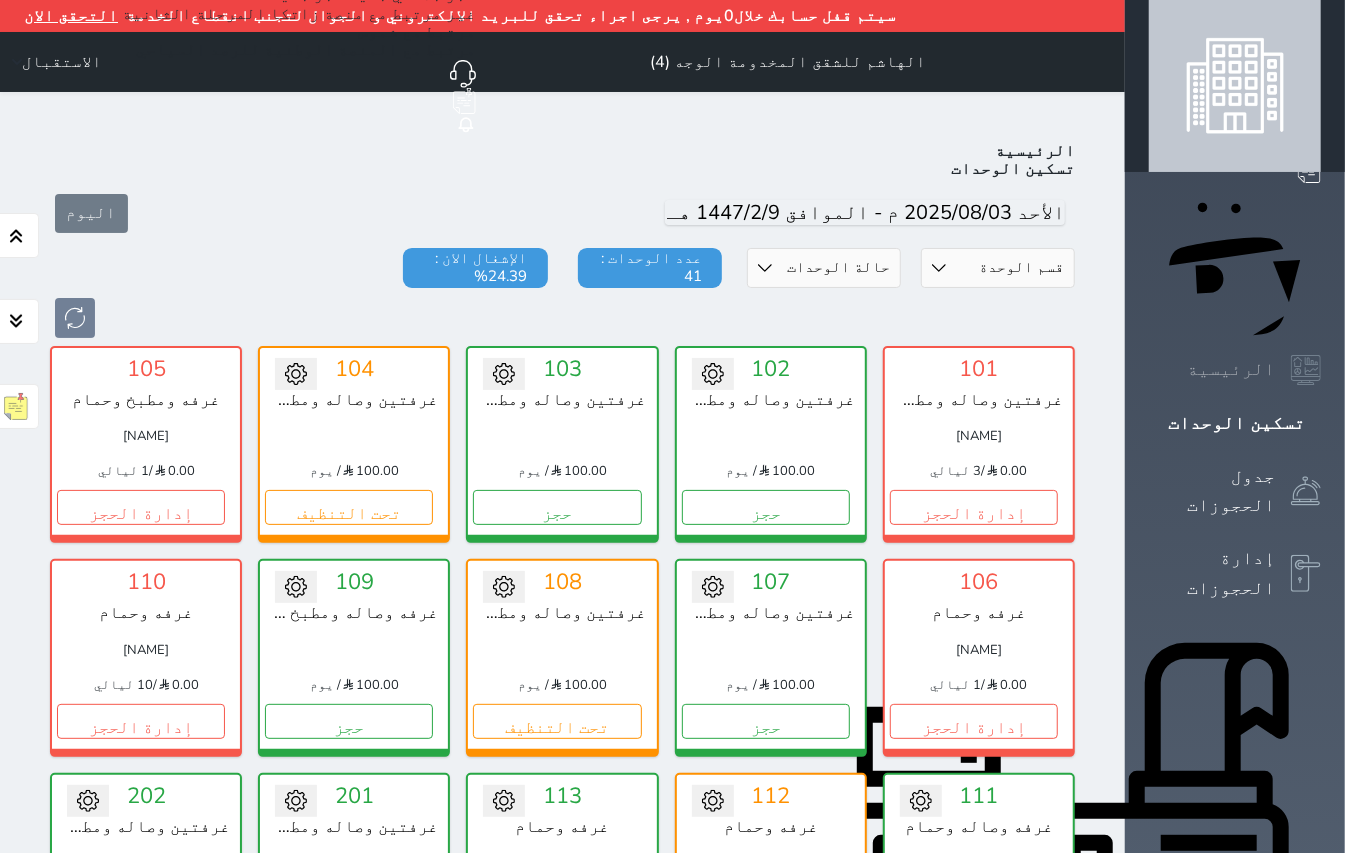click on "الرئيسية" at bounding box center (1231, 369) 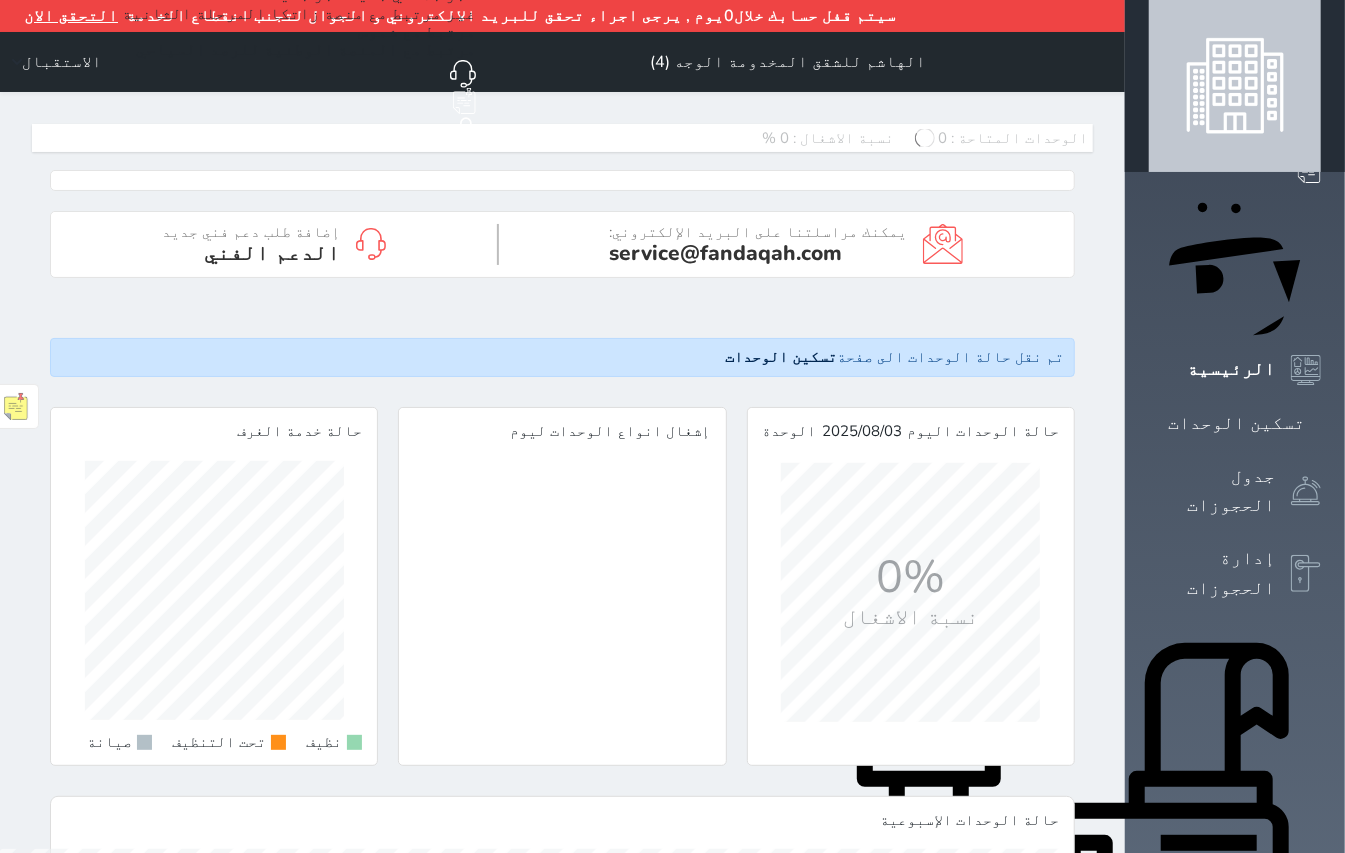 drag, startPoint x: 1277, startPoint y: 208, endPoint x: 1270, endPoint y: 186, distance: 23.086792 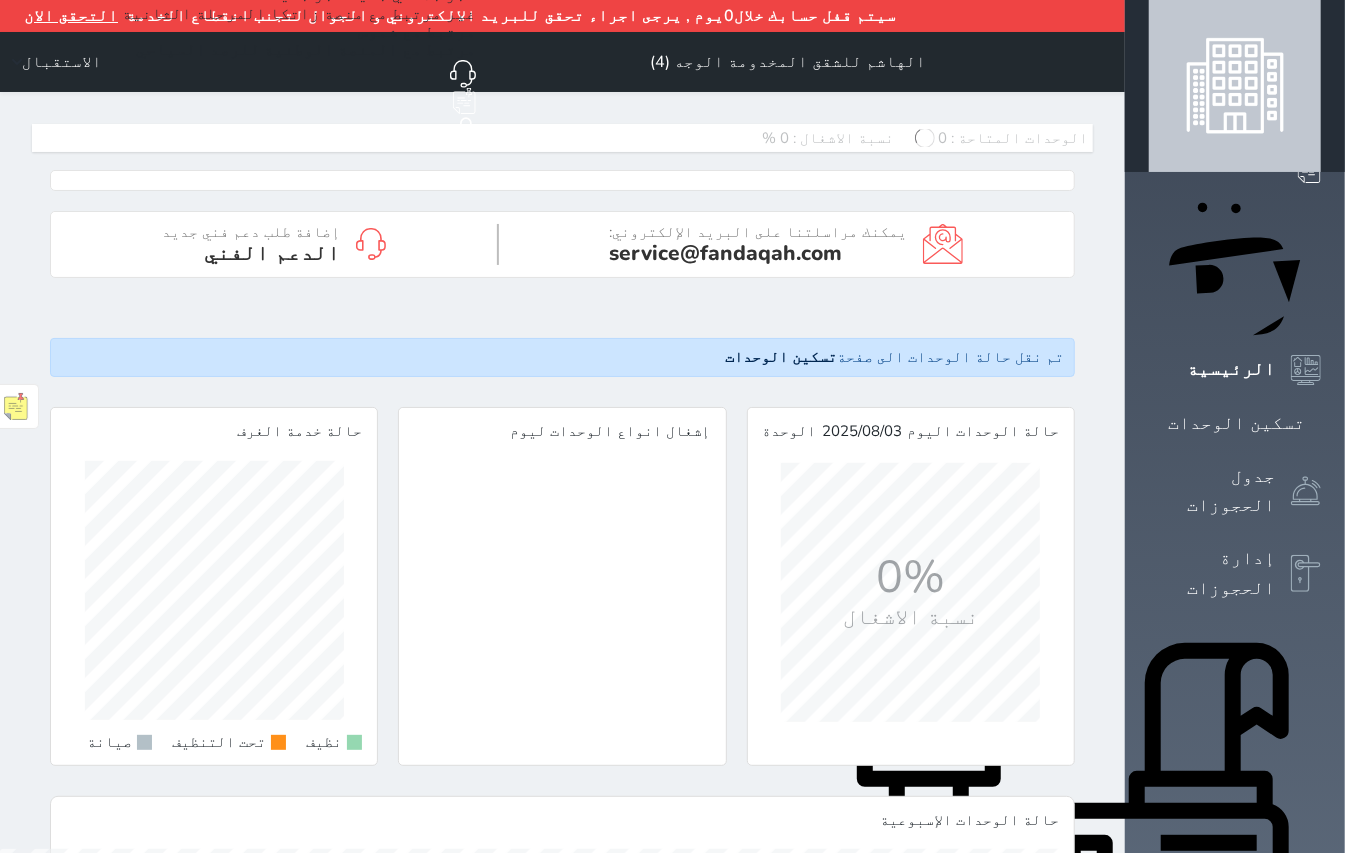 click 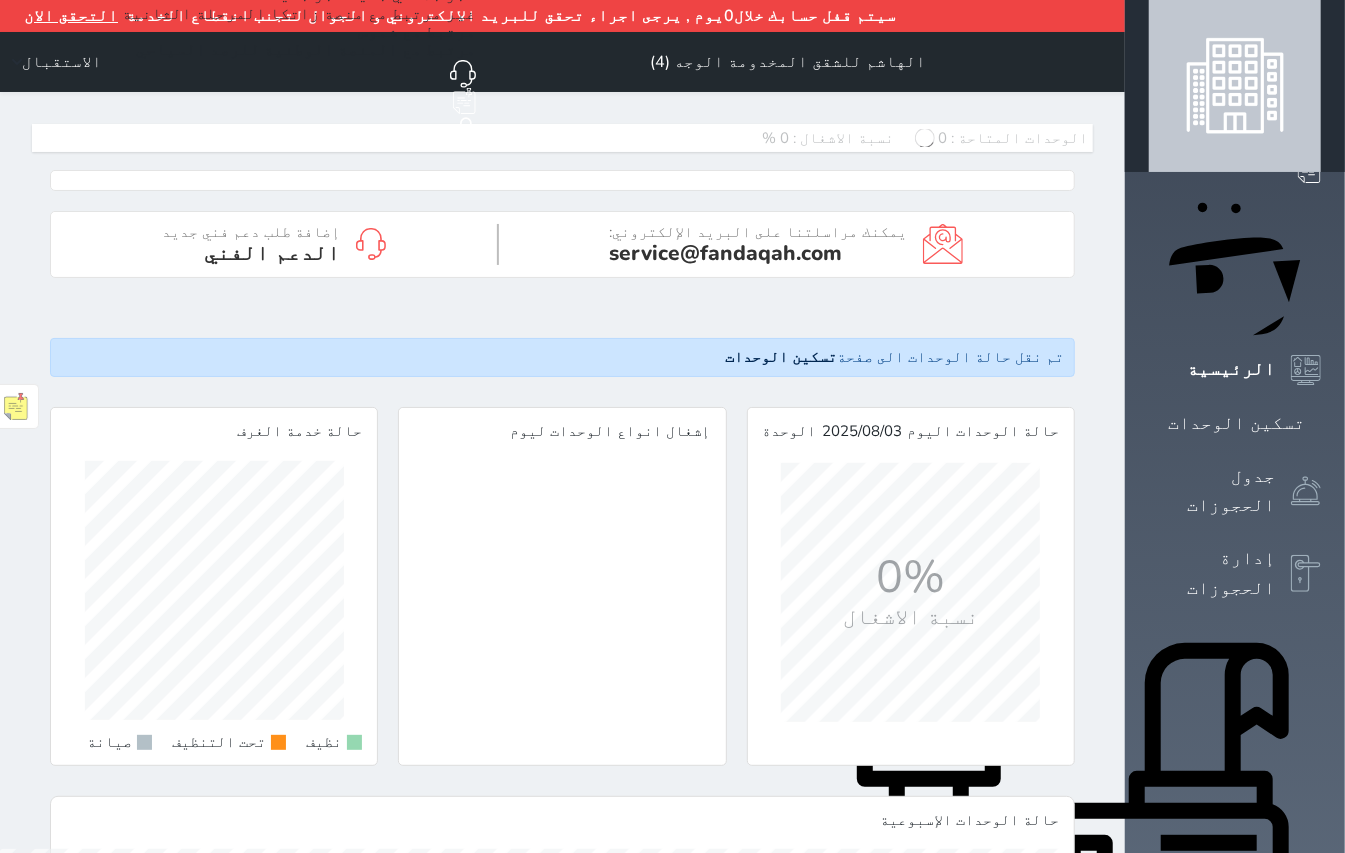 scroll, scrollTop: 0, scrollLeft: 0, axis: both 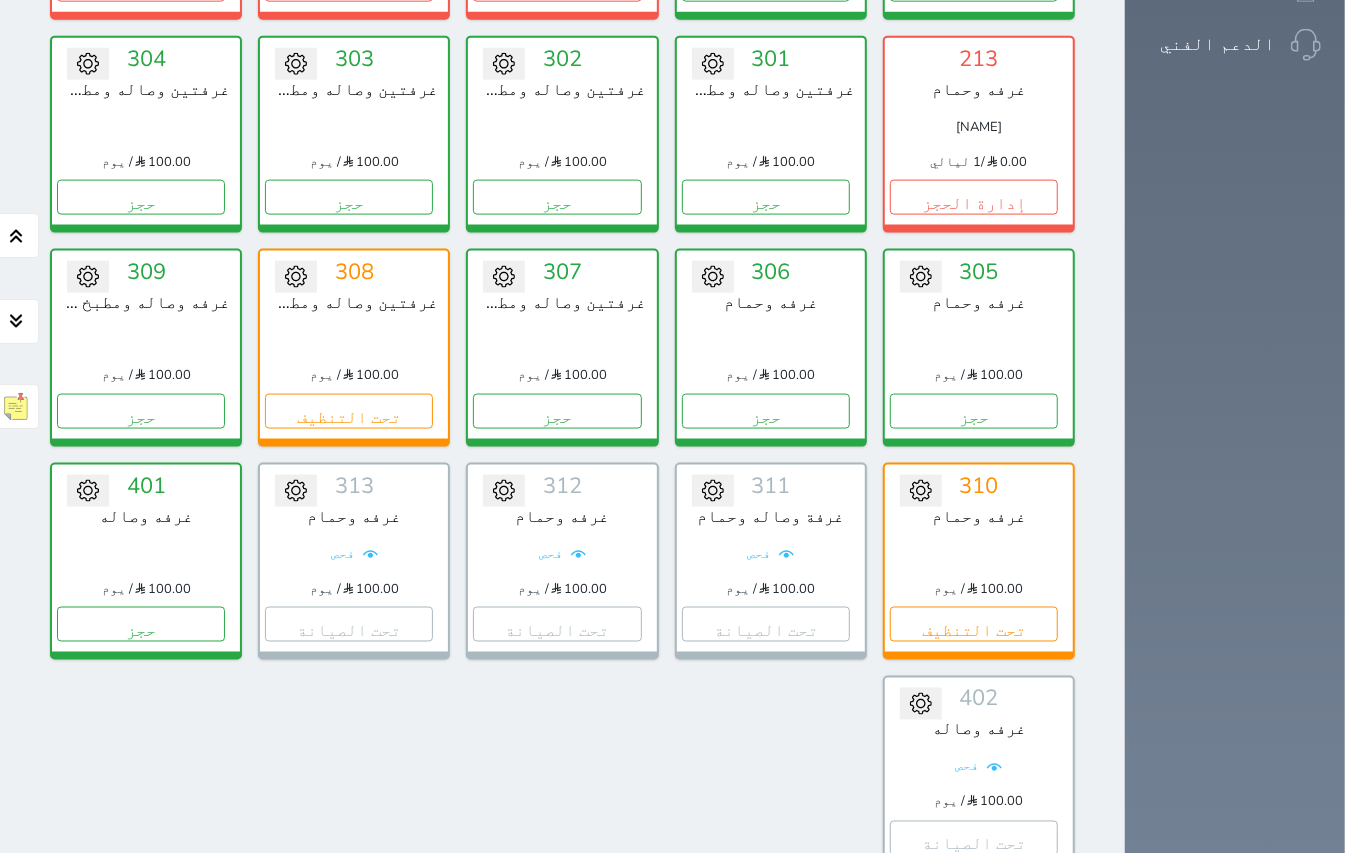 click on "عرض رصيد الصندوق" at bounding box center (303, 955) 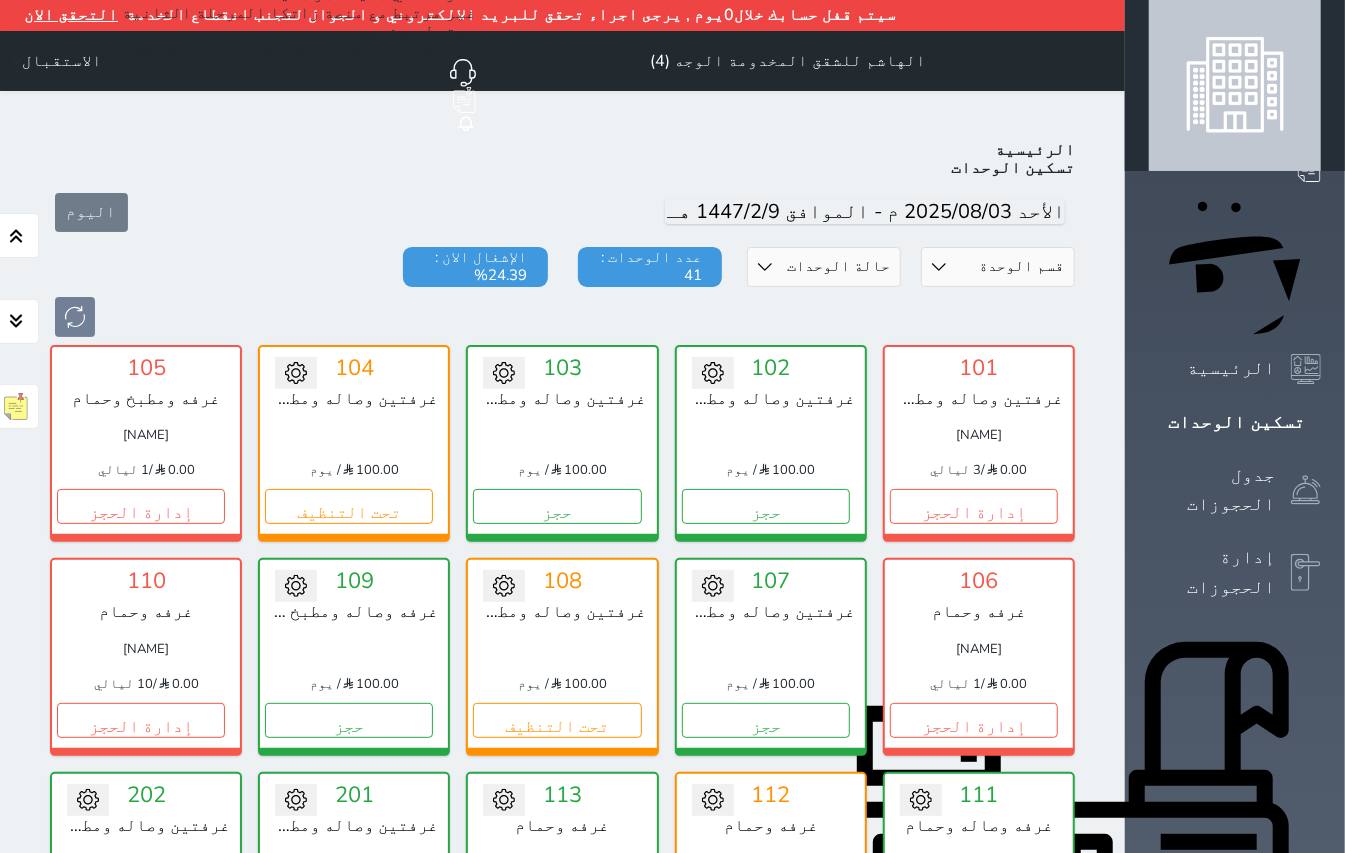 scroll, scrollTop: 0, scrollLeft: 0, axis: both 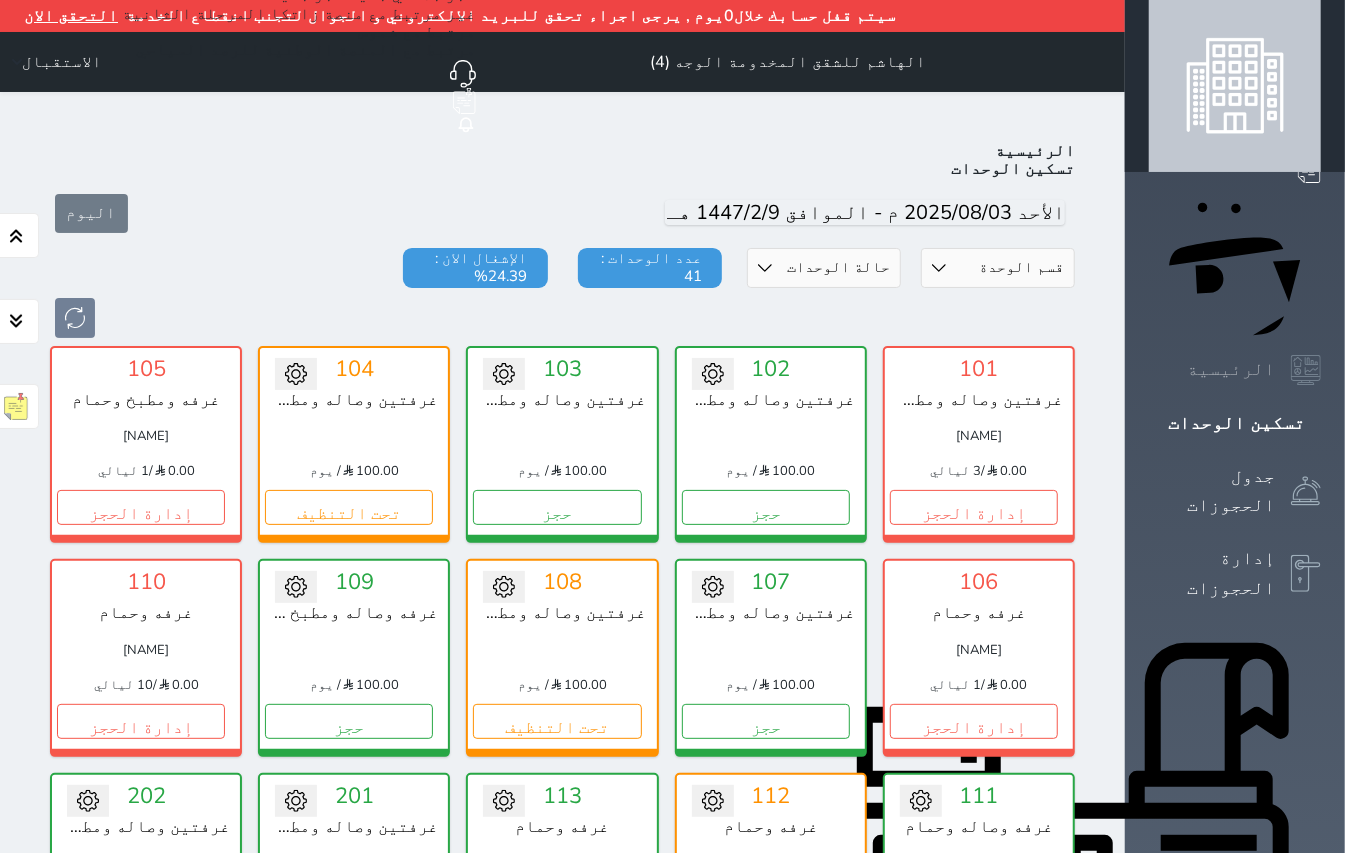 click at bounding box center [1306, 370] 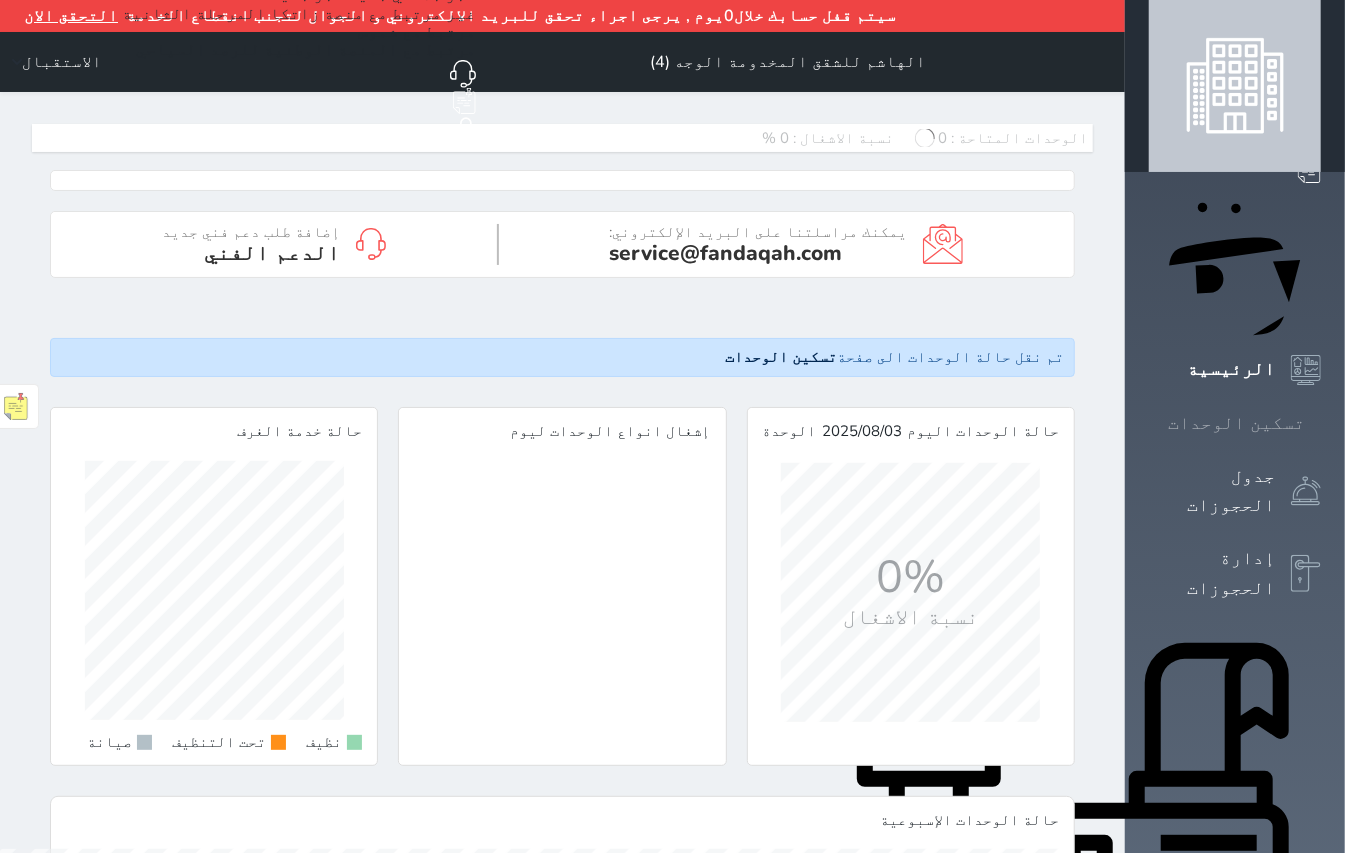 click on "تسكين الوحدات" at bounding box center (1235, 423) 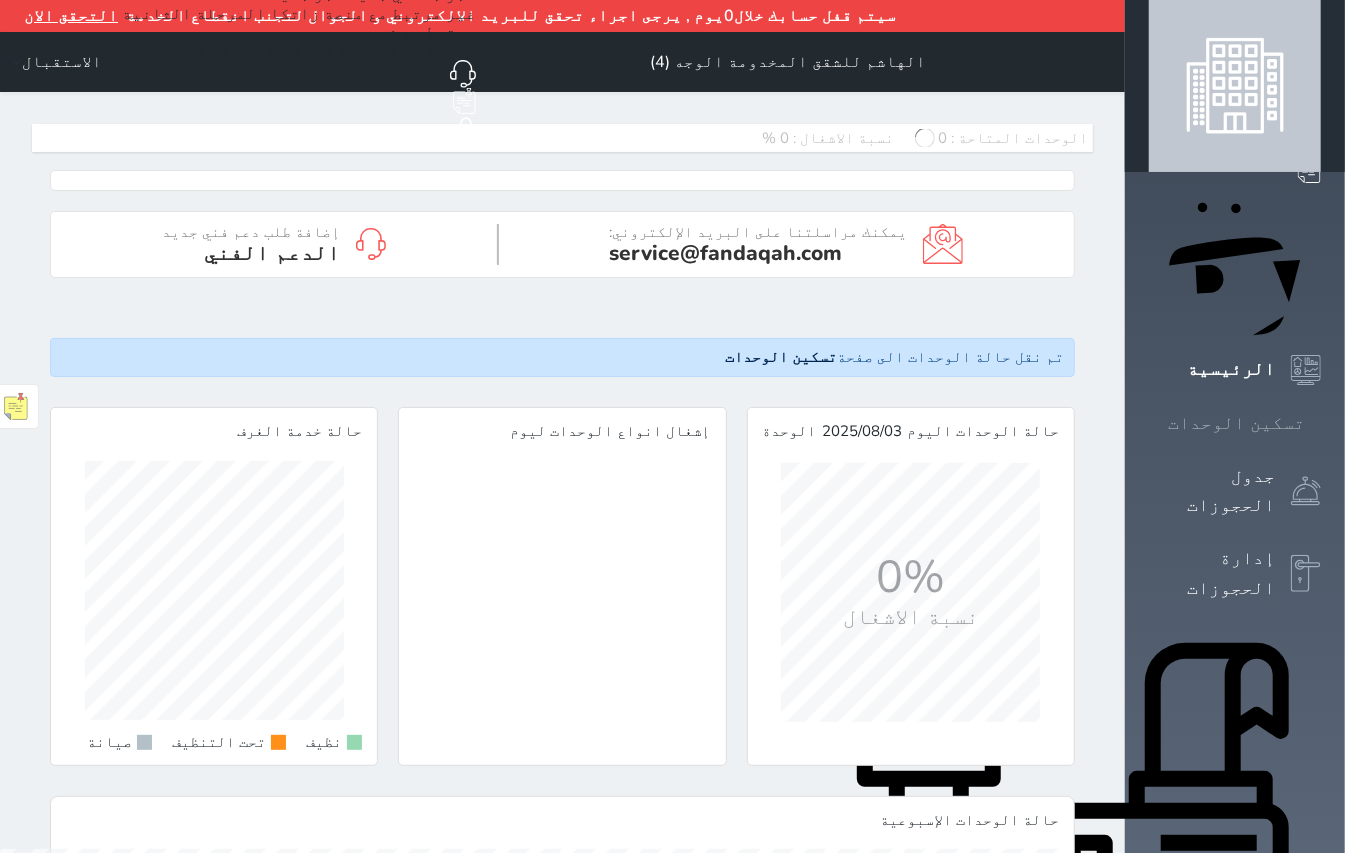 scroll, scrollTop: 0, scrollLeft: 0, axis: both 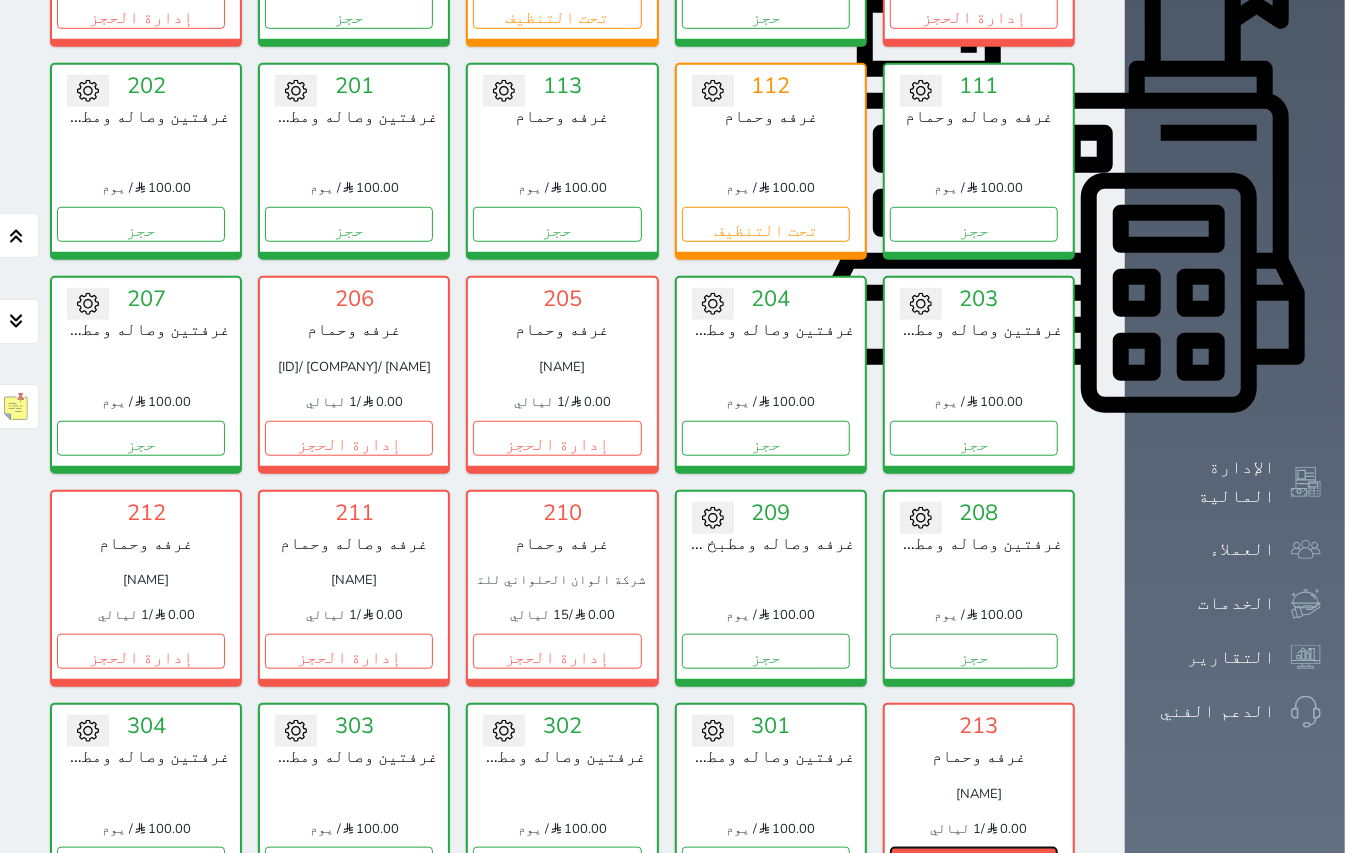 click on "إدارة الحجز" at bounding box center (974, 864) 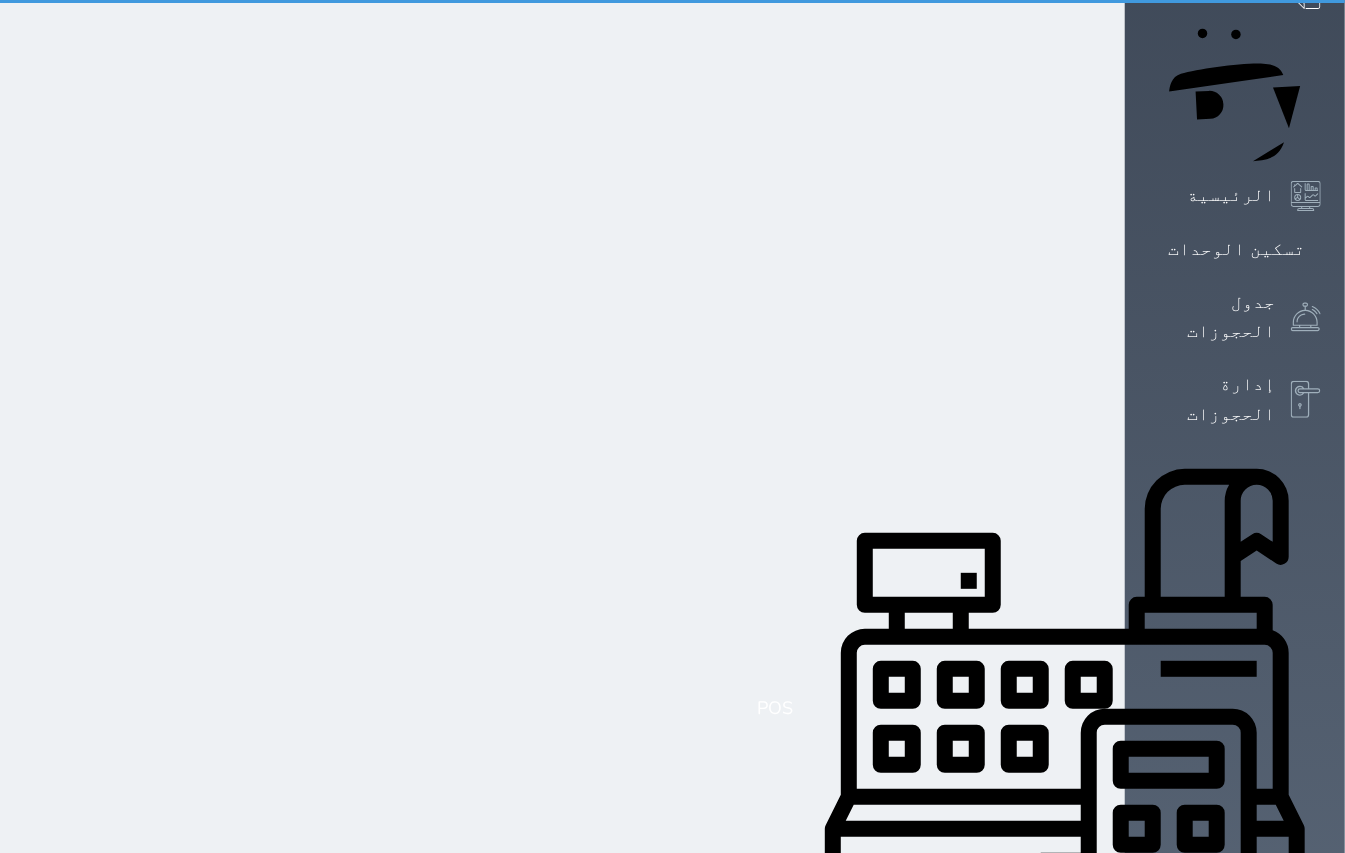 scroll, scrollTop: 0, scrollLeft: 0, axis: both 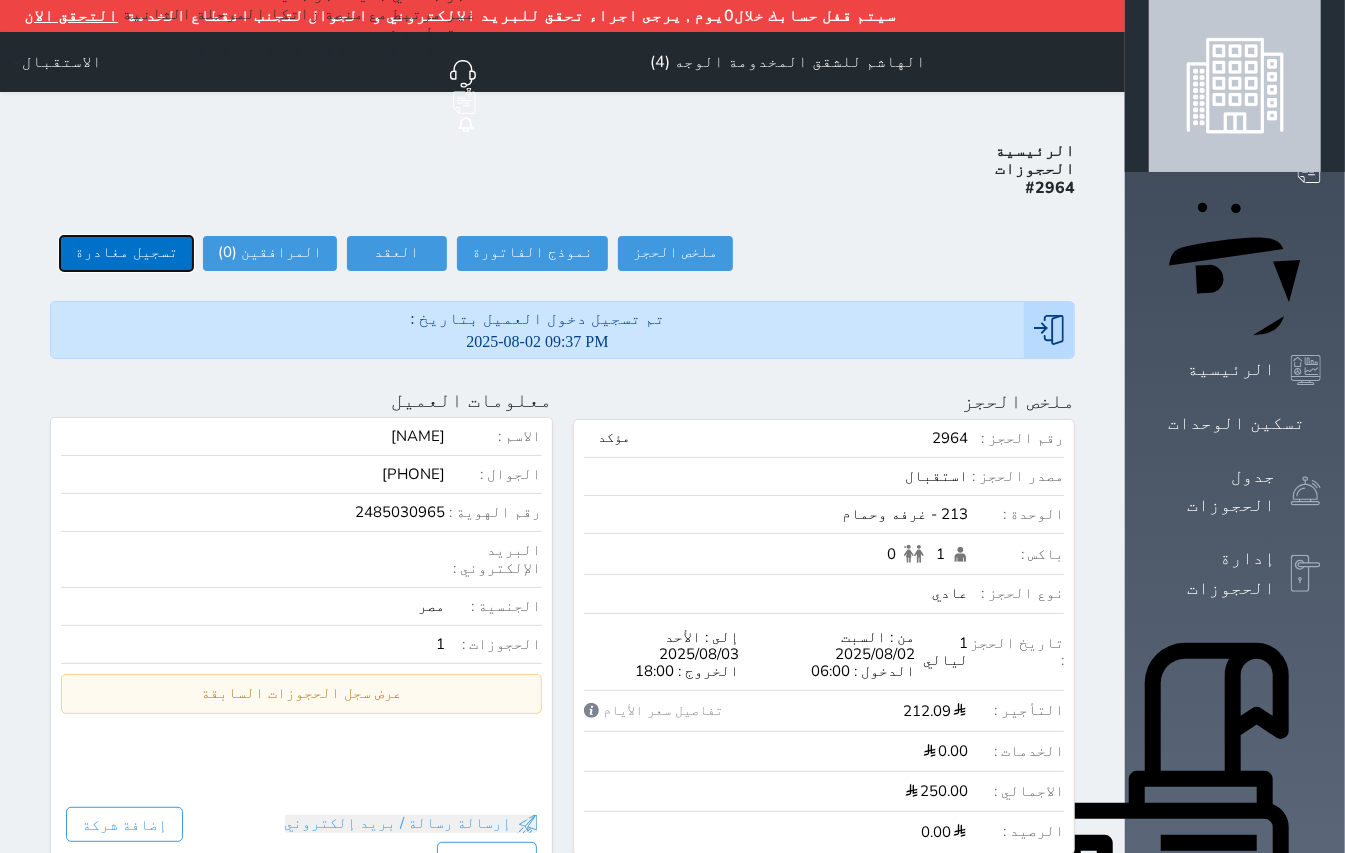 click on "تسجيل مغادرة" at bounding box center [126, 253] 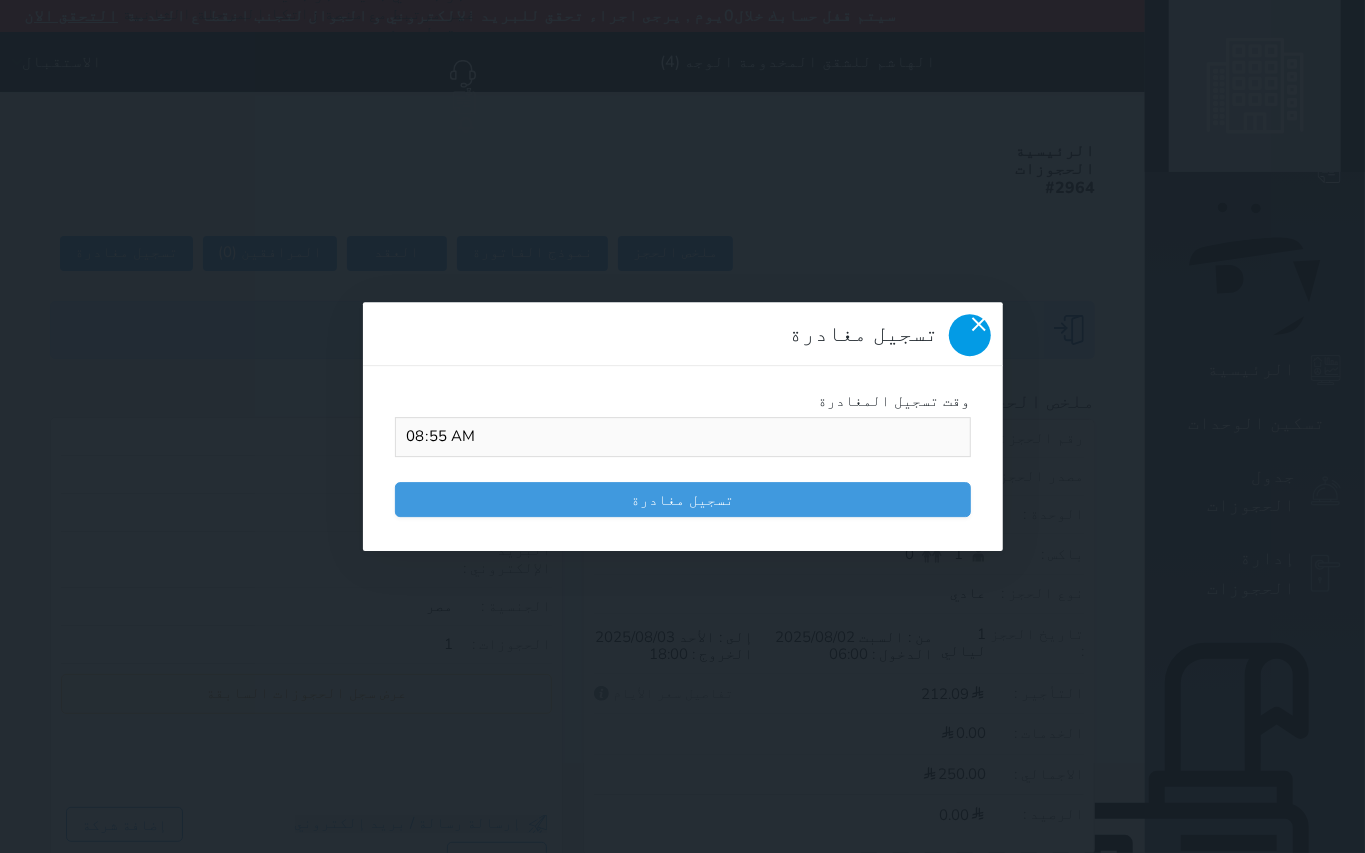 drag, startPoint x: 392, startPoint y: 36, endPoint x: 394, endPoint y: 56, distance: 20.09975 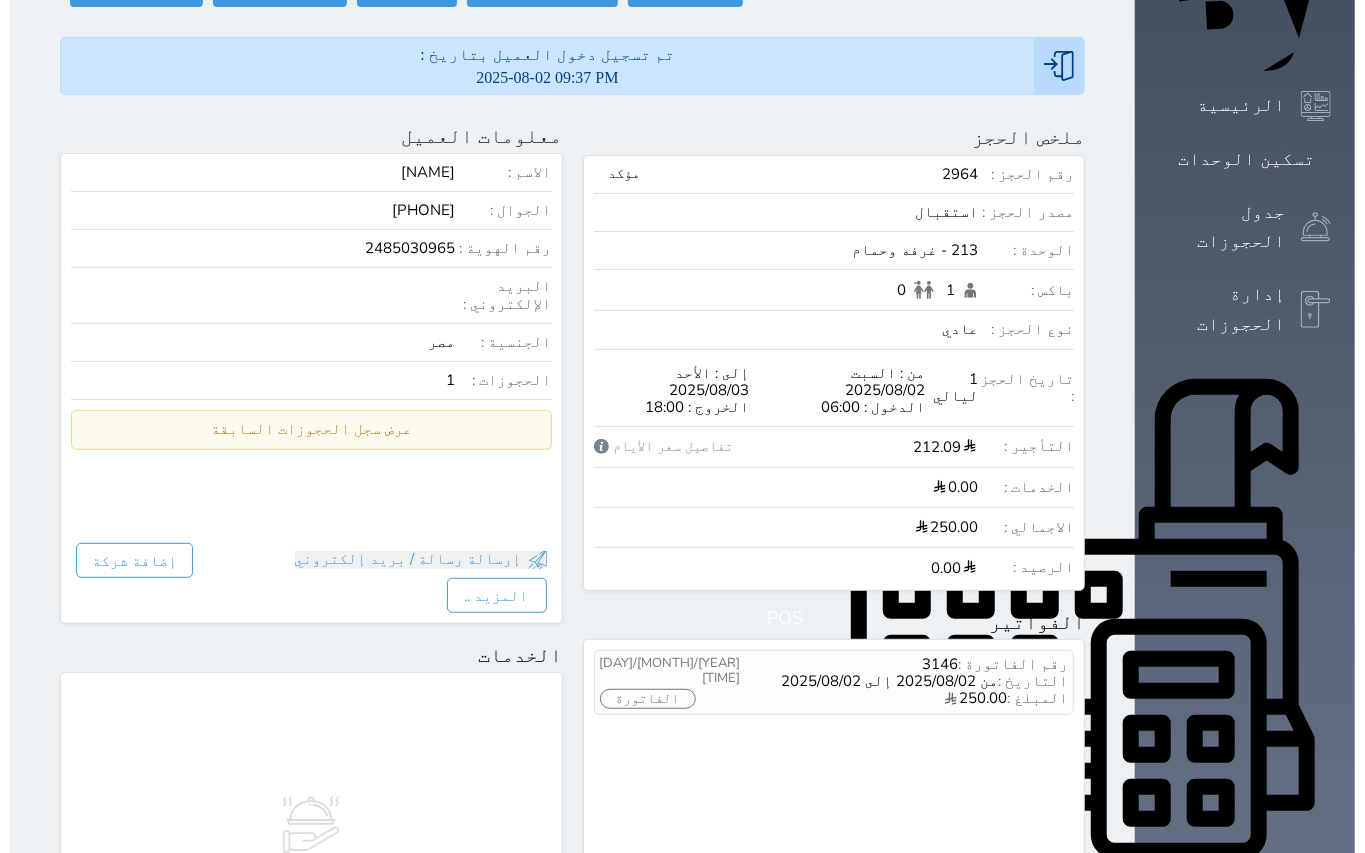scroll, scrollTop: 266, scrollLeft: 0, axis: vertical 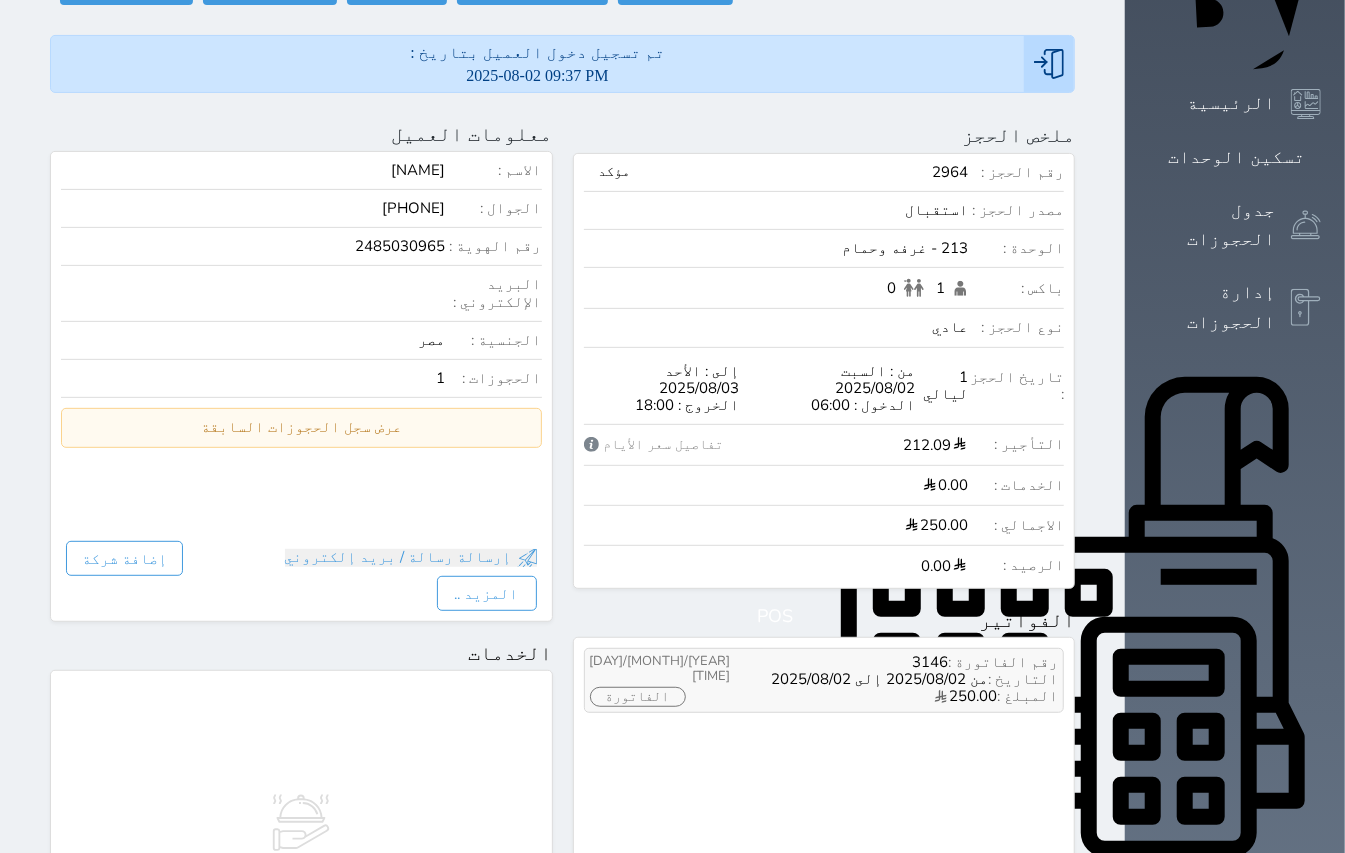 click on "الفاتورة" at bounding box center [638, 697] 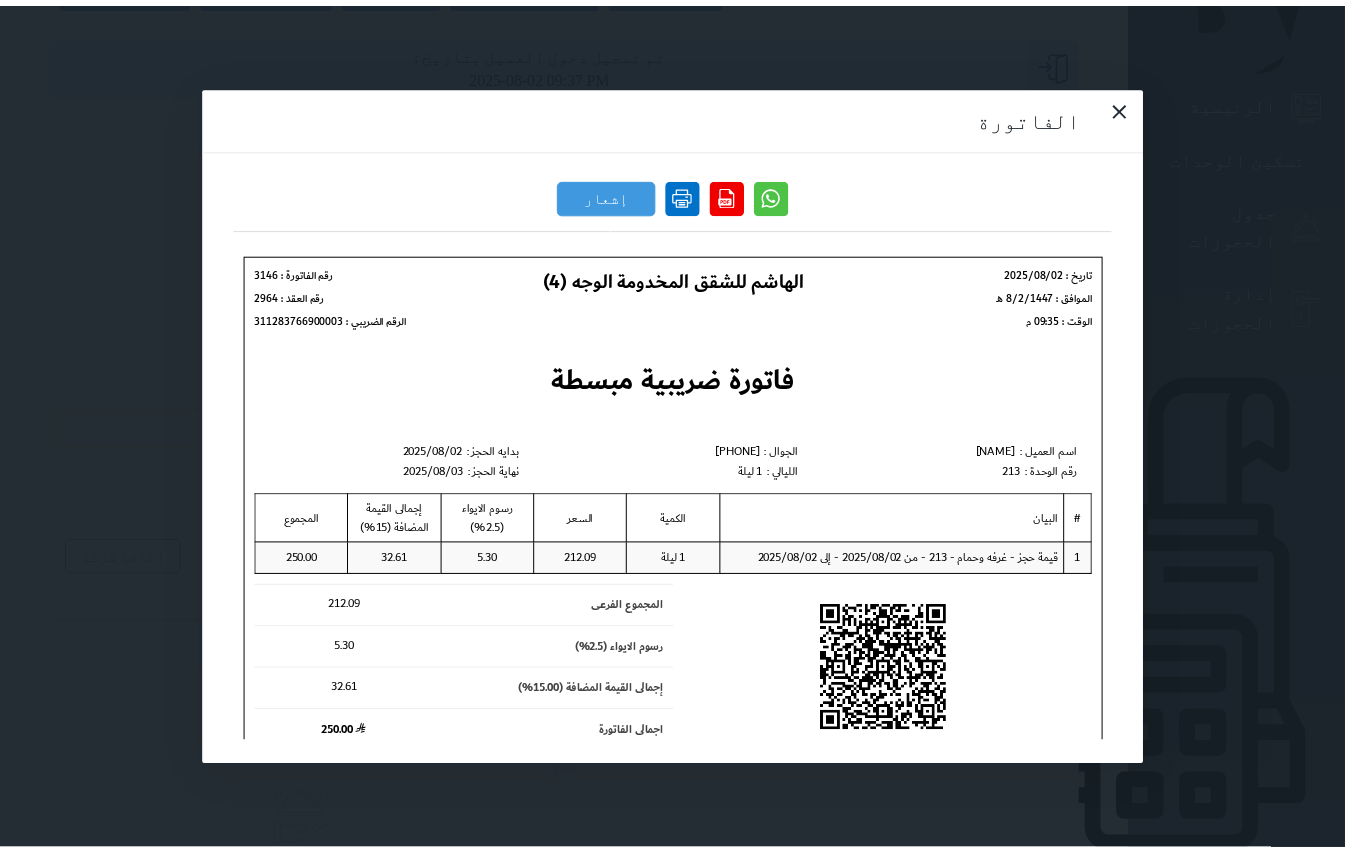 scroll, scrollTop: 0, scrollLeft: 0, axis: both 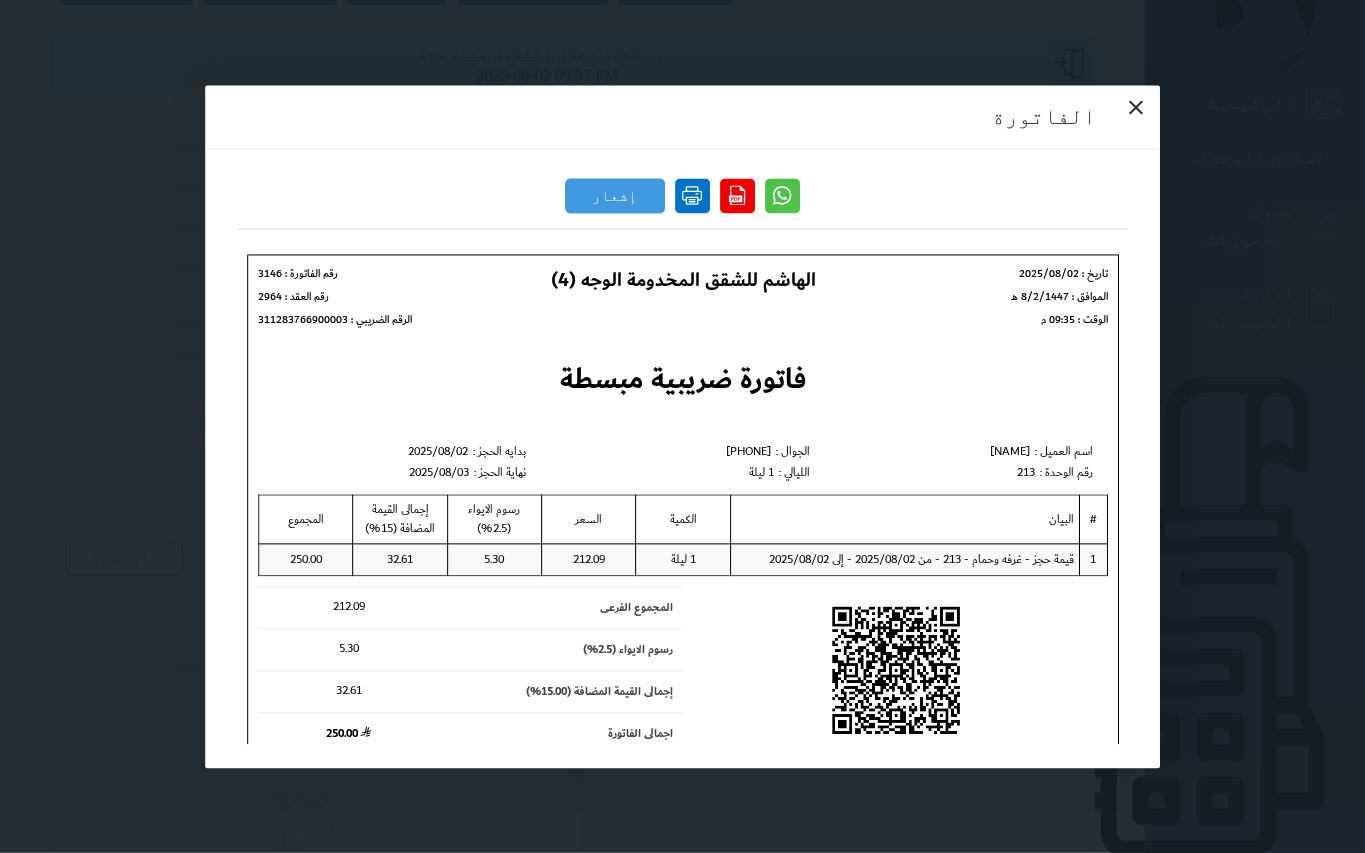 click at bounding box center (692, 195) 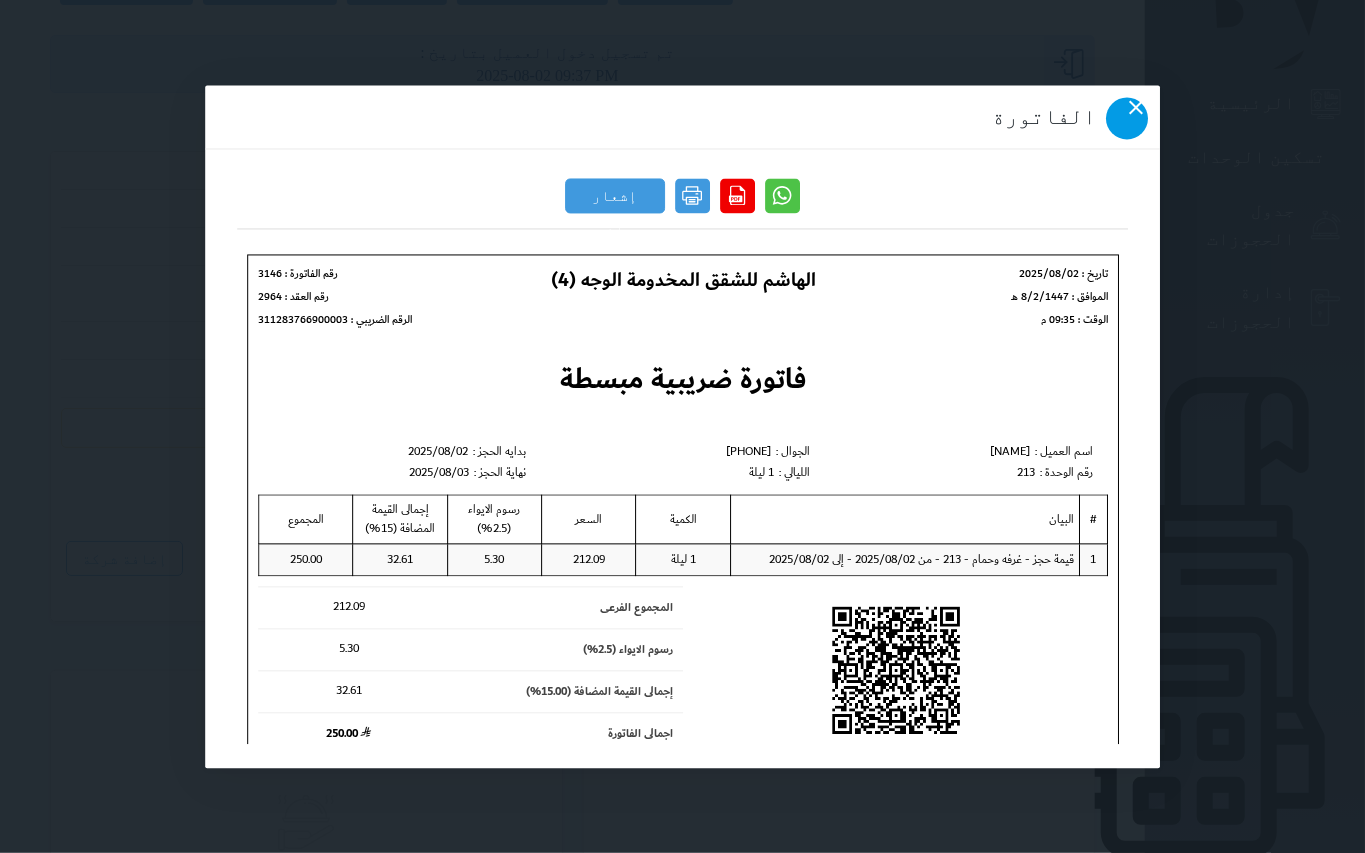 click at bounding box center (1127, 118) 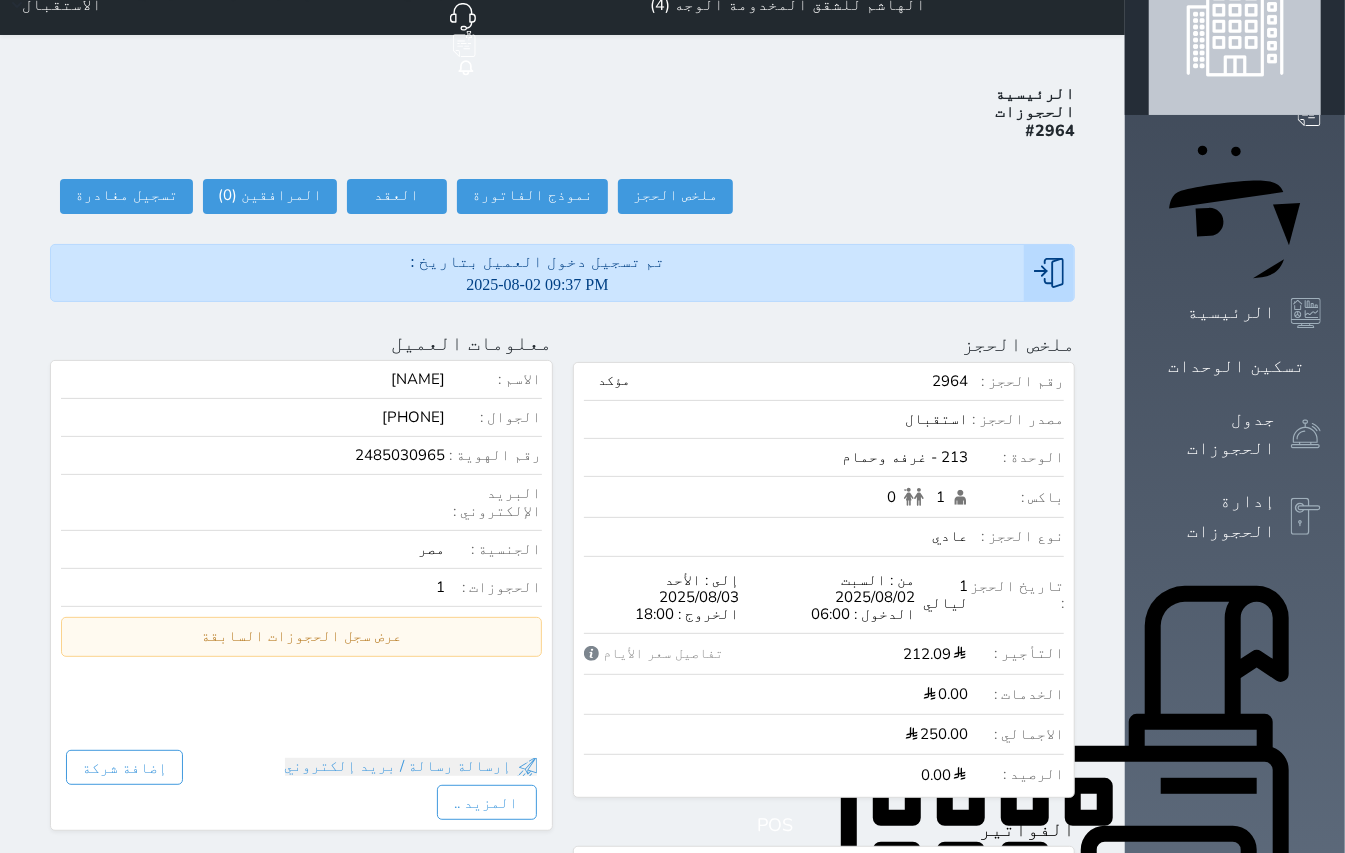 scroll, scrollTop: 0, scrollLeft: 0, axis: both 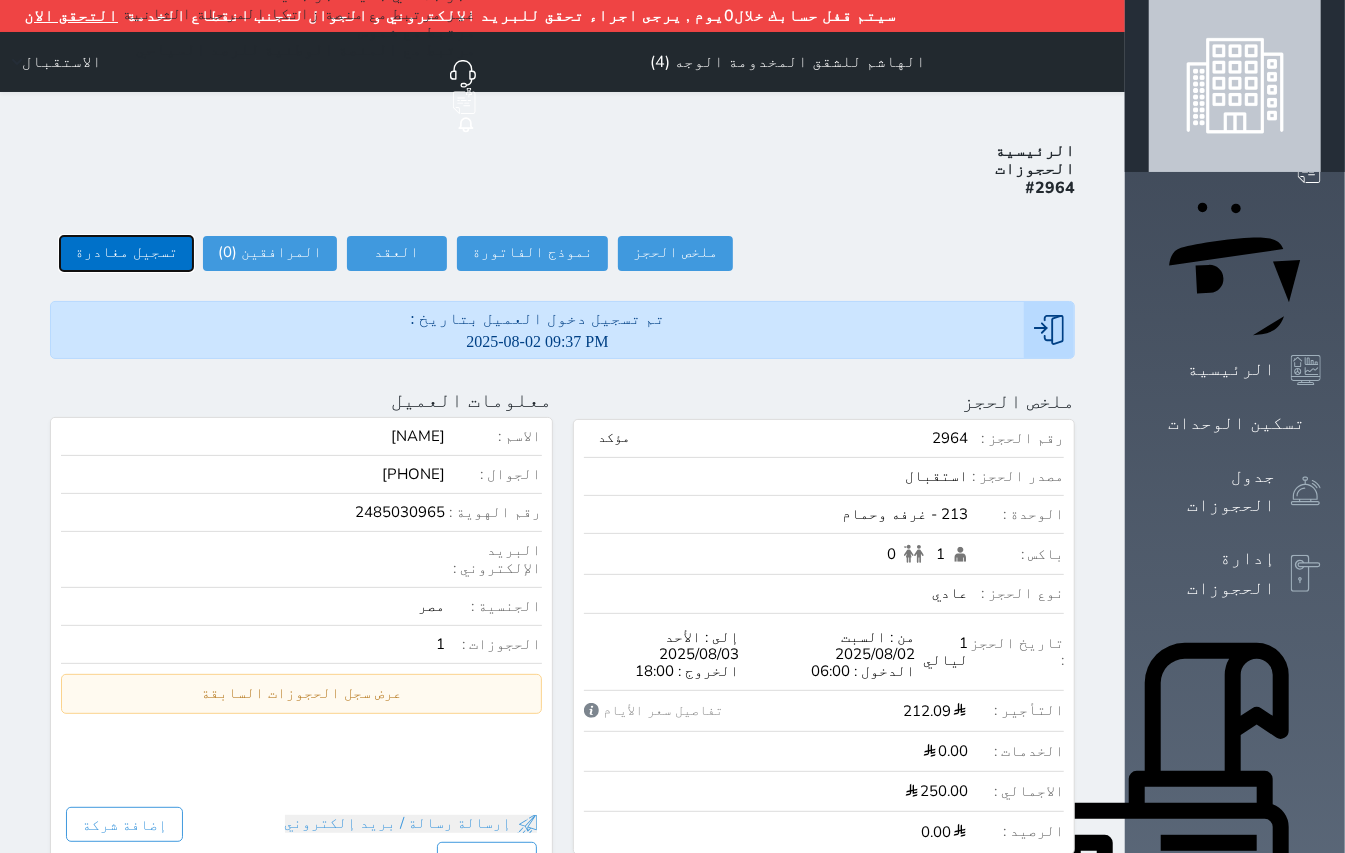 click on "تسجيل مغادرة" at bounding box center [126, 253] 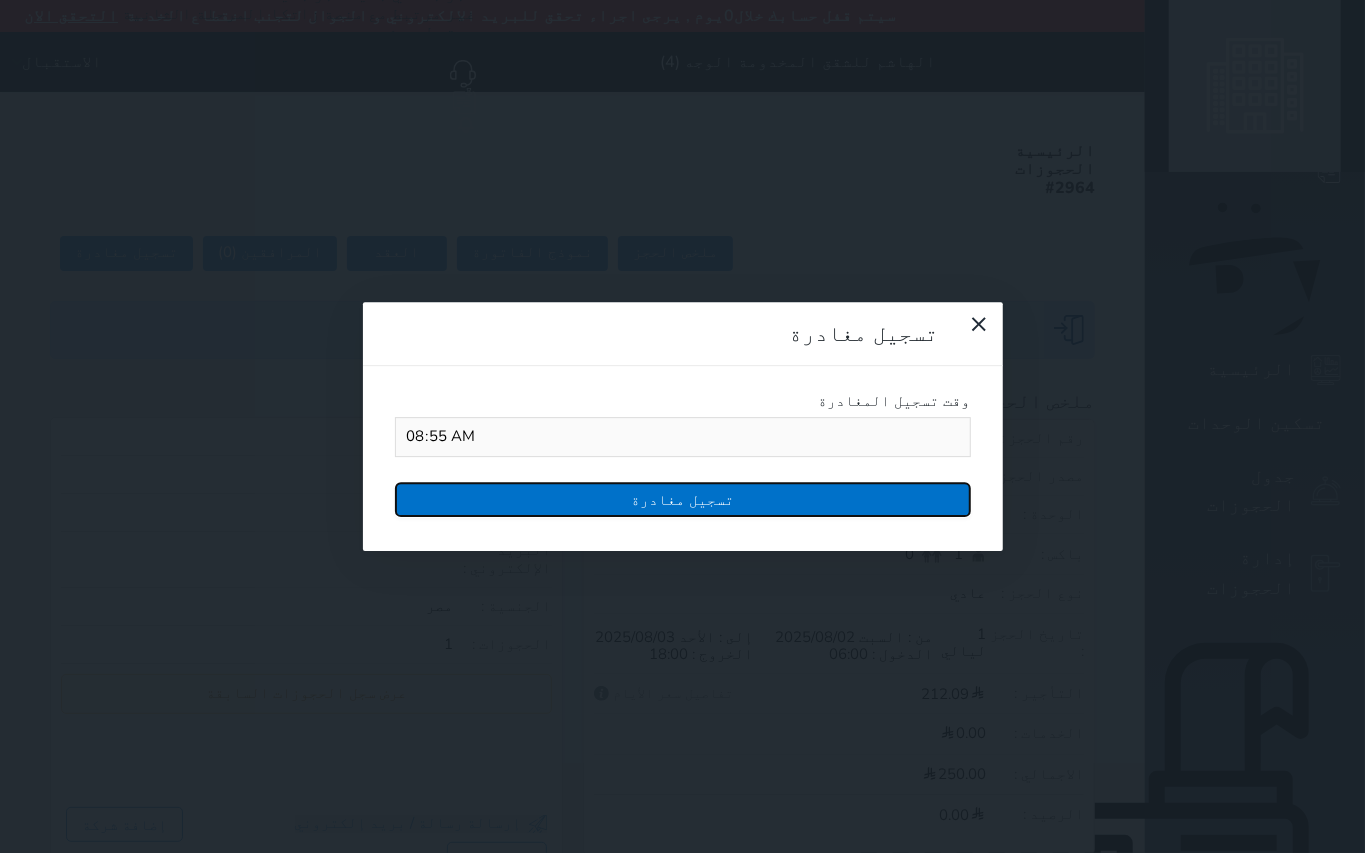 click on "تسجيل مغادرة" at bounding box center [683, 499] 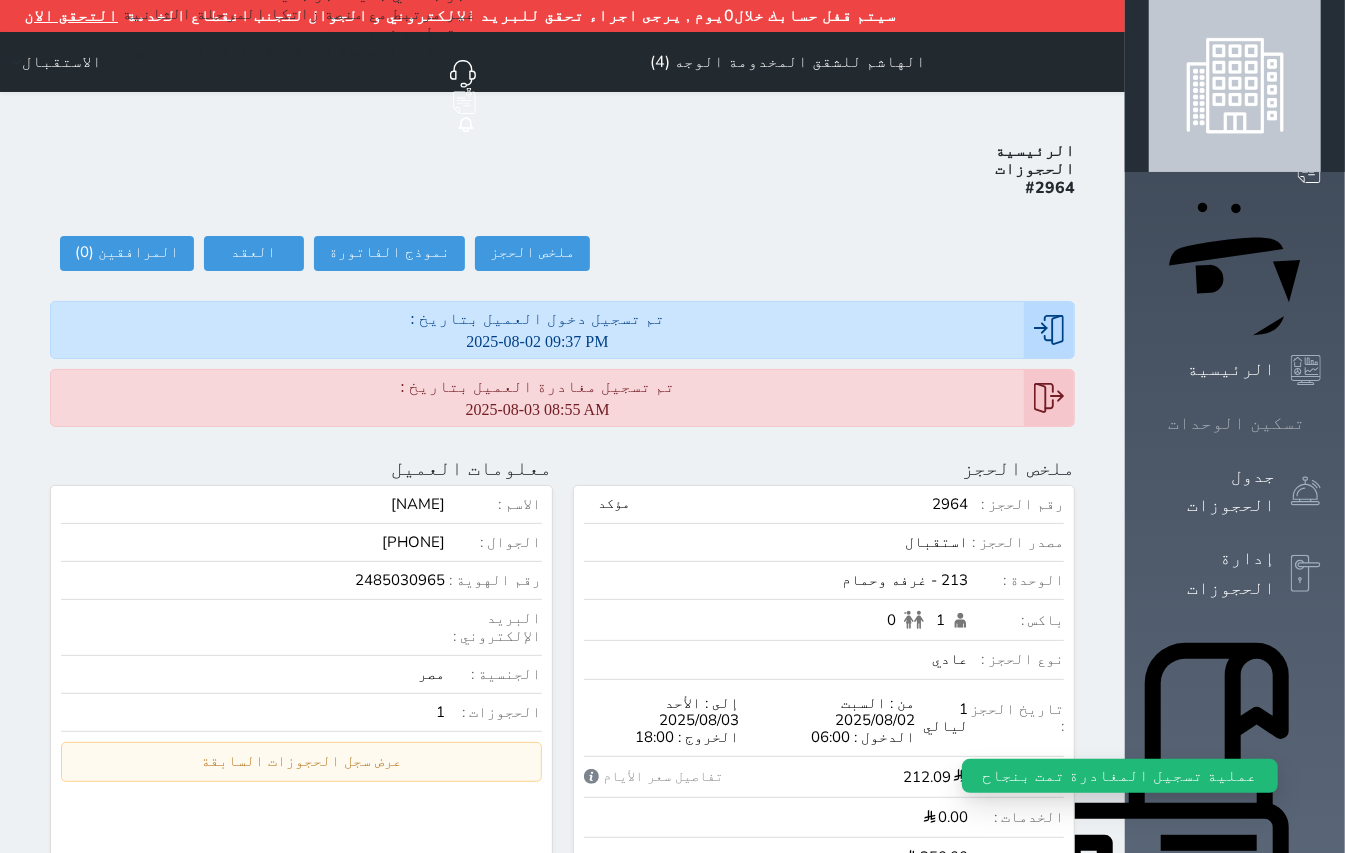 click at bounding box center (1321, 423) 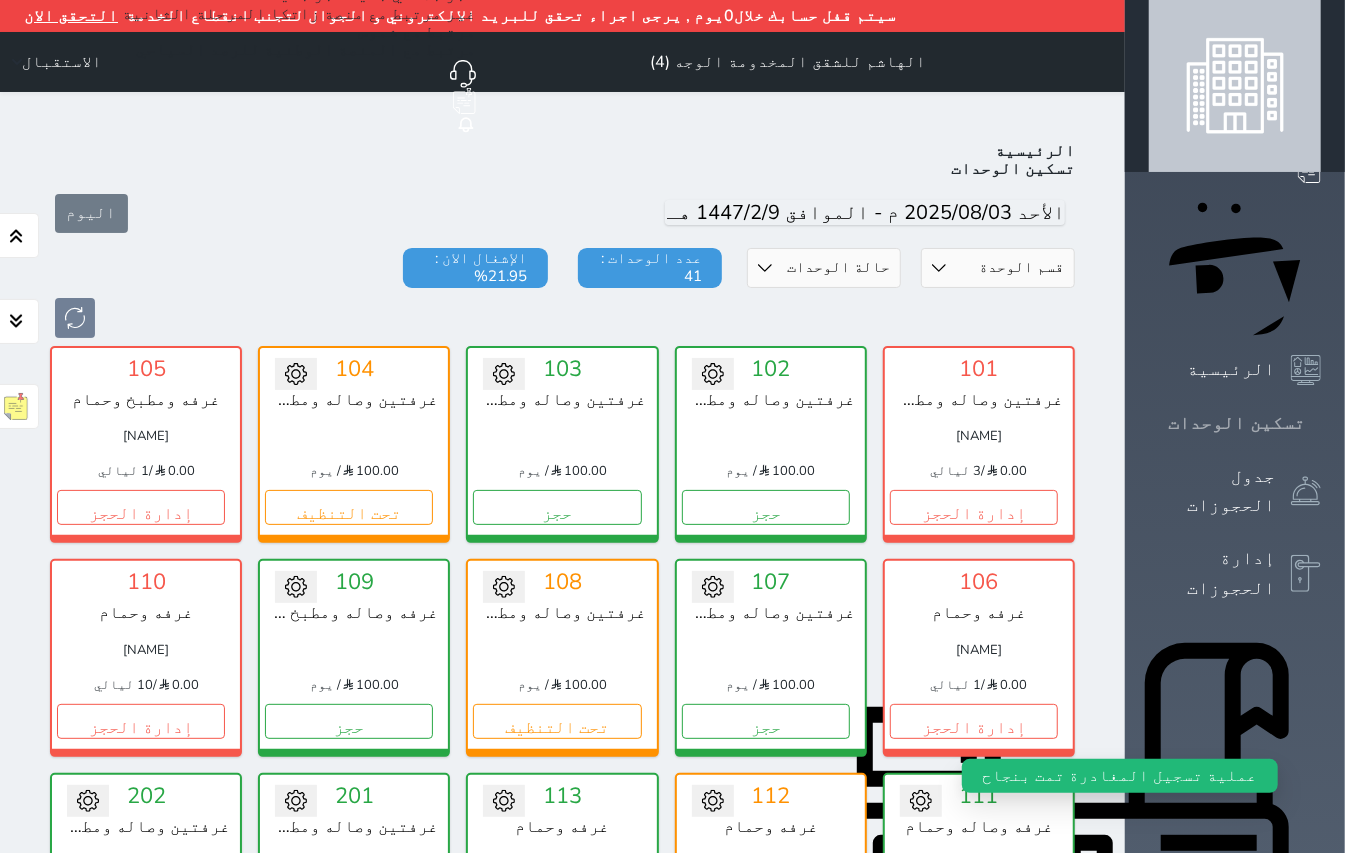 scroll, scrollTop: 82, scrollLeft: 0, axis: vertical 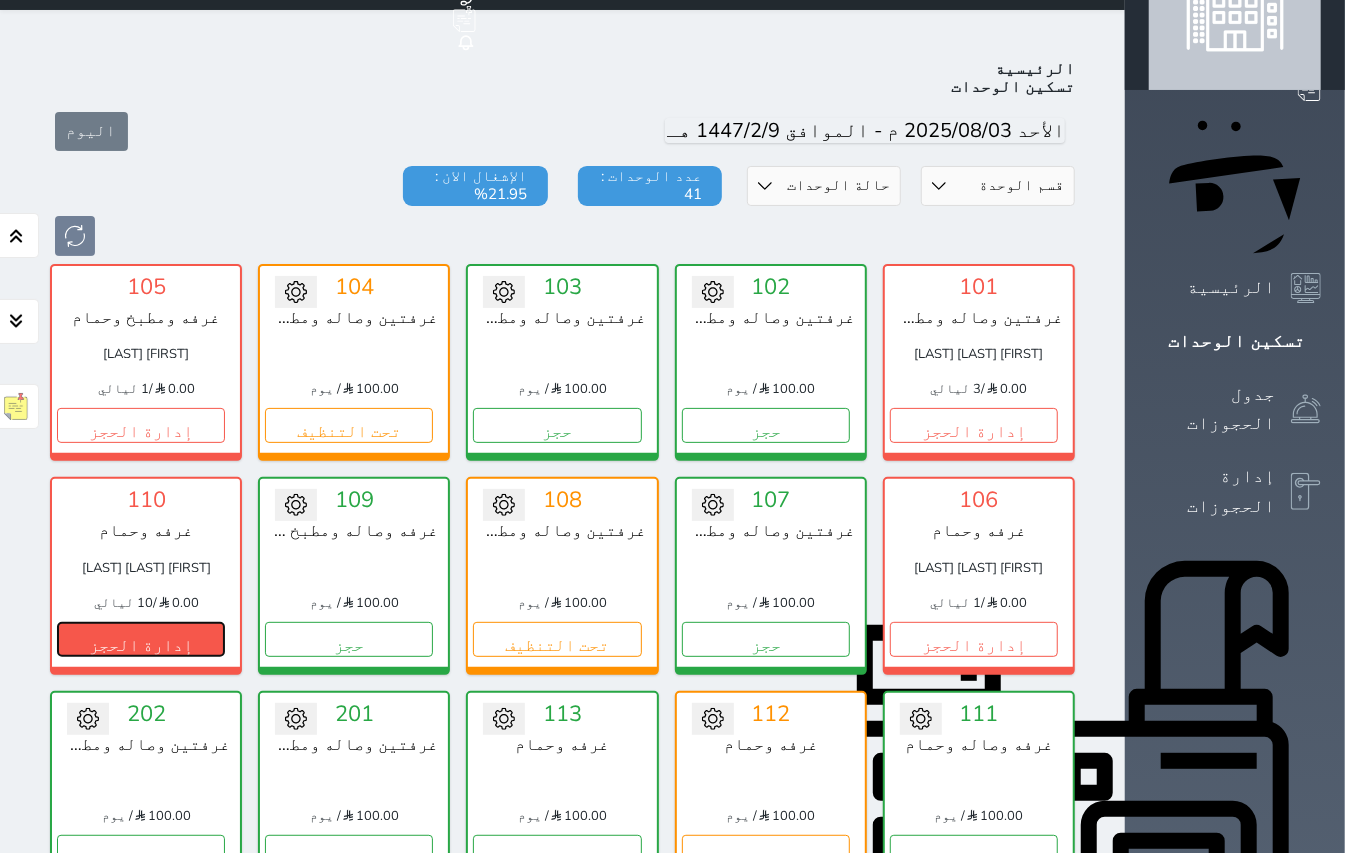 click on "إدارة الحجز" at bounding box center [141, 639] 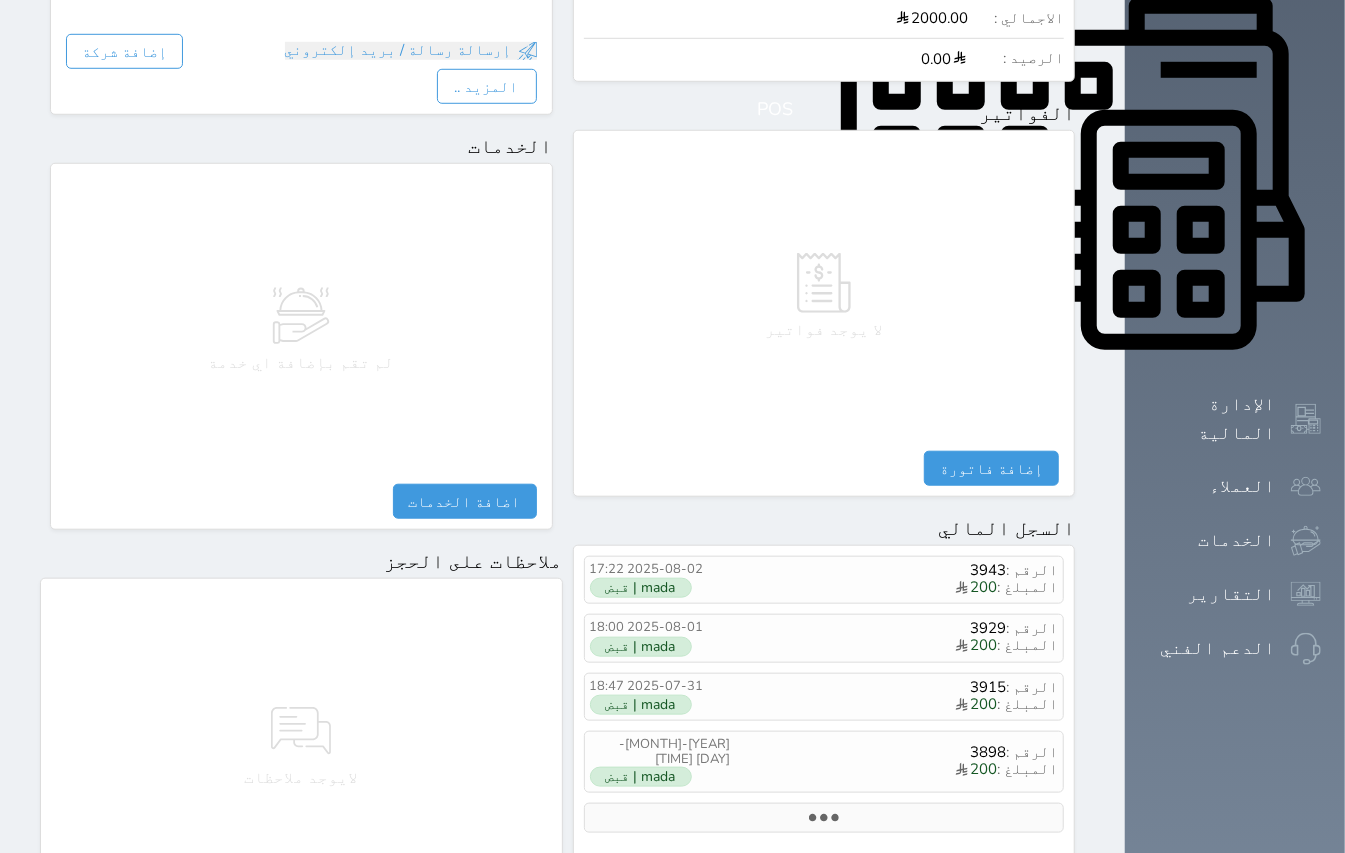 scroll, scrollTop: 829, scrollLeft: 0, axis: vertical 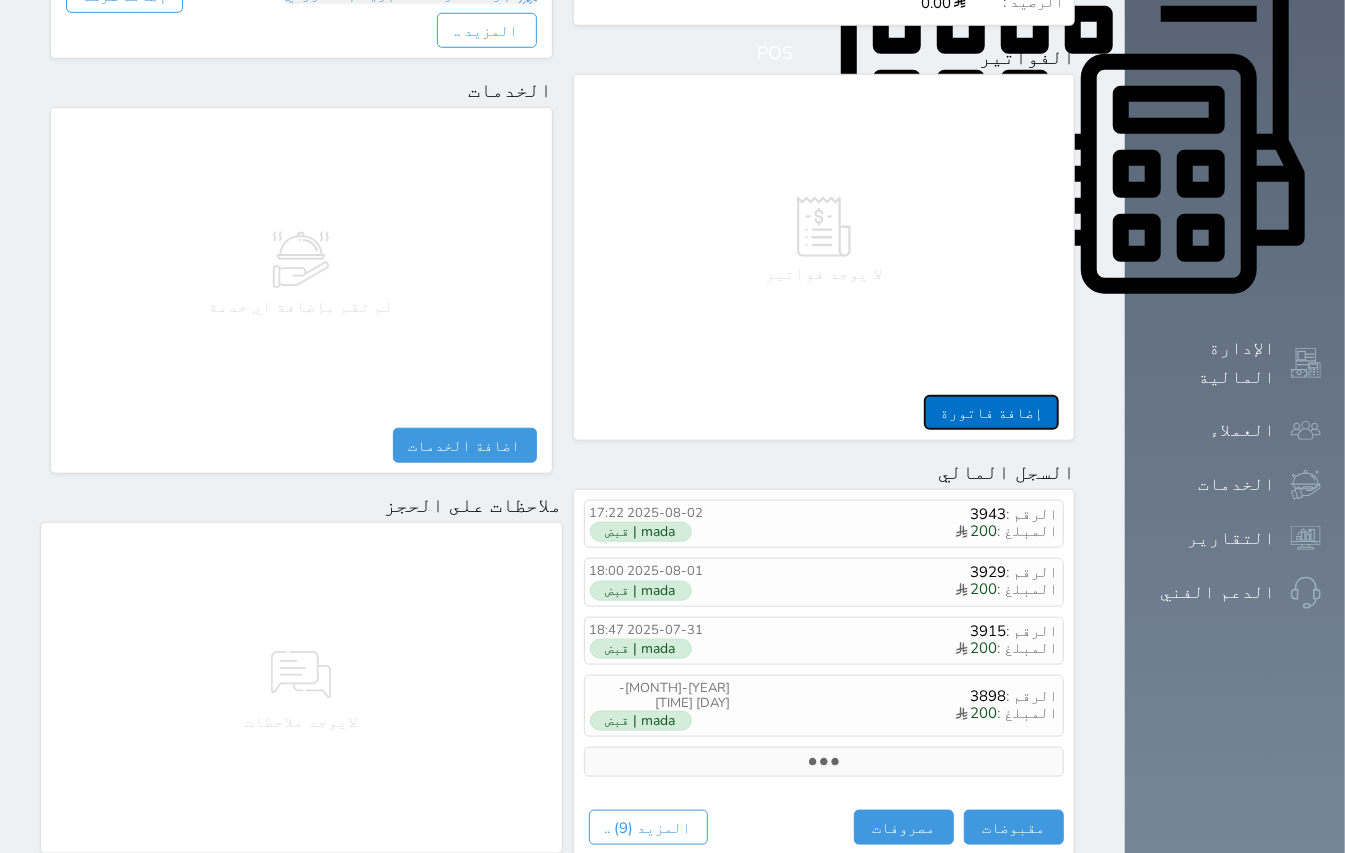 click on "إضافة فاتورة" at bounding box center (991, 412) 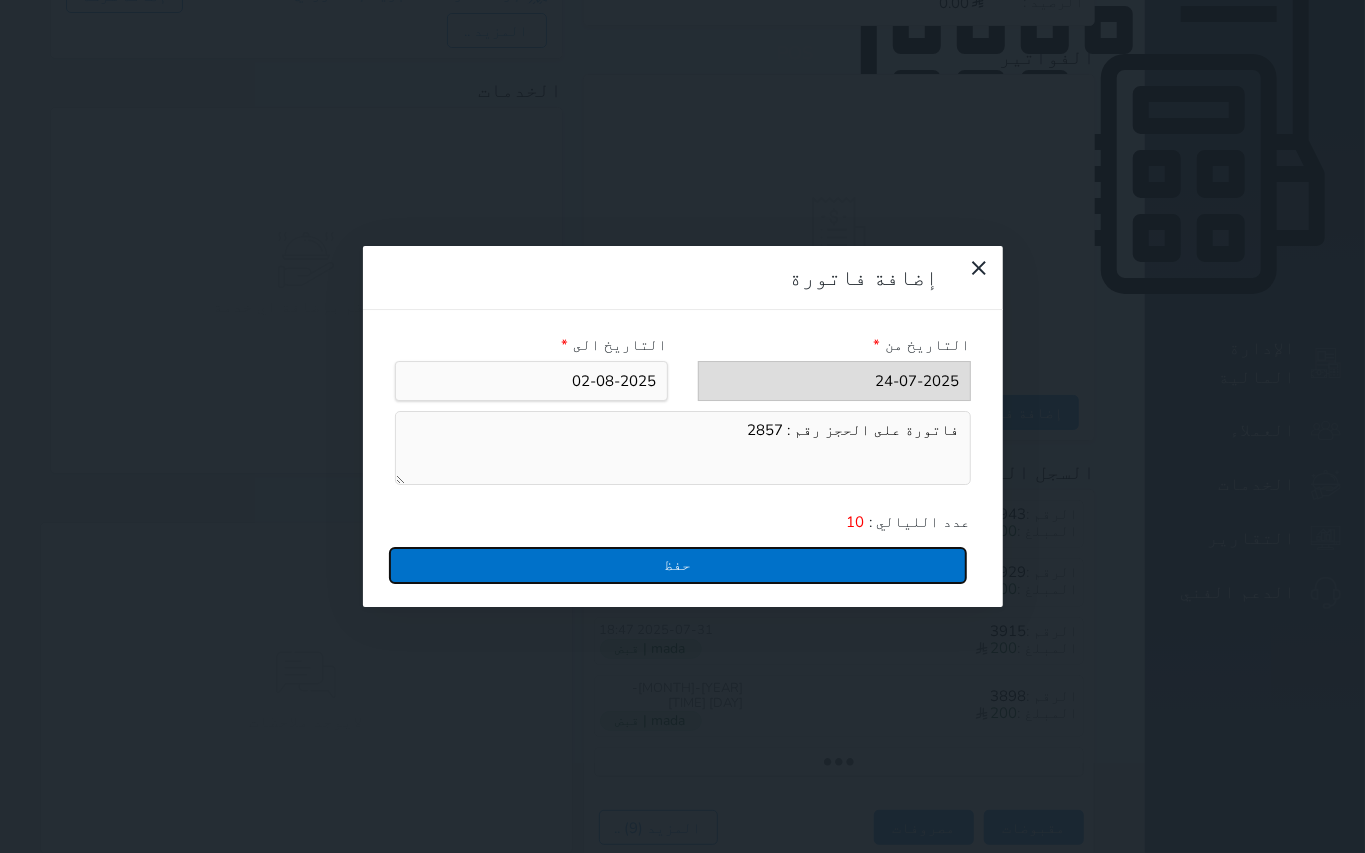 click on "حفظ" at bounding box center (678, 565) 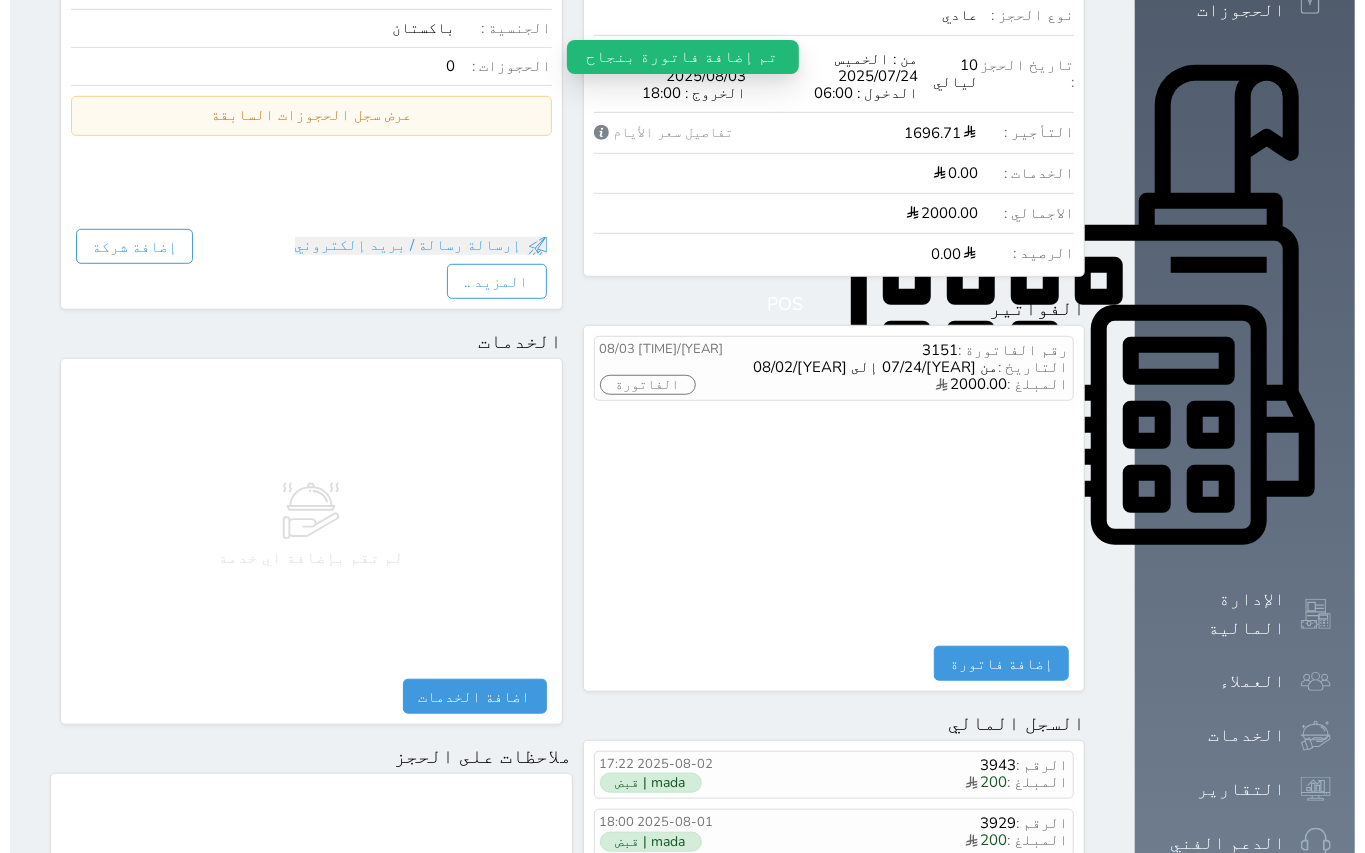 scroll, scrollTop: 562, scrollLeft: 0, axis: vertical 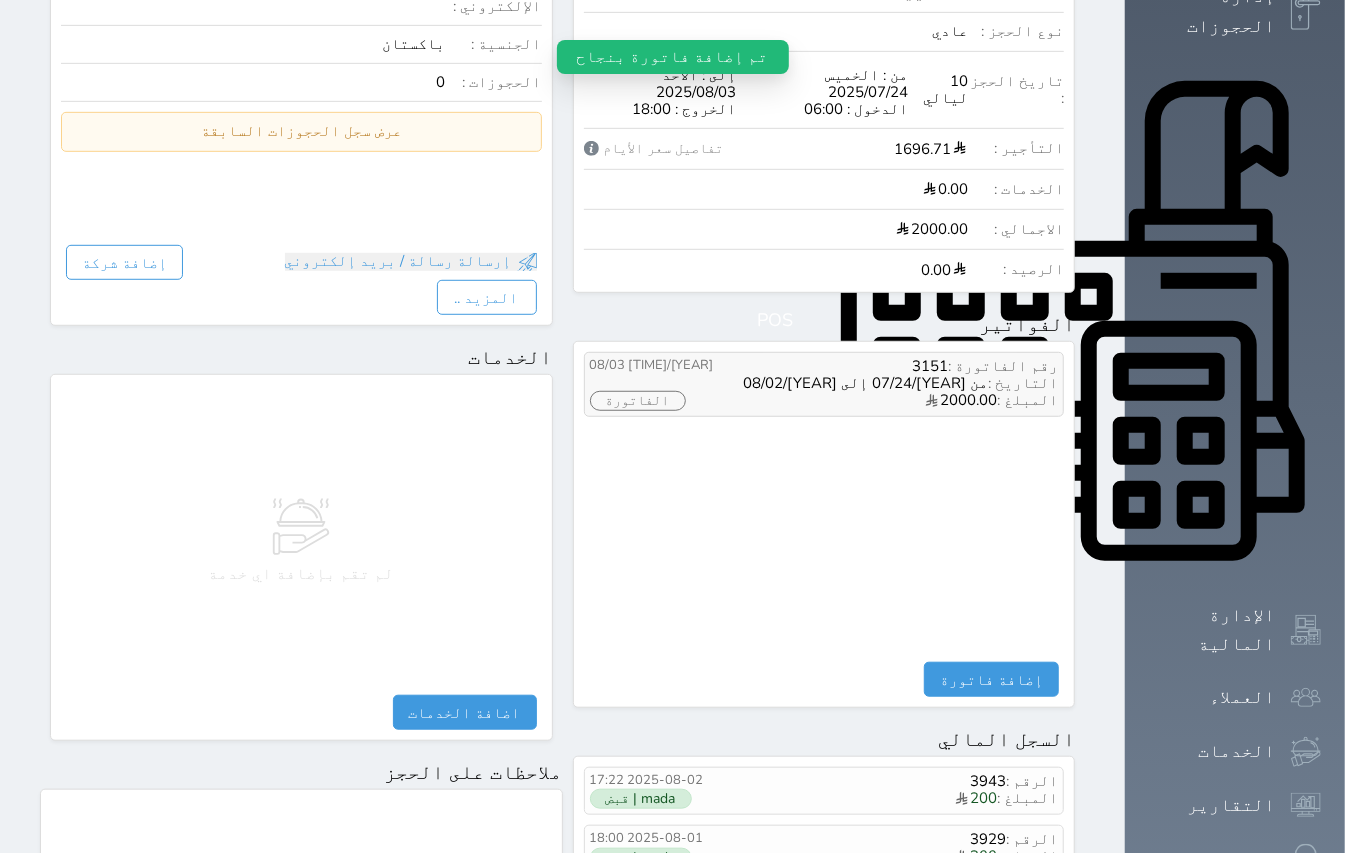 click on "الفاتورة" at bounding box center [638, 401] 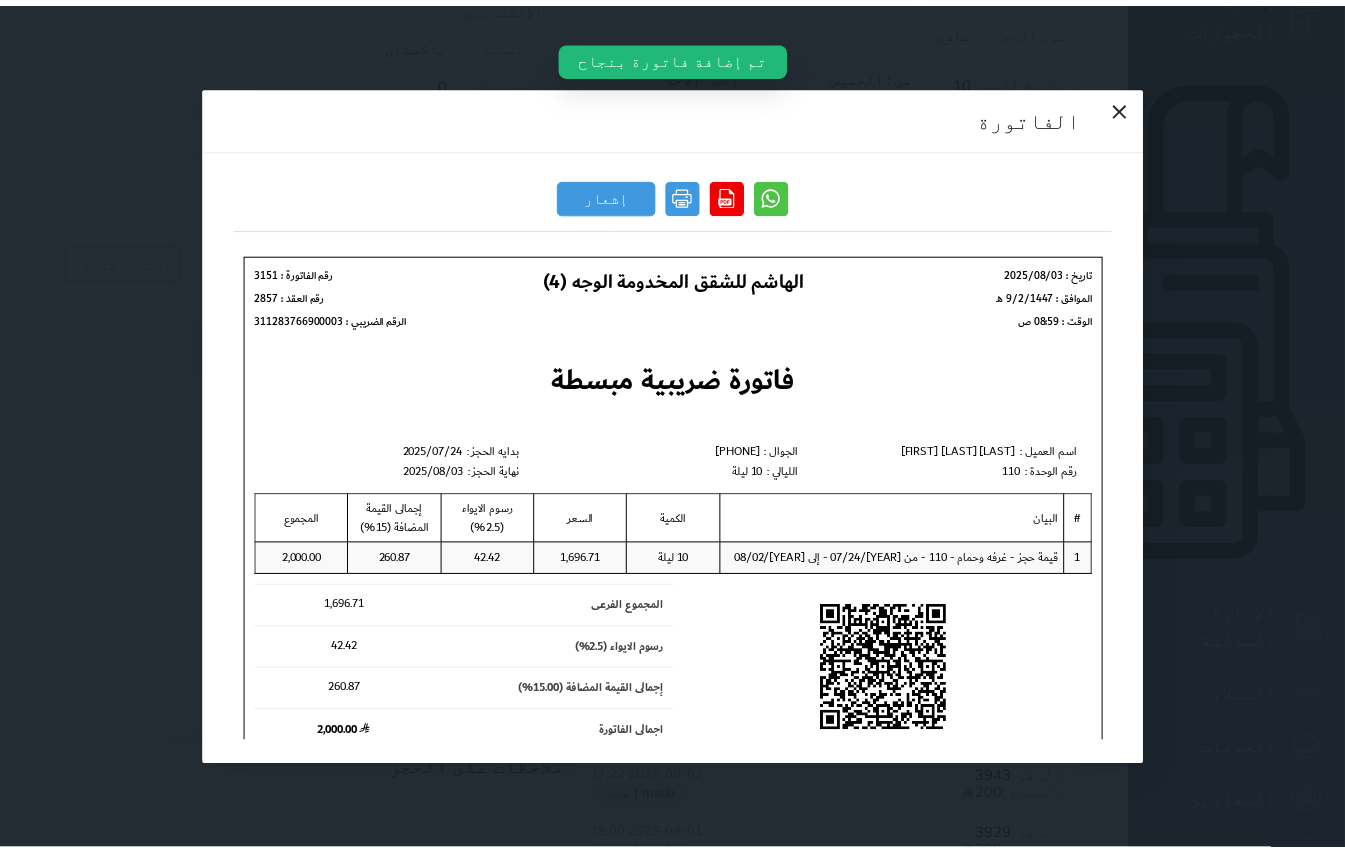scroll, scrollTop: 0, scrollLeft: 0, axis: both 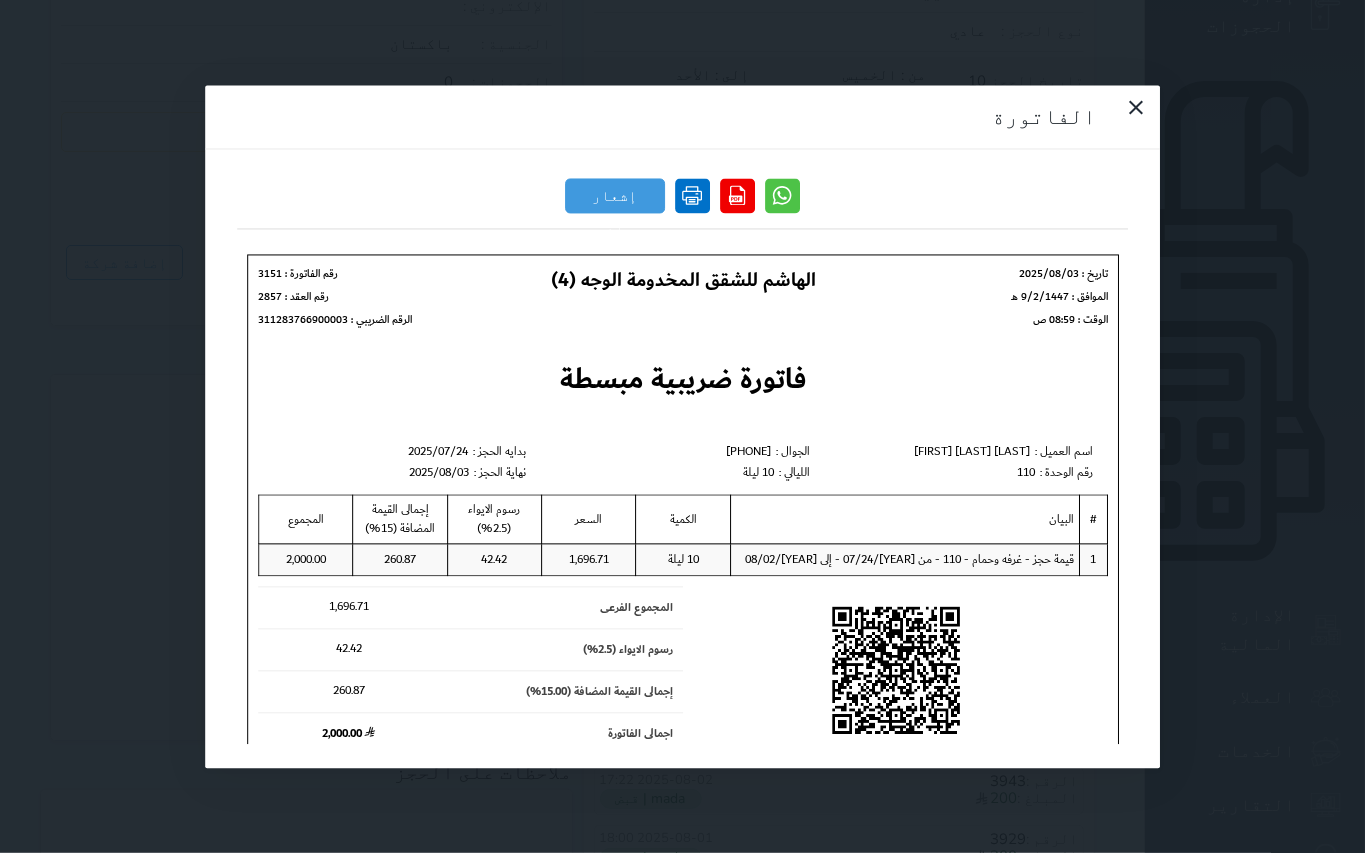 click at bounding box center (692, 195) 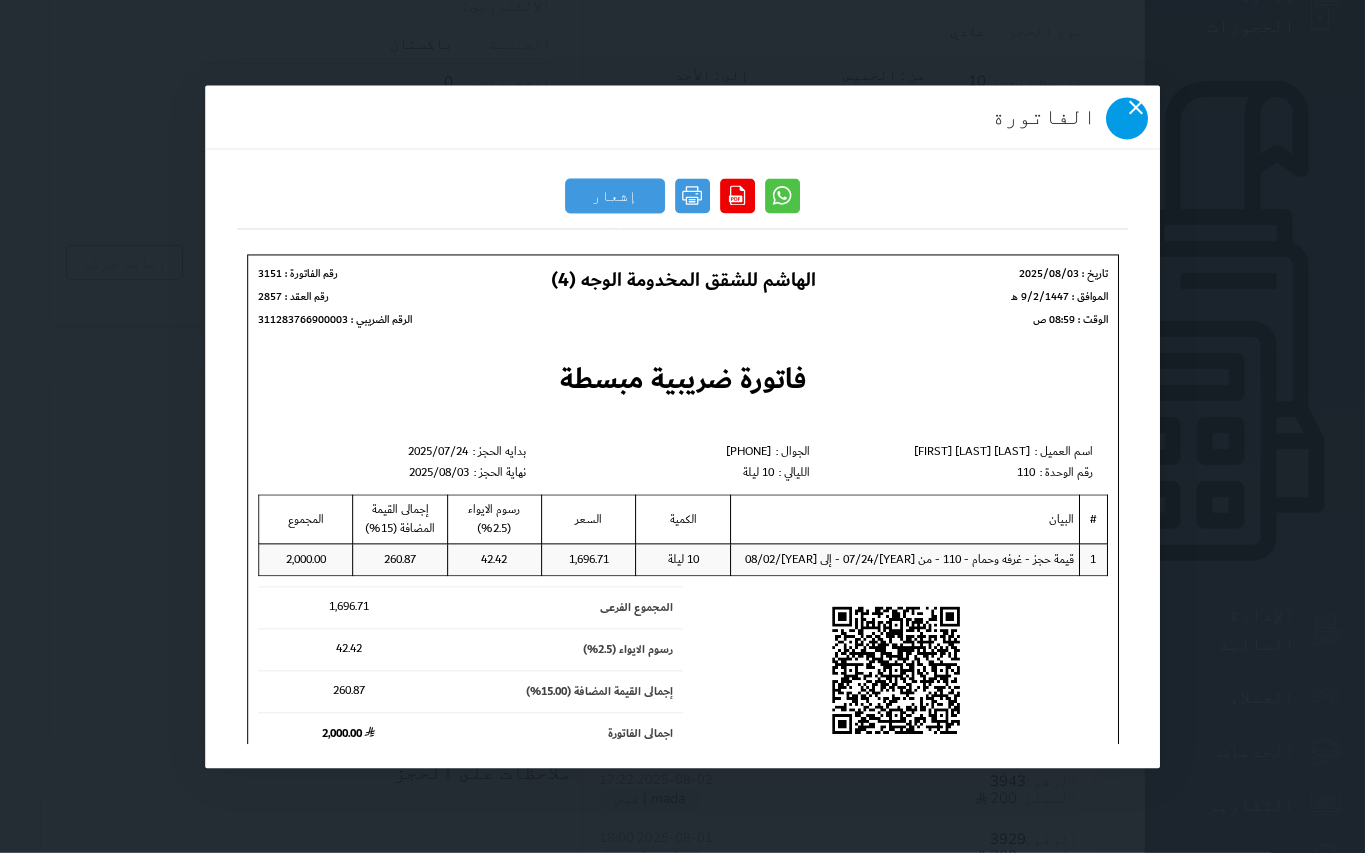 click 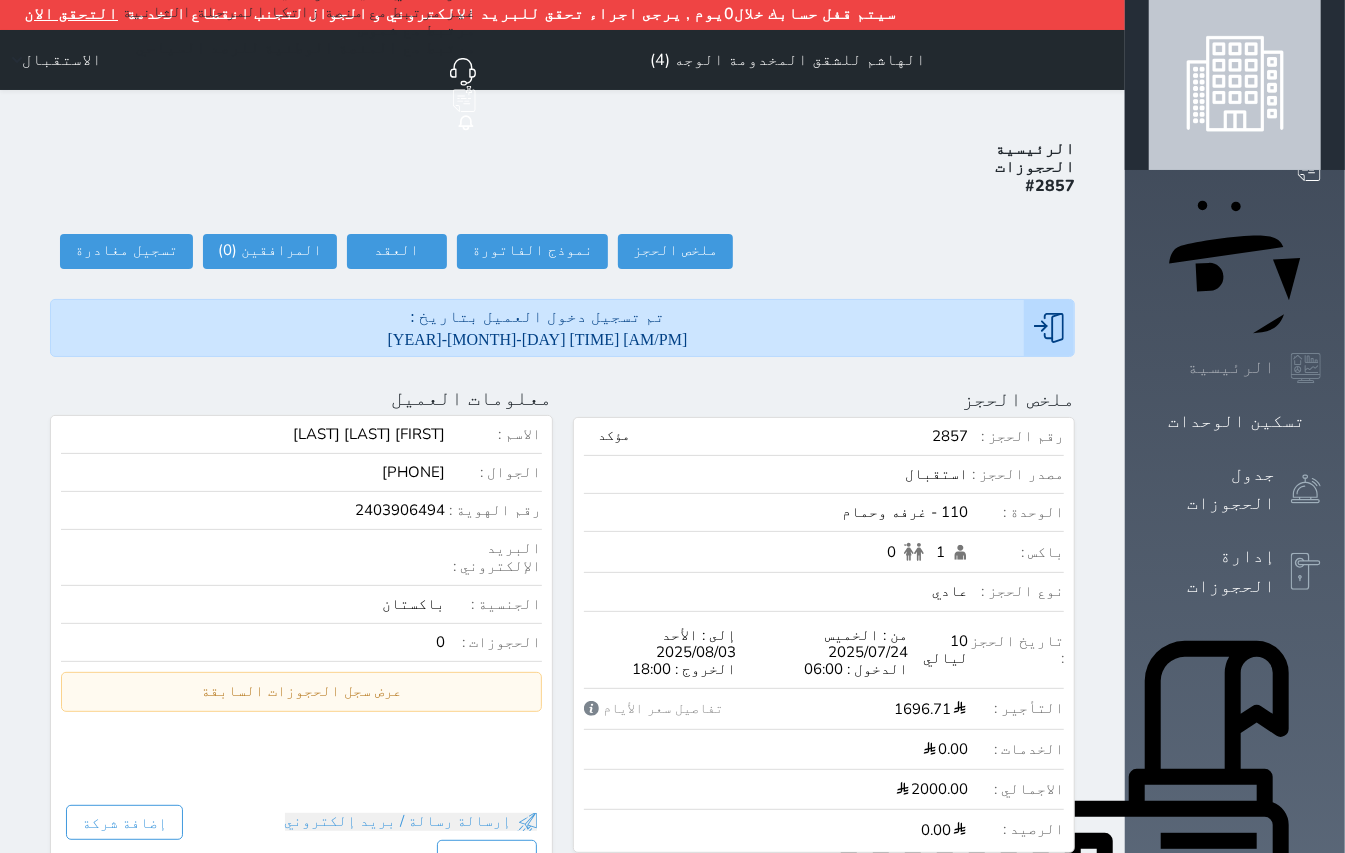 scroll, scrollTop: 0, scrollLeft: 0, axis: both 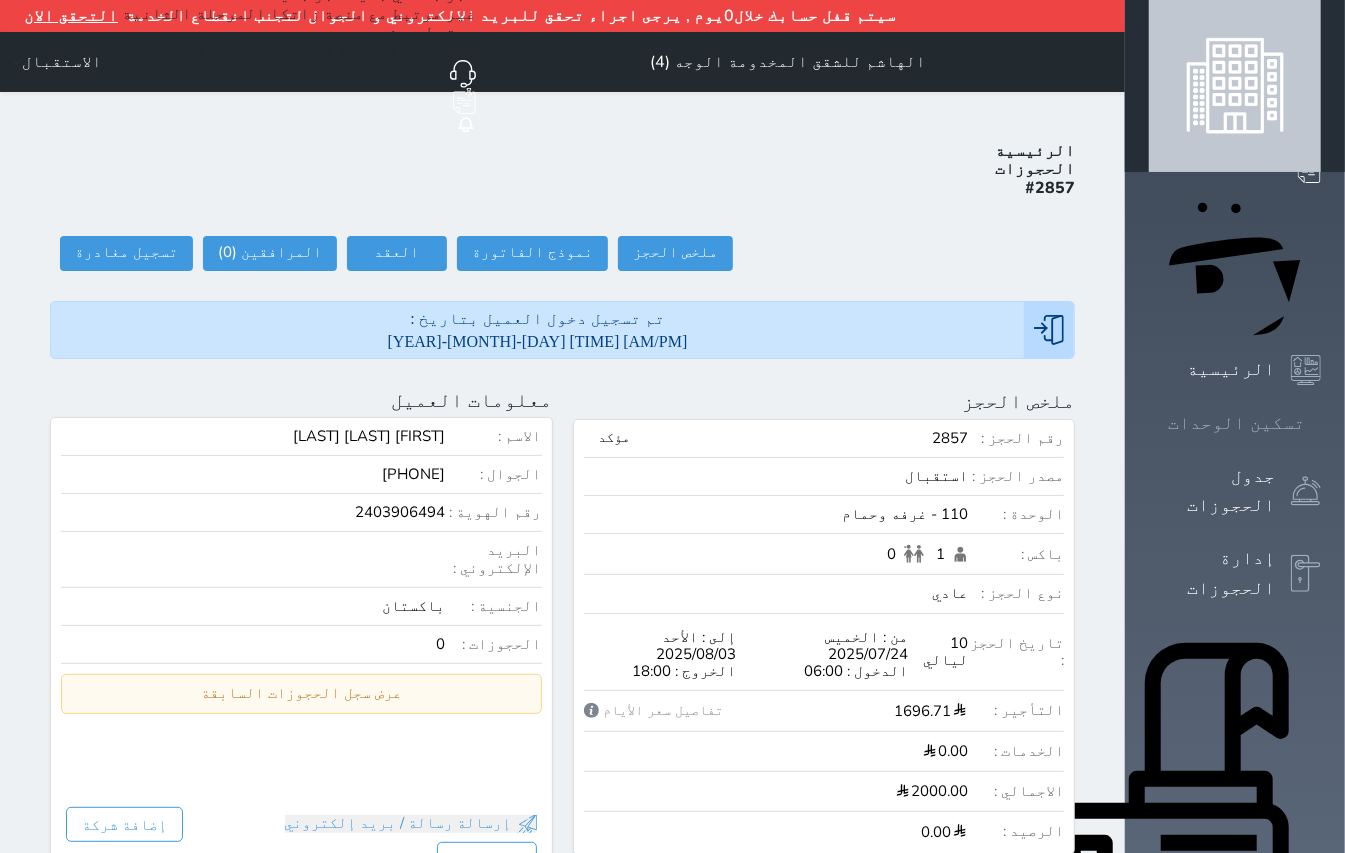 click 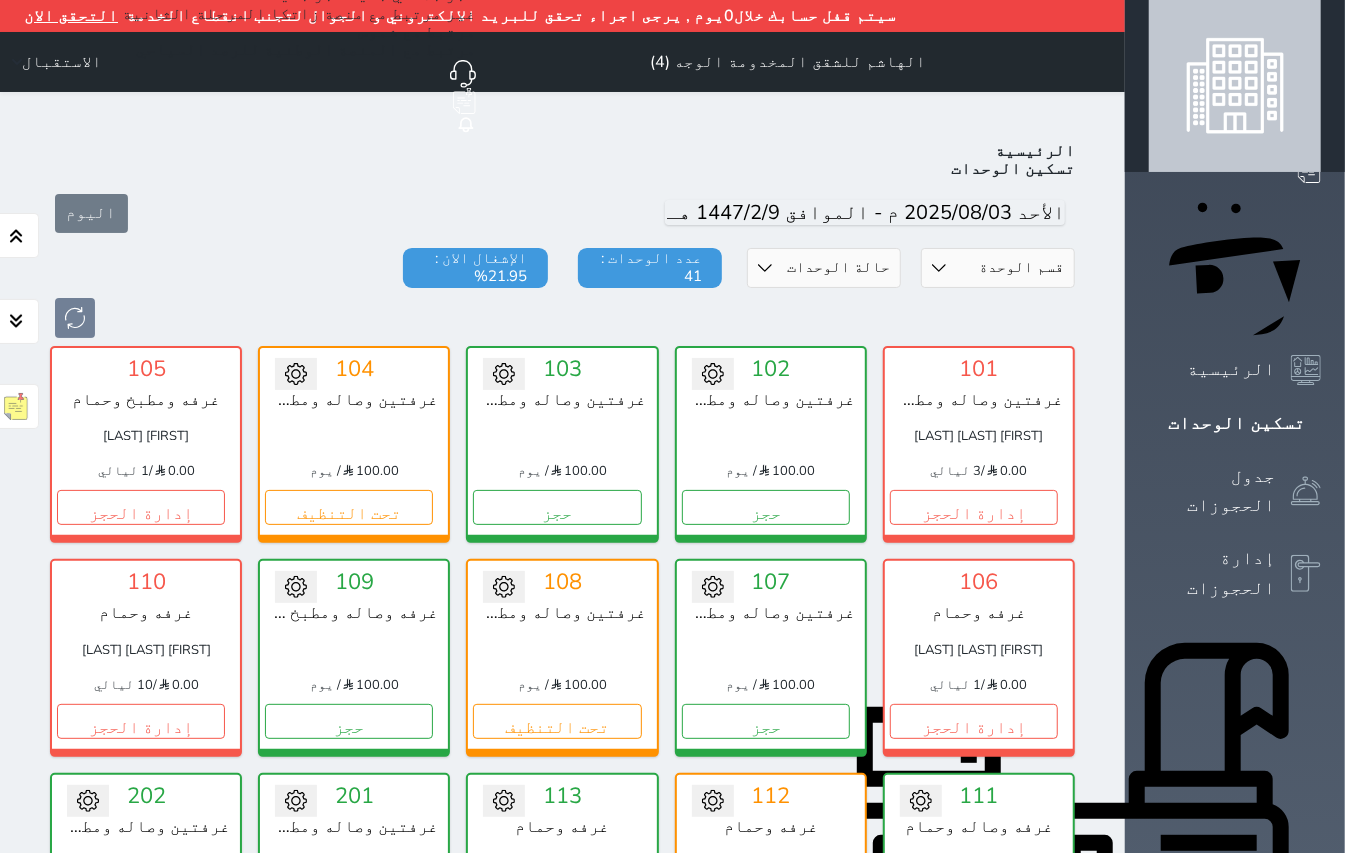 drag, startPoint x: 1272, startPoint y: 209, endPoint x: 1172, endPoint y: 214, distance: 100.12492 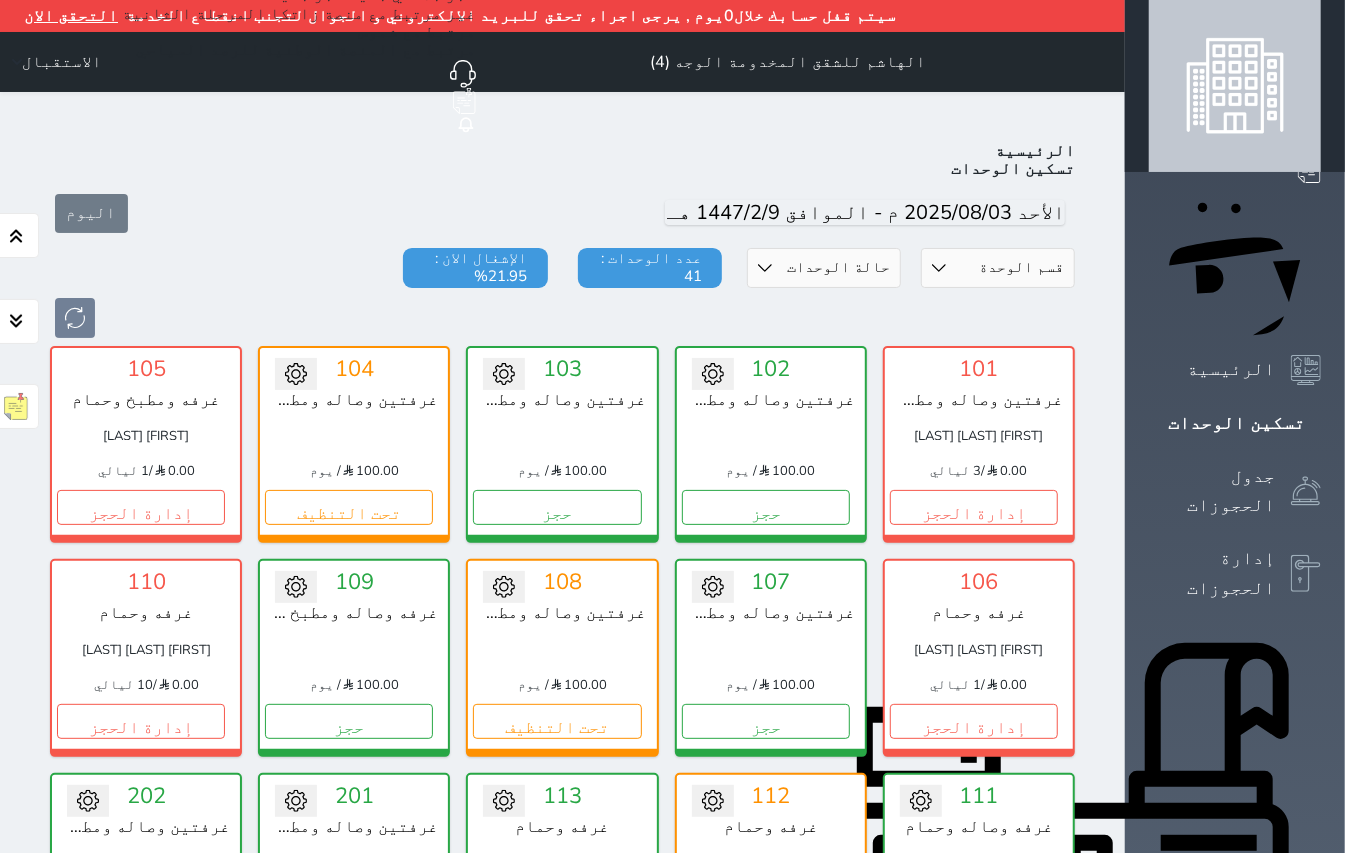 scroll, scrollTop: 82, scrollLeft: 0, axis: vertical 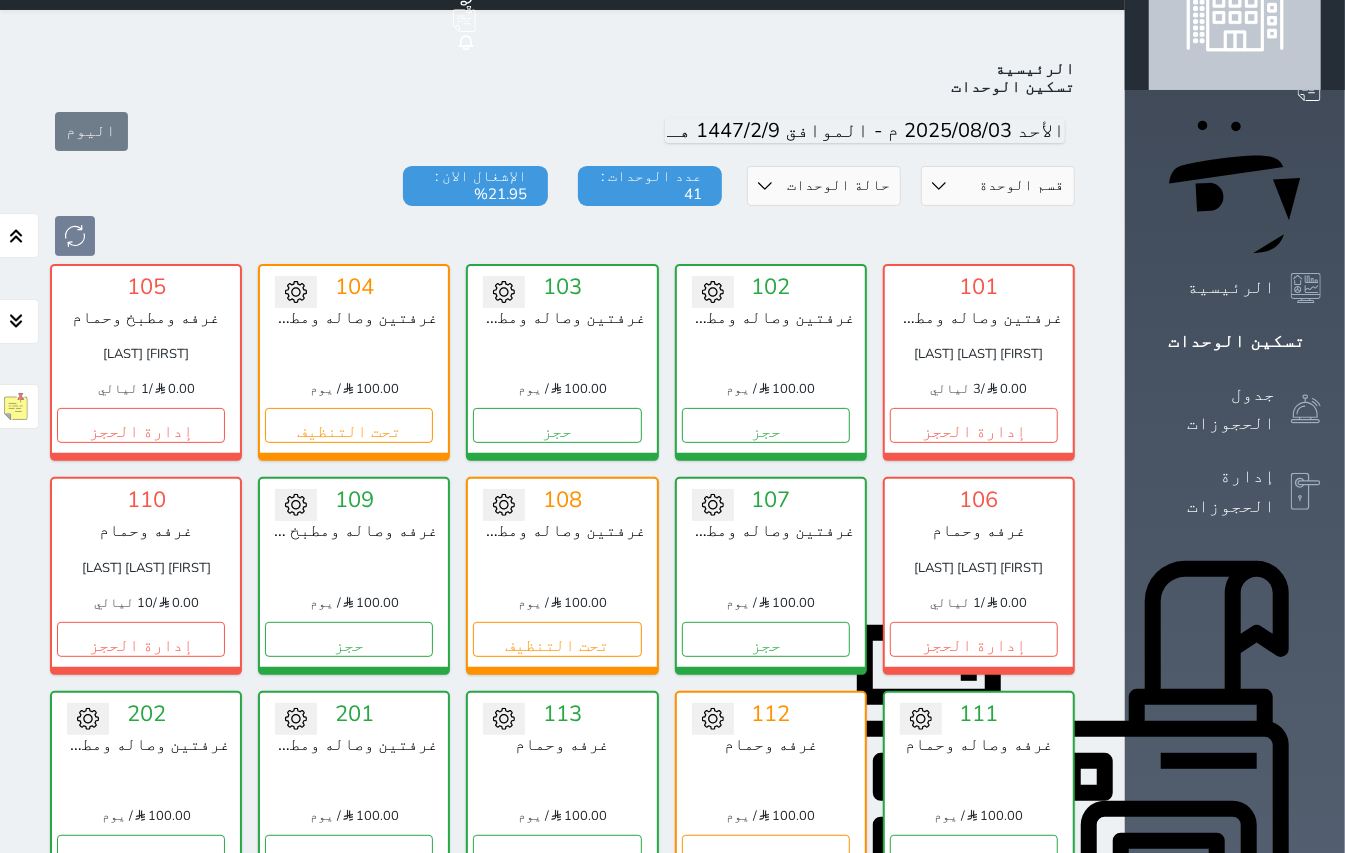 click on "0.00
/   10 ليالي" at bounding box center (146, 604) 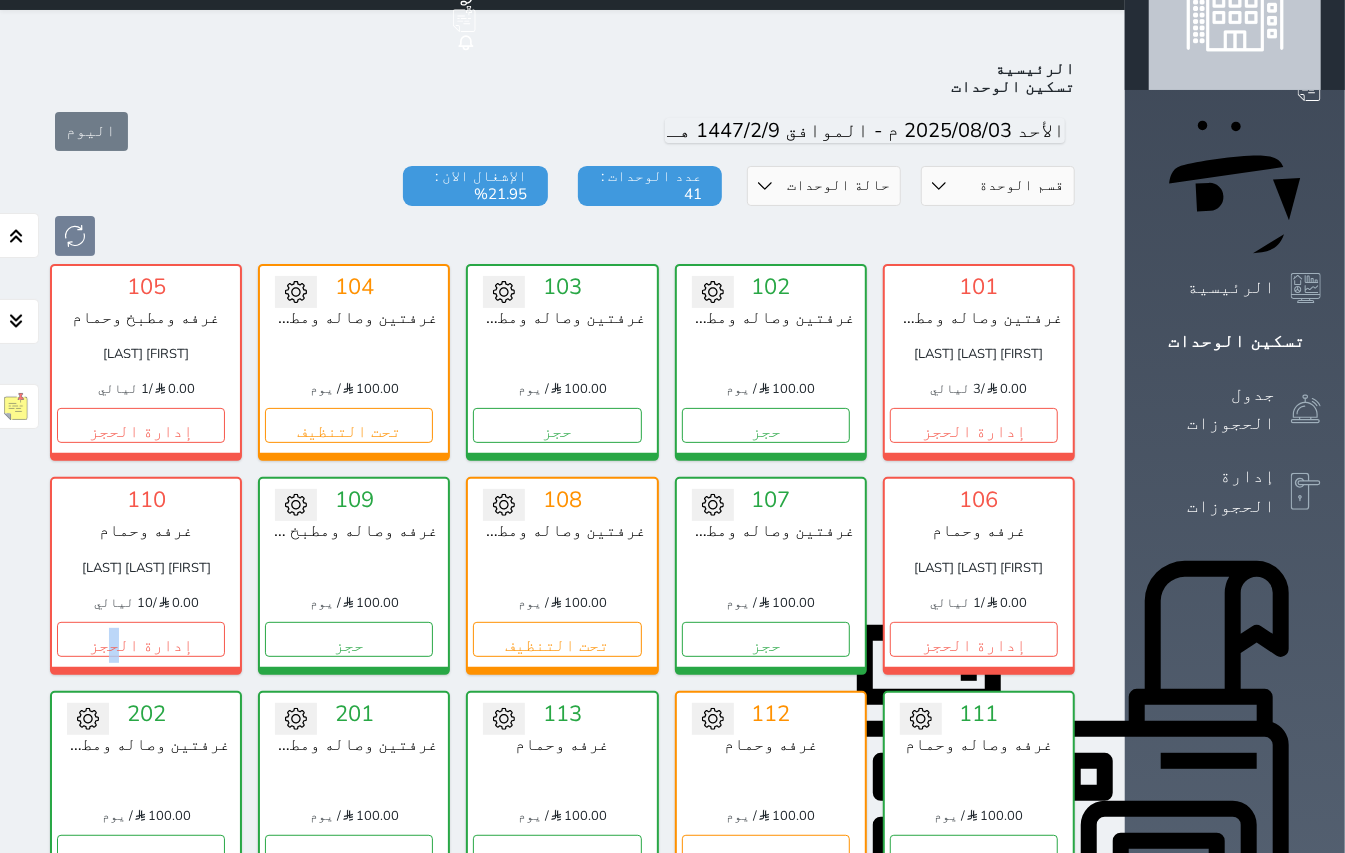 click on "110   غرفه وحمام
نبيل اختر محمد اختر
0.00
/   10 ليالي           إدارة الحجز" at bounding box center (146, 575) 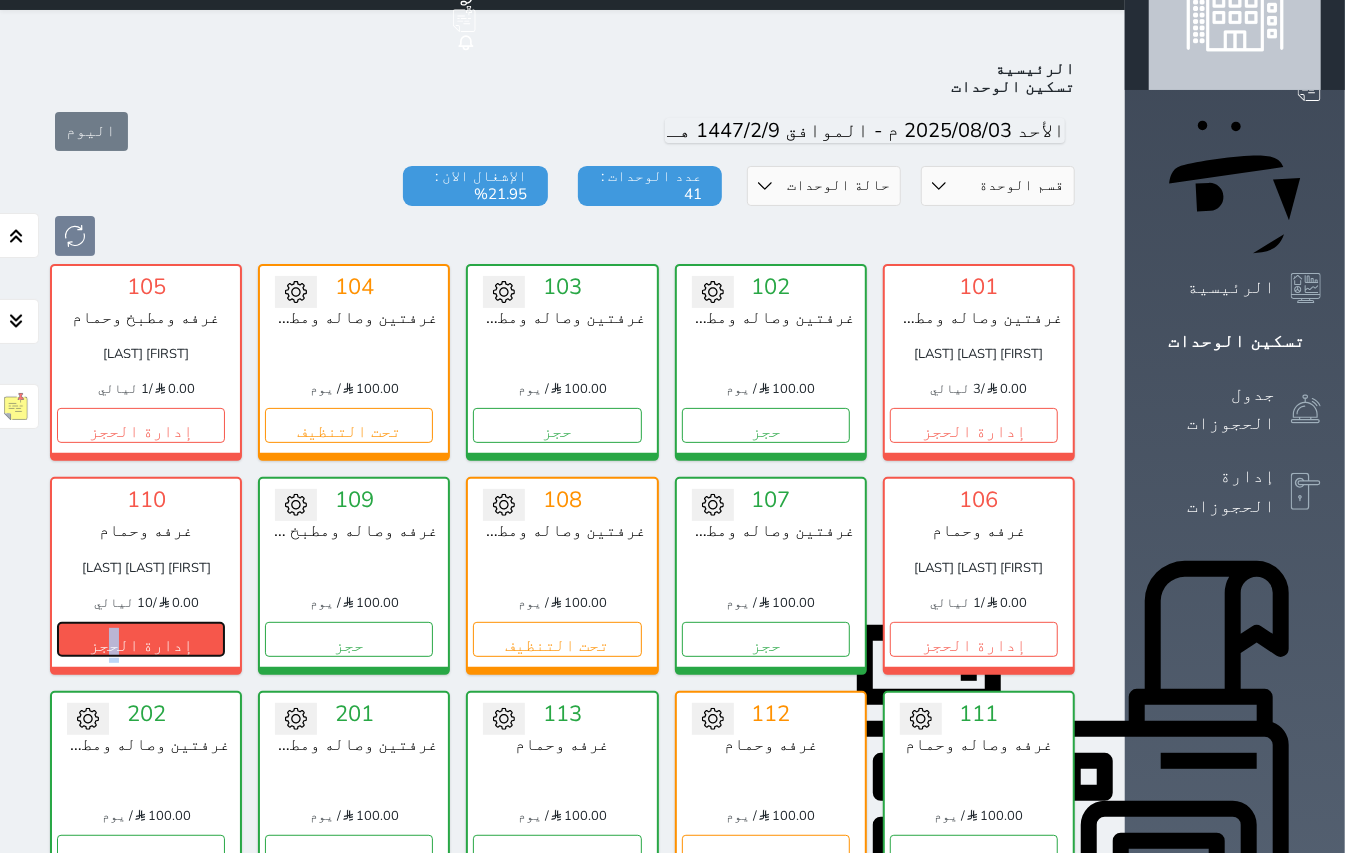 click on "إدارة الحجز" at bounding box center (141, 639) 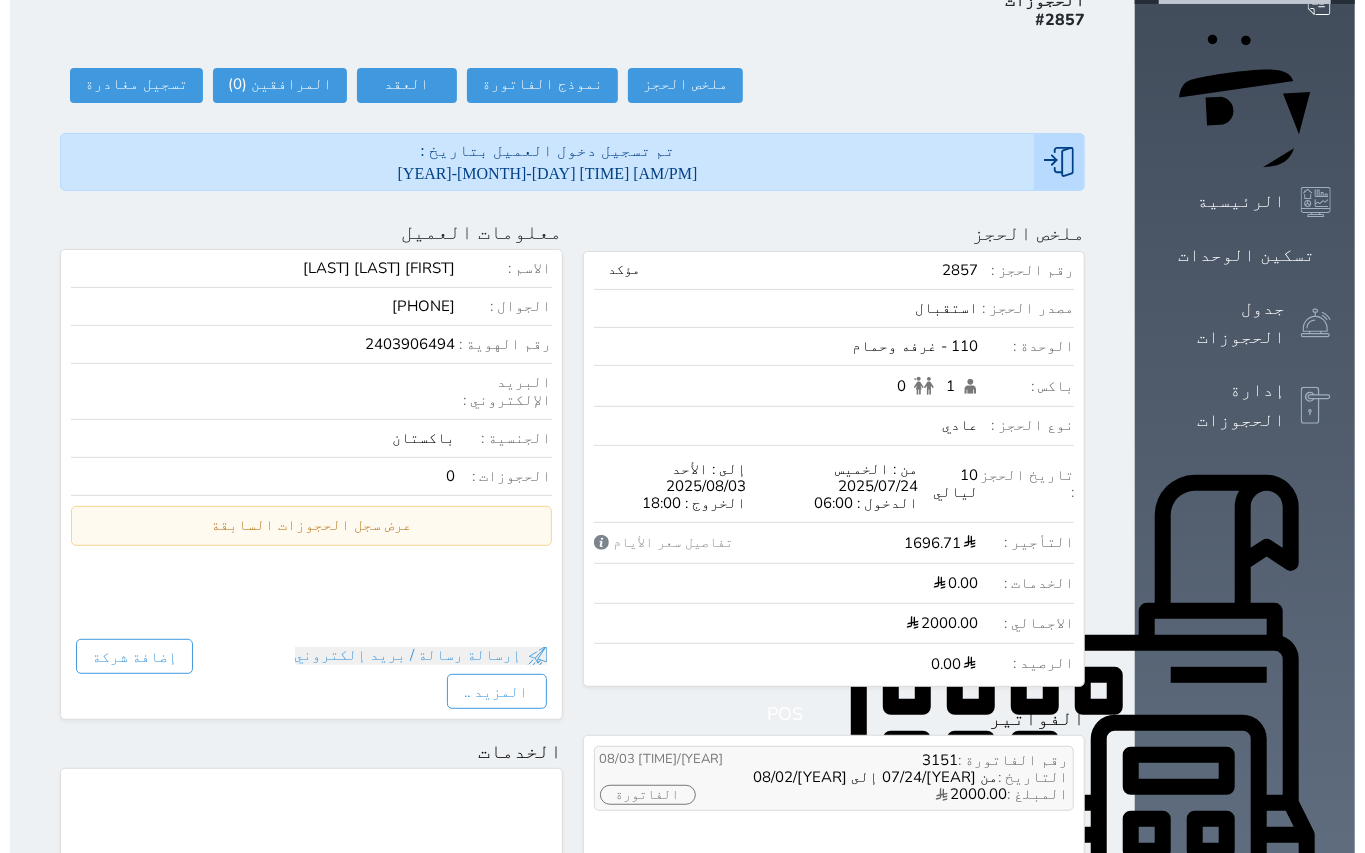 scroll, scrollTop: 266, scrollLeft: 0, axis: vertical 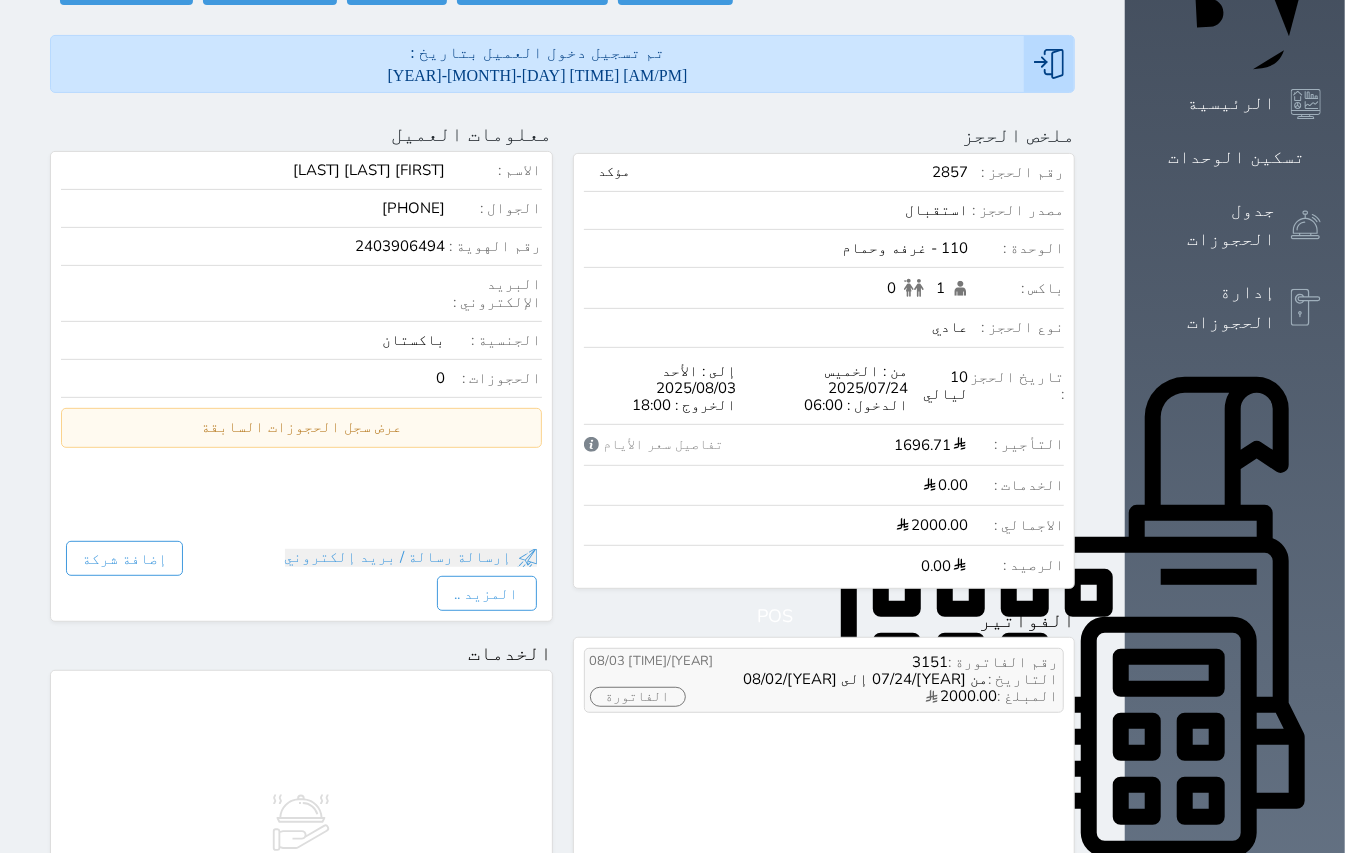 click on "الفاتورة" at bounding box center [638, 697] 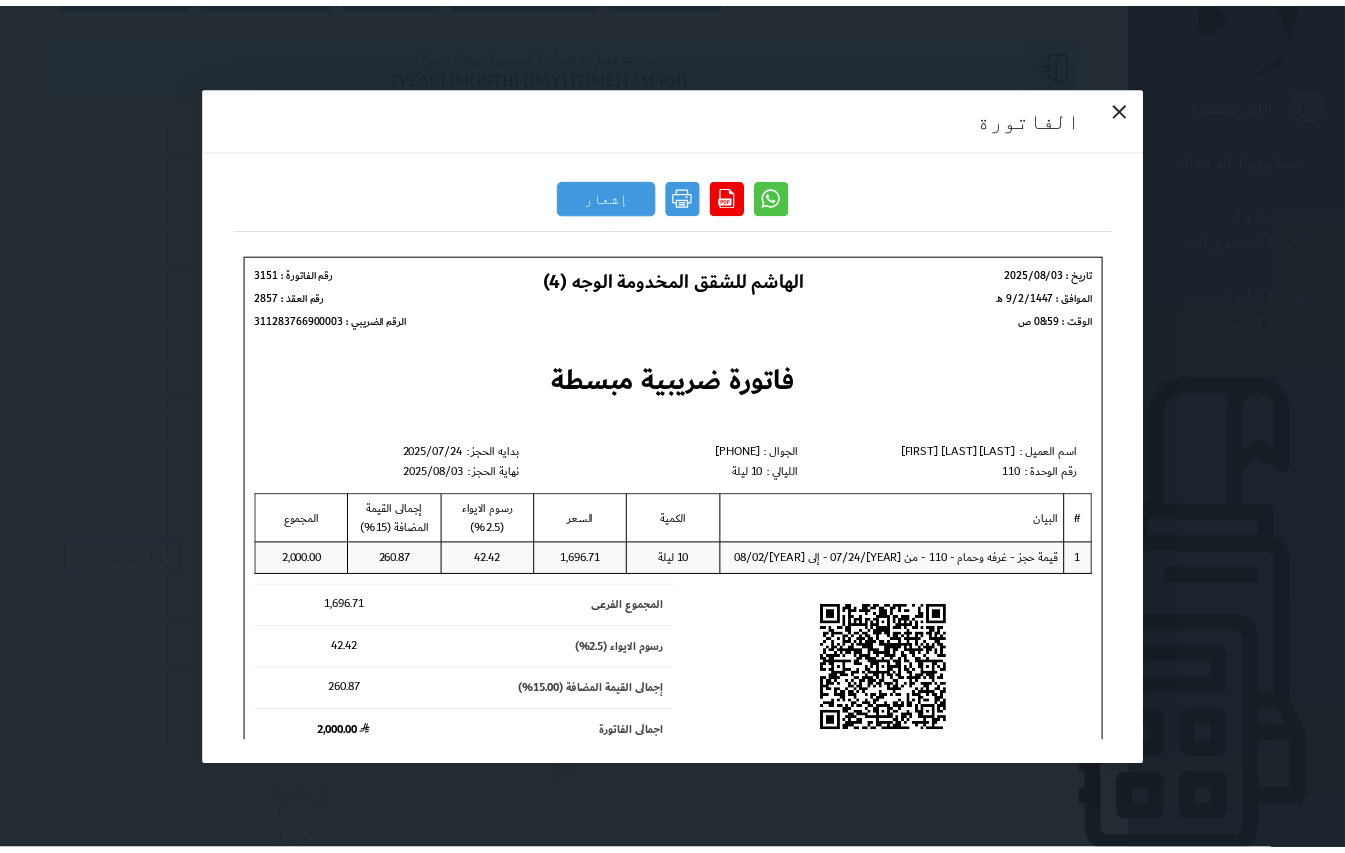 scroll, scrollTop: 0, scrollLeft: 0, axis: both 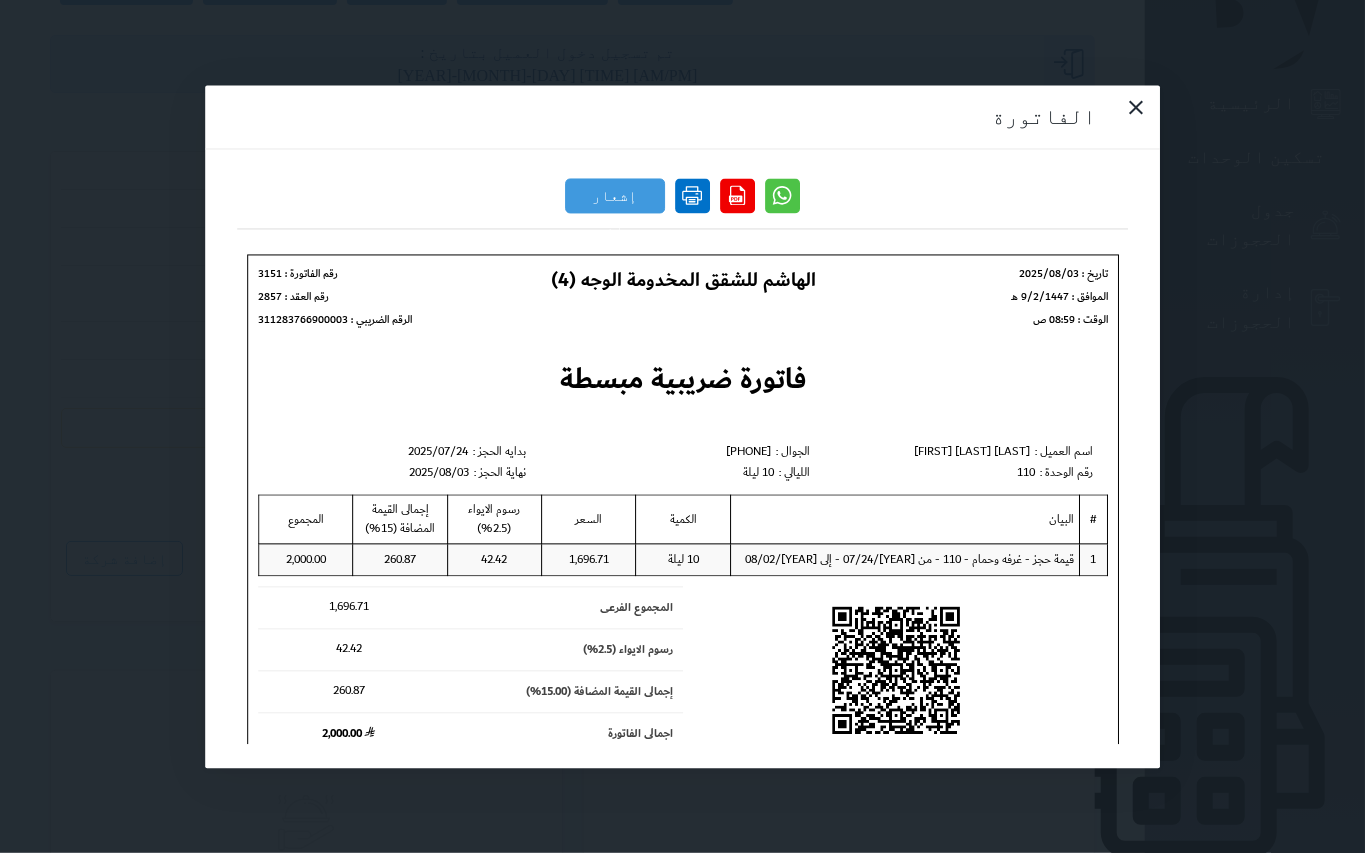 click at bounding box center [692, 195] 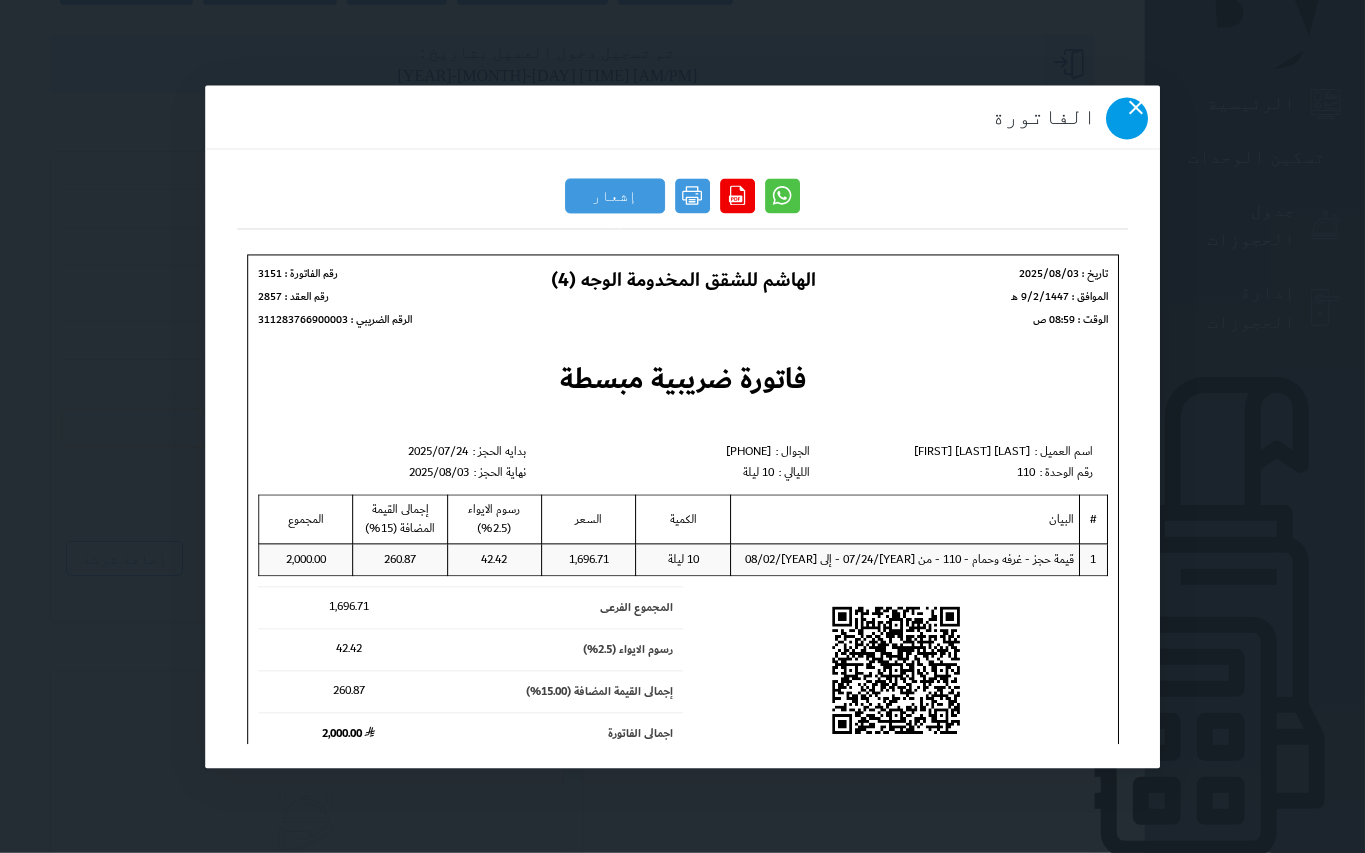 click at bounding box center [1127, 118] 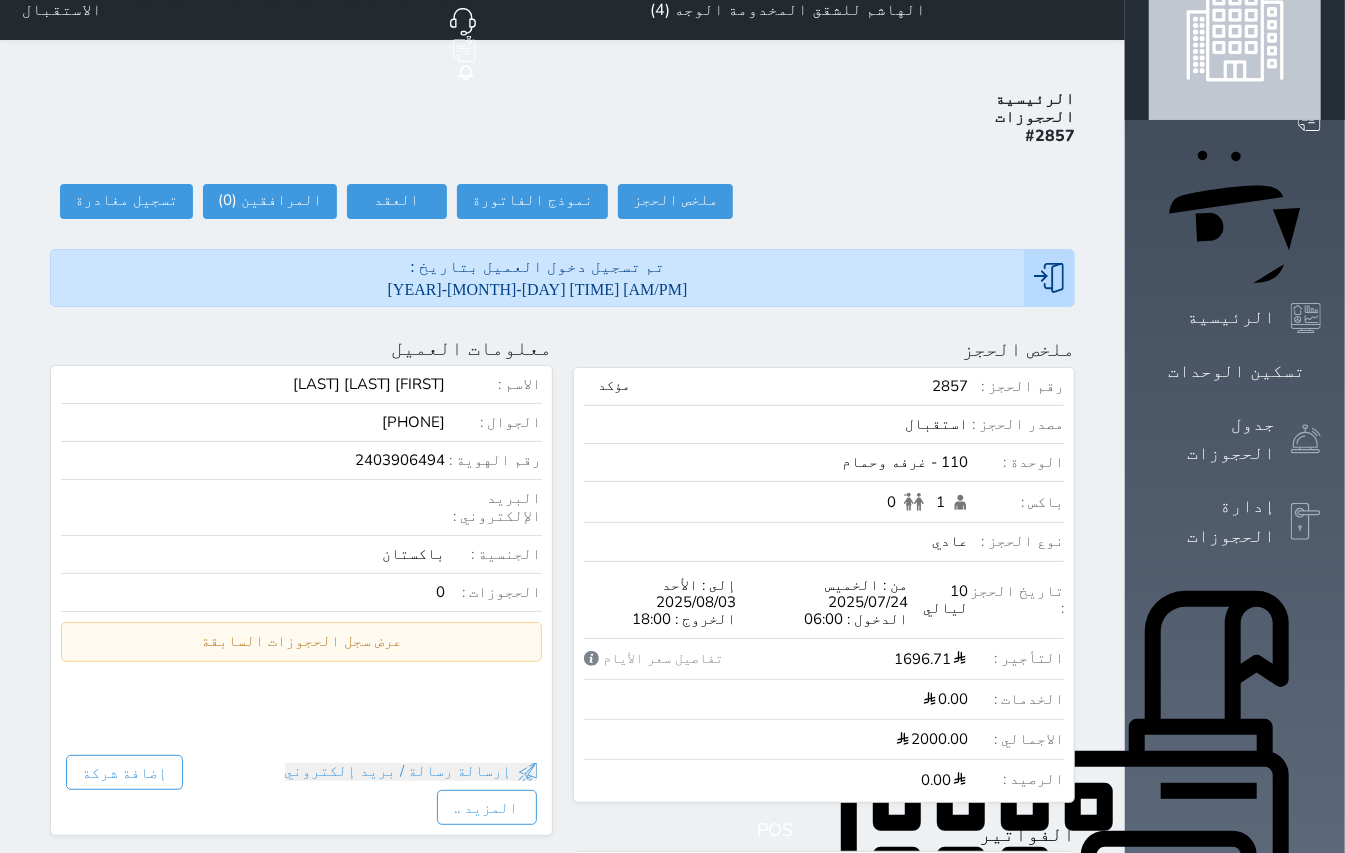 scroll, scrollTop: 0, scrollLeft: 0, axis: both 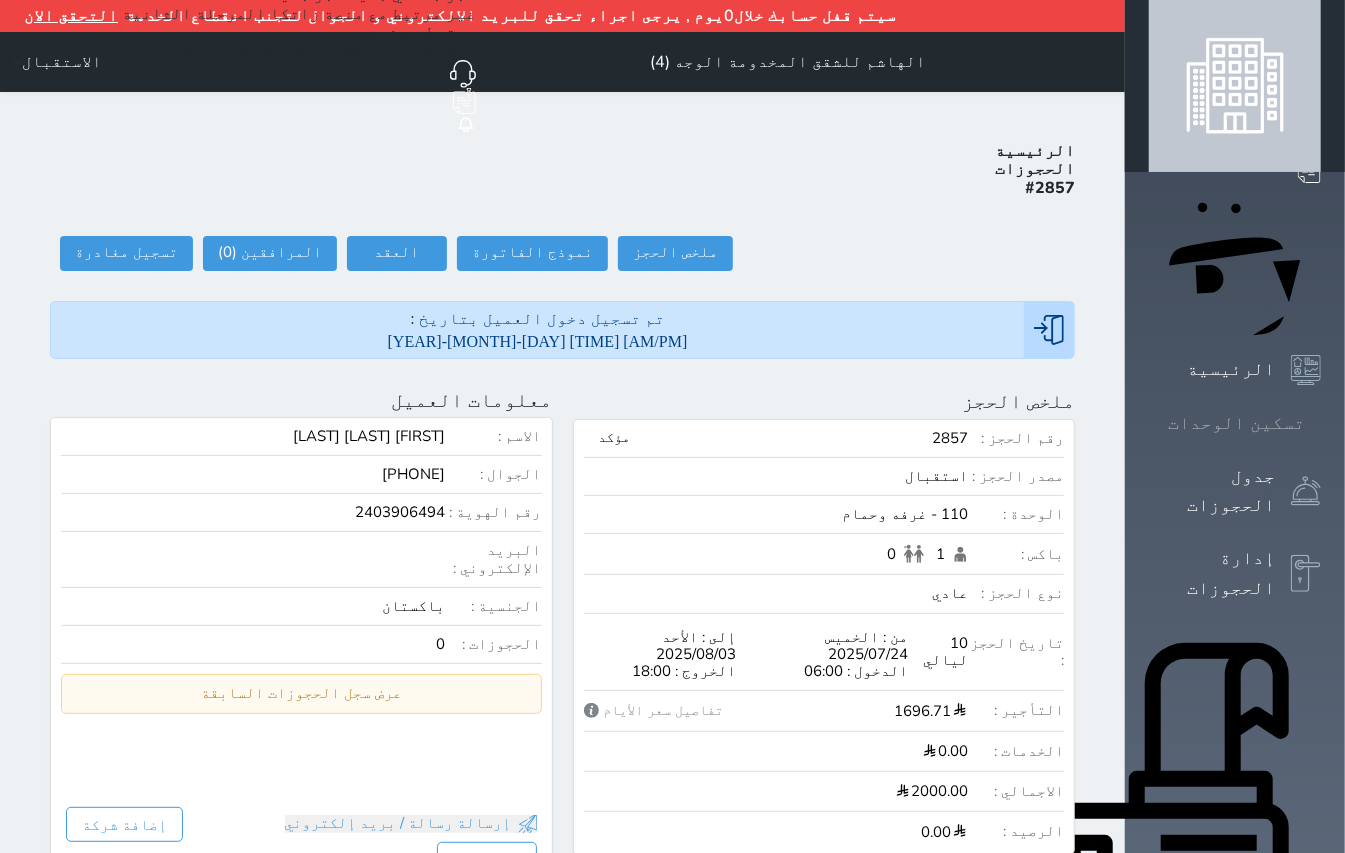 click 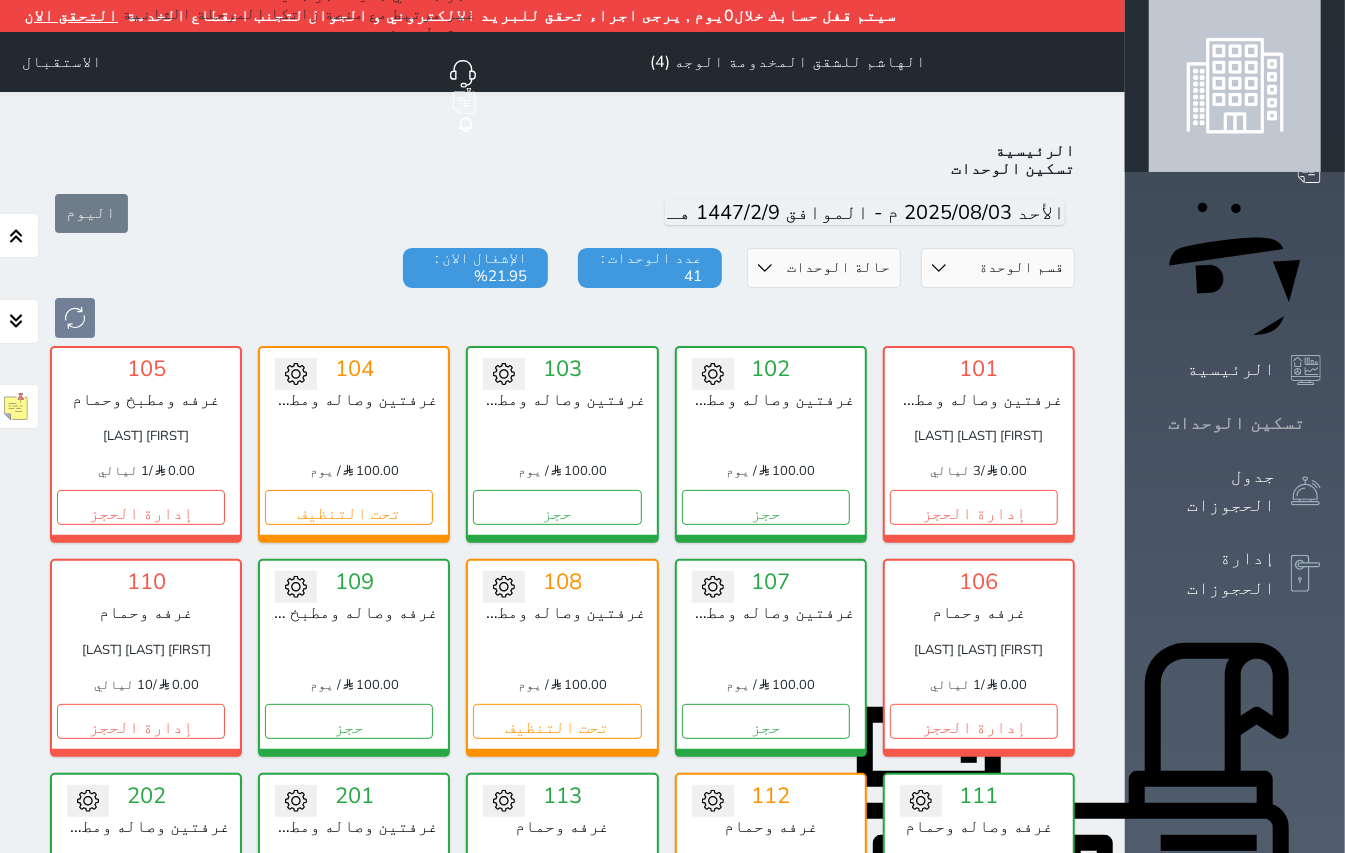 scroll, scrollTop: 82, scrollLeft: 0, axis: vertical 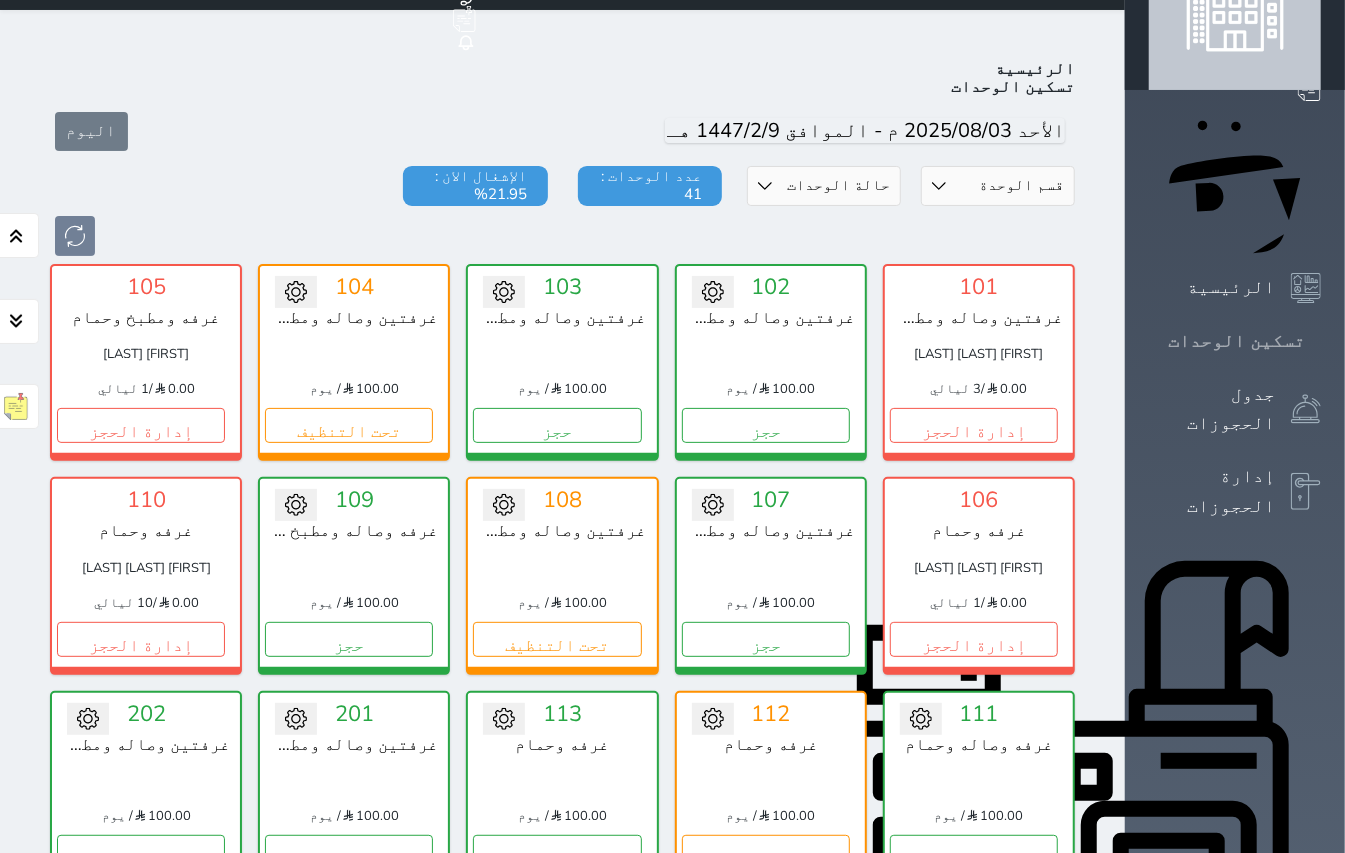 click on "تسكين الوحدات" at bounding box center [1235, 341] 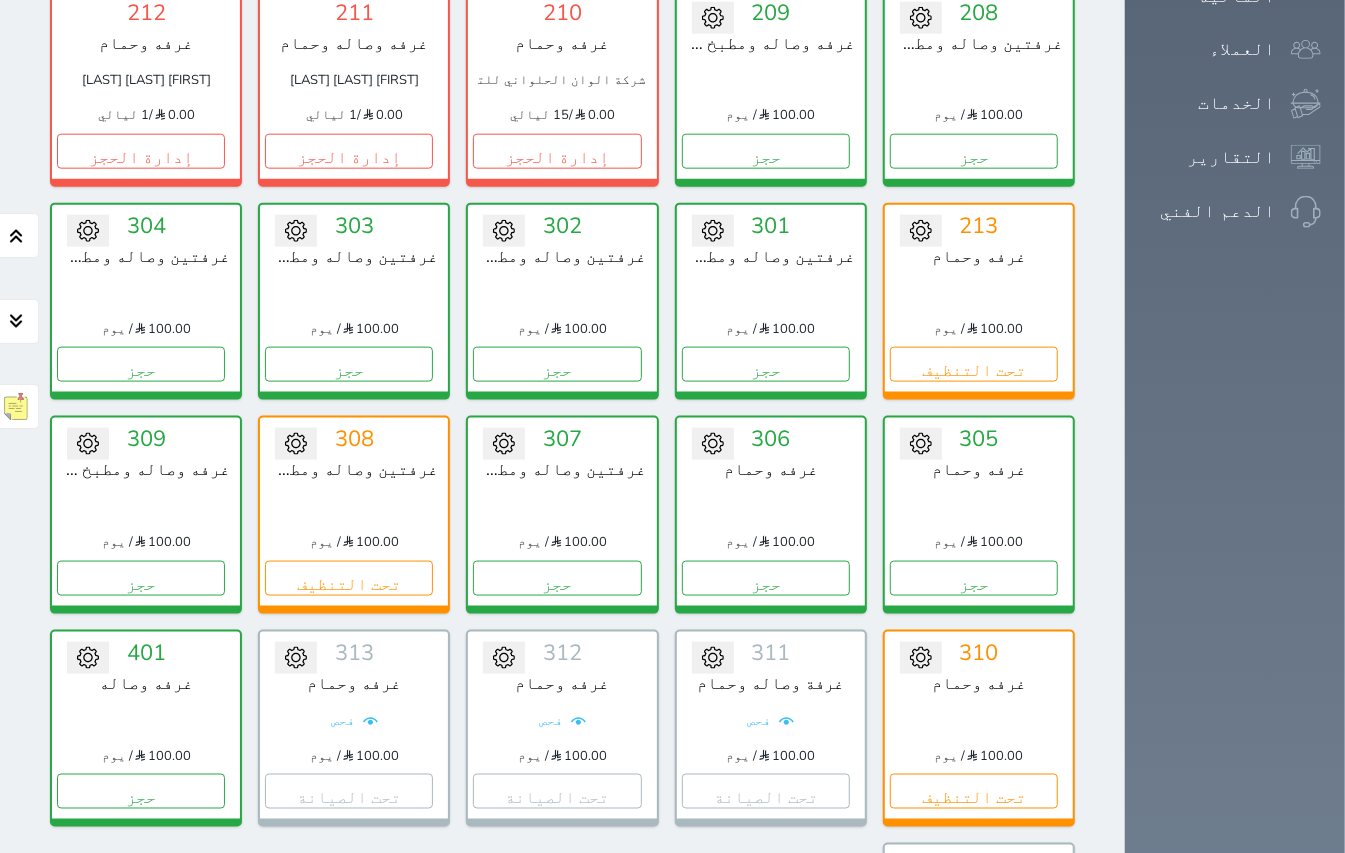 scroll, scrollTop: 1333, scrollLeft: 0, axis: vertical 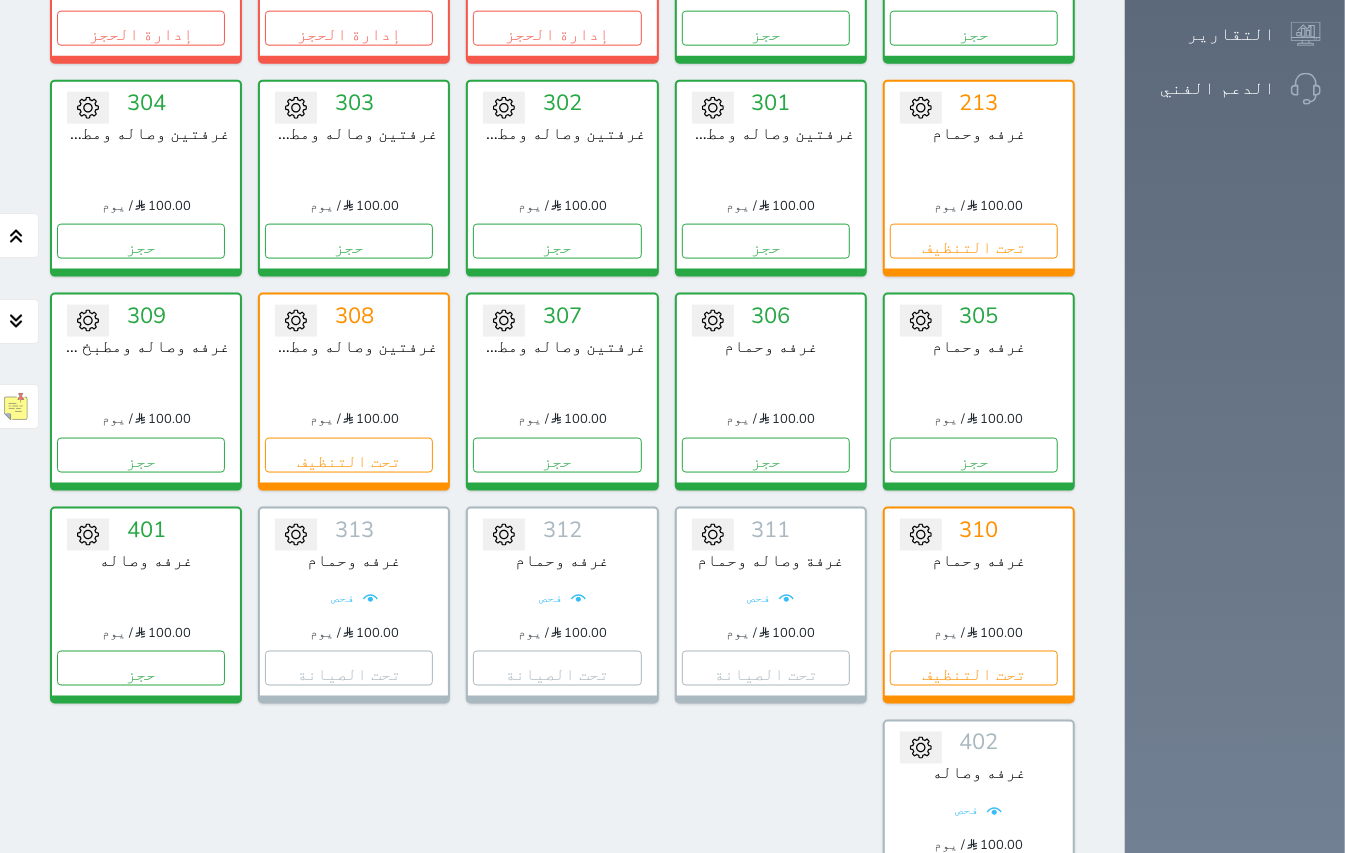 click on "عرض رصيد الصندوق" at bounding box center (305, 999) 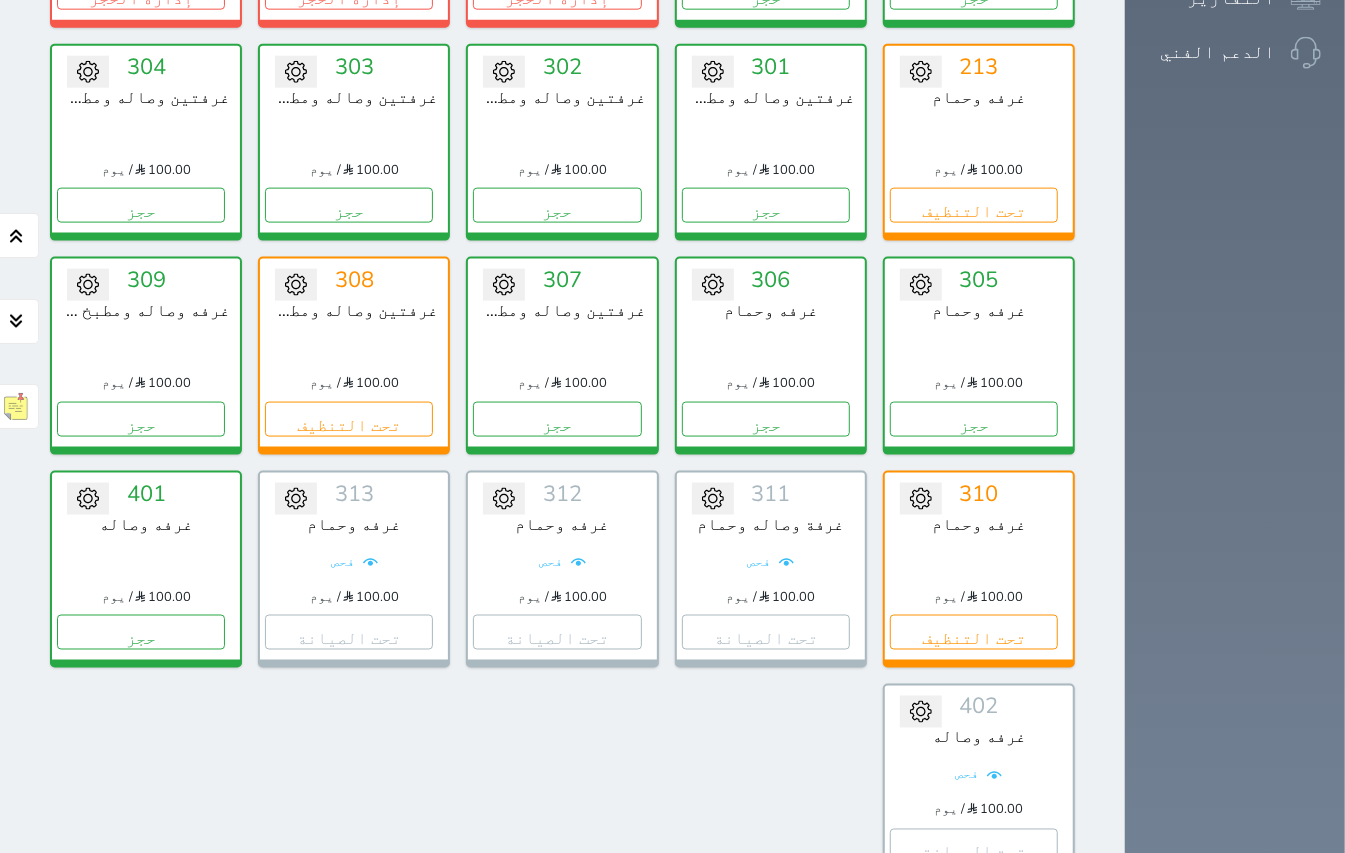 scroll, scrollTop: 1377, scrollLeft: 0, axis: vertical 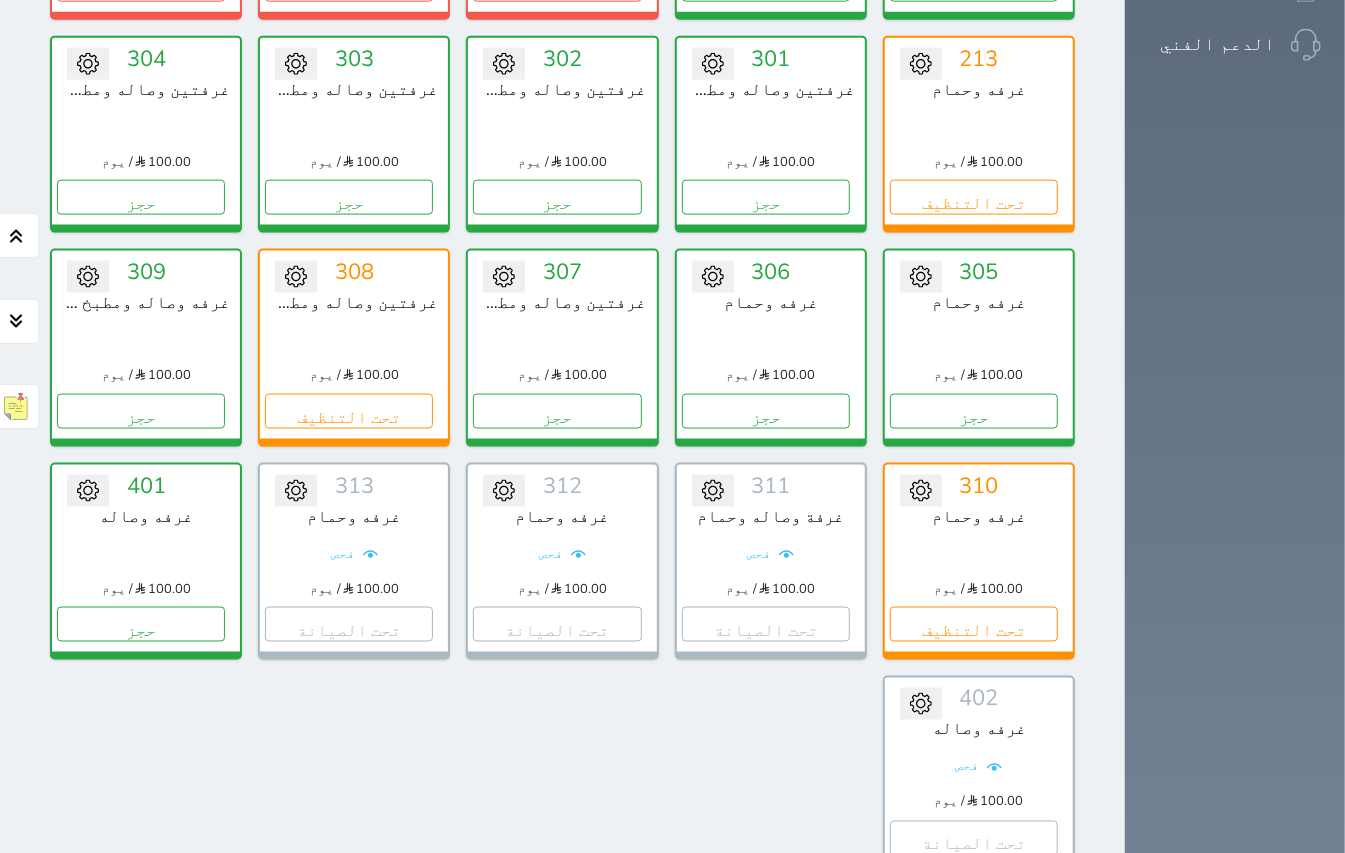 click on "عرض المغادرين" at bounding box center (301, 1226) 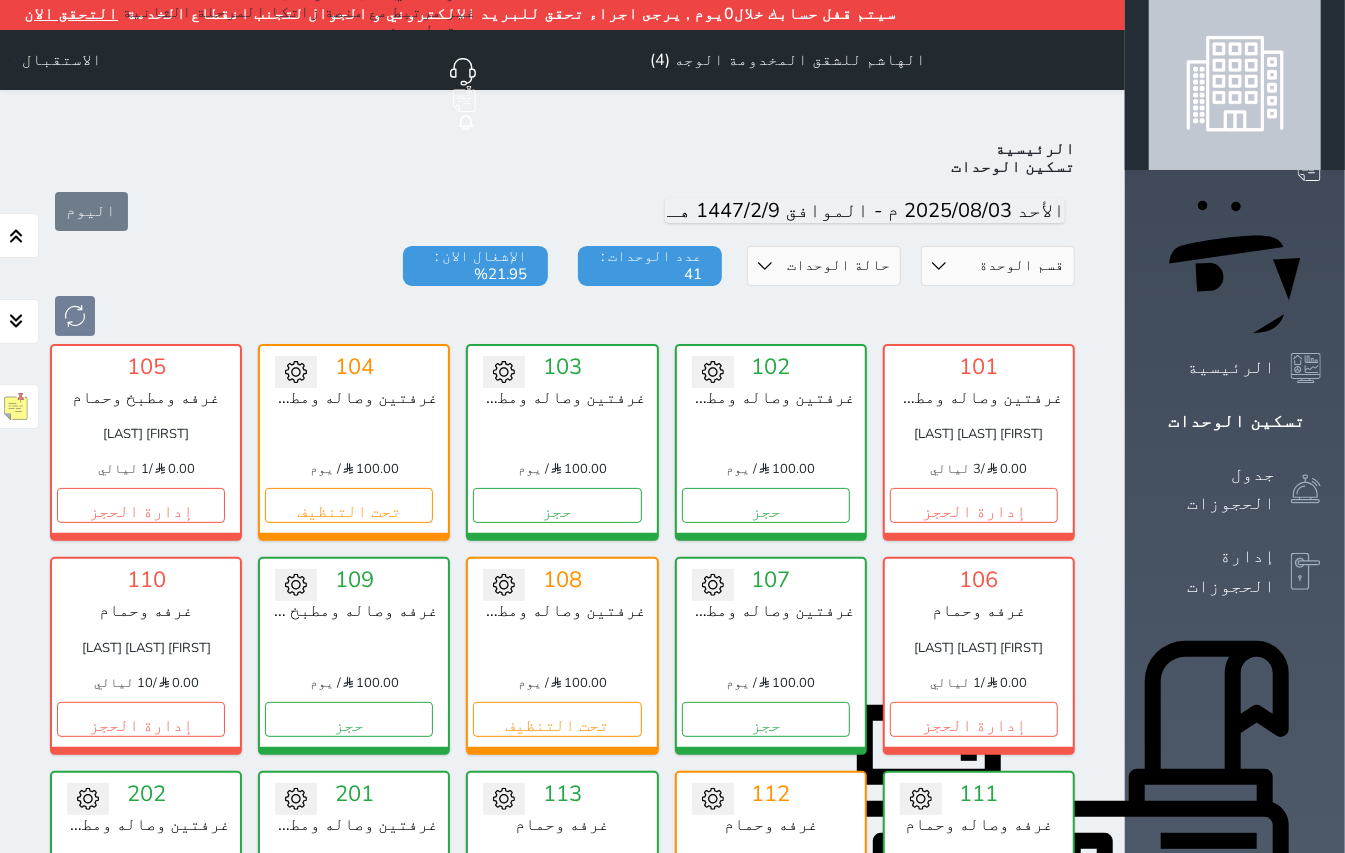scroll, scrollTop: 0, scrollLeft: 0, axis: both 